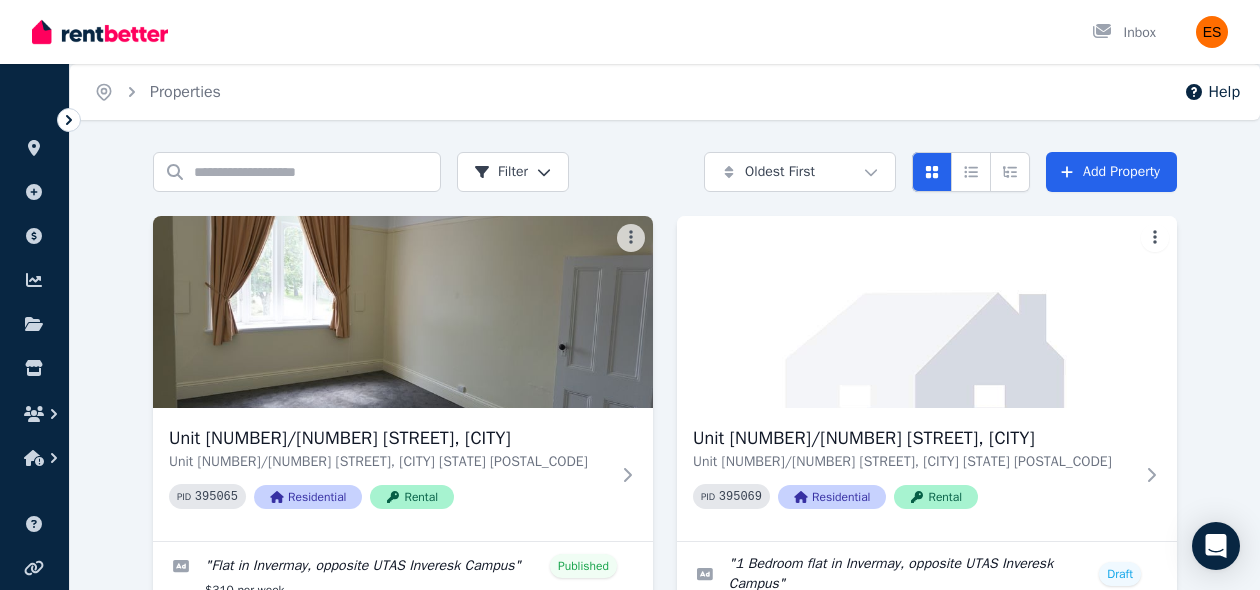 scroll, scrollTop: 253, scrollLeft: 0, axis: vertical 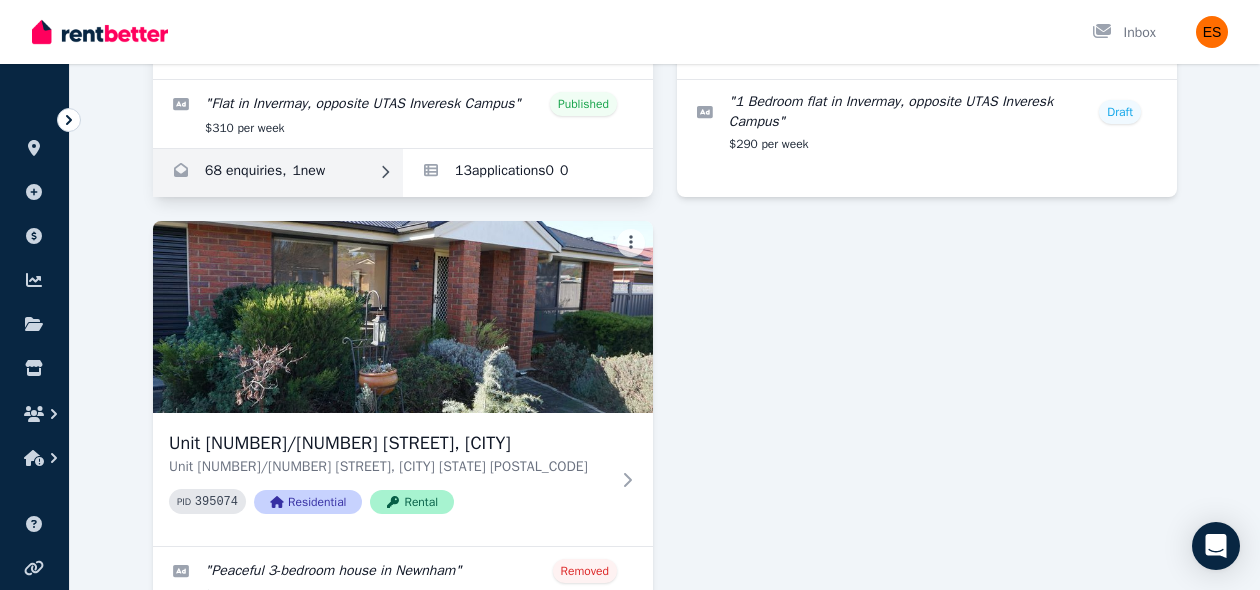 click at bounding box center (278, 173) 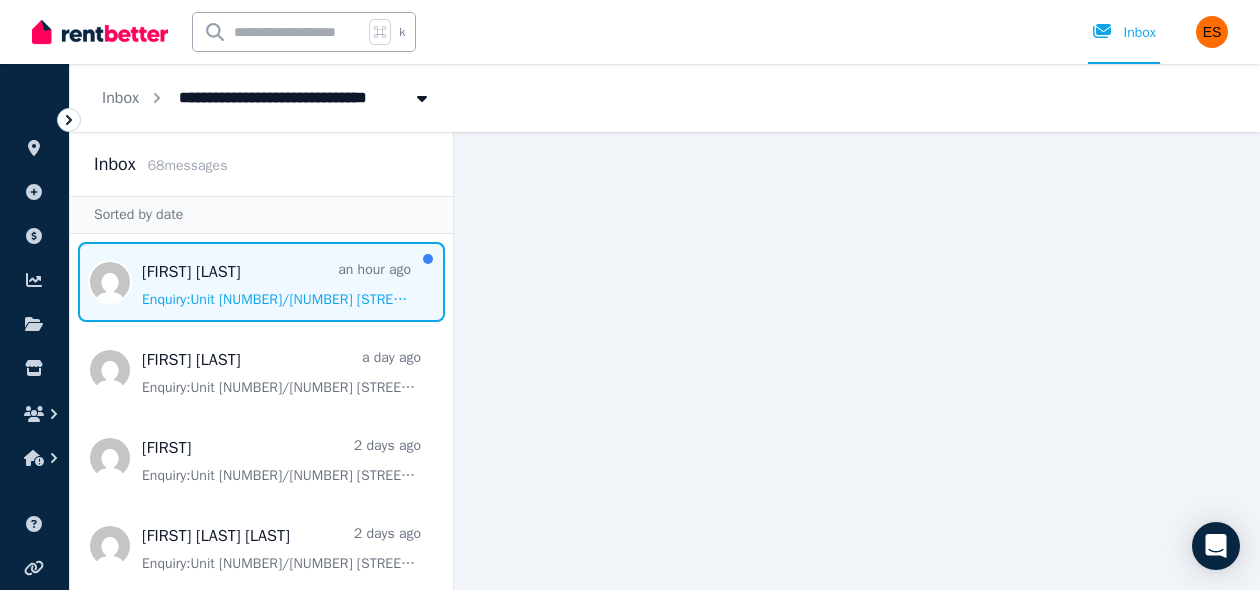 click at bounding box center (261, 282) 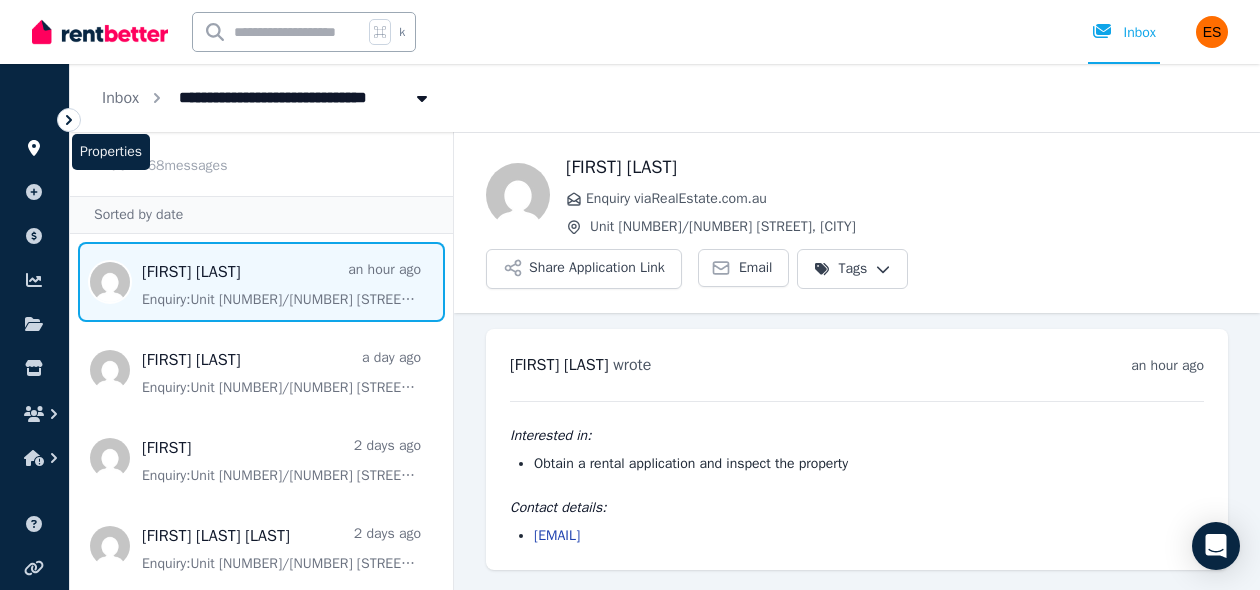 click 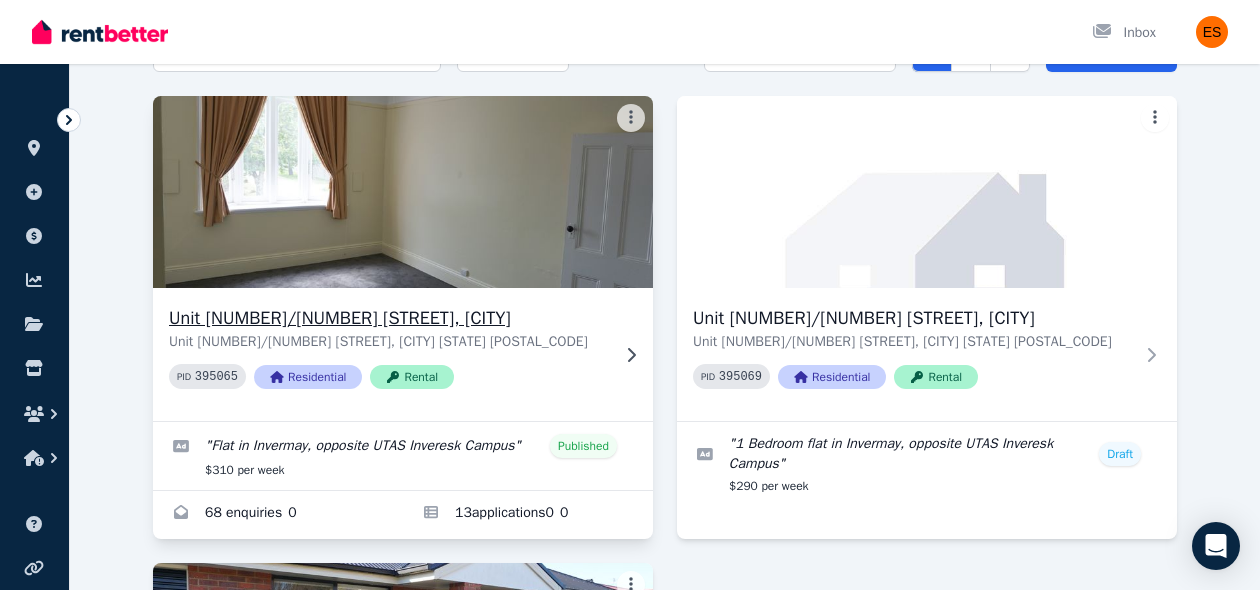 scroll, scrollTop: 110, scrollLeft: 0, axis: vertical 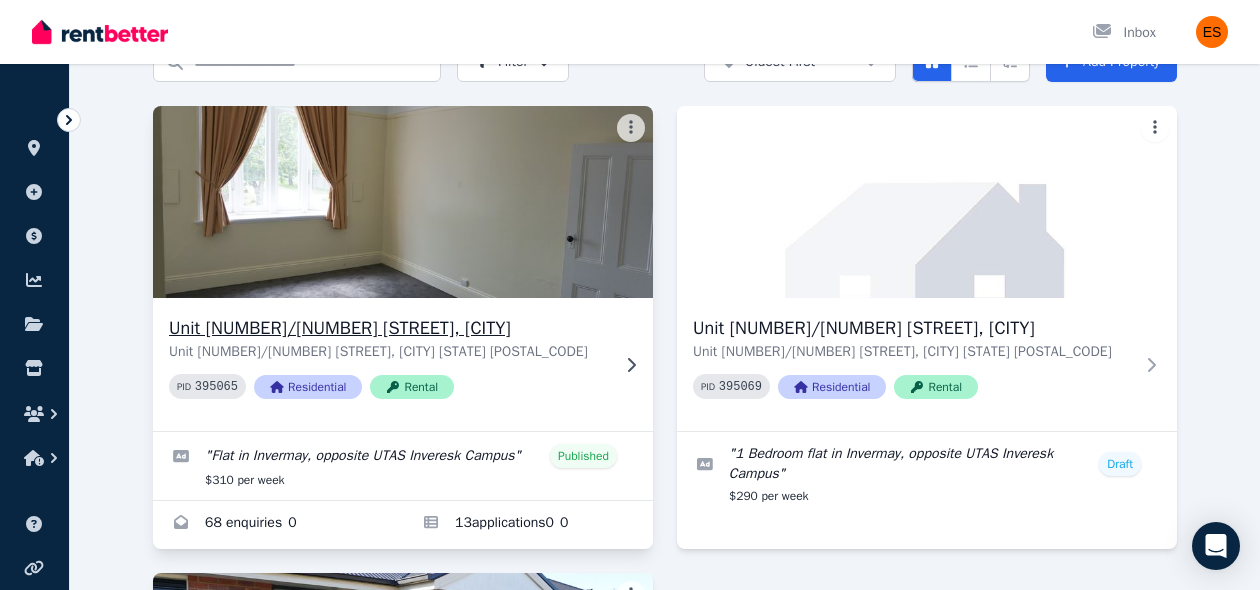 click on "PID   395065 Residential Rental" at bounding box center [389, 386] 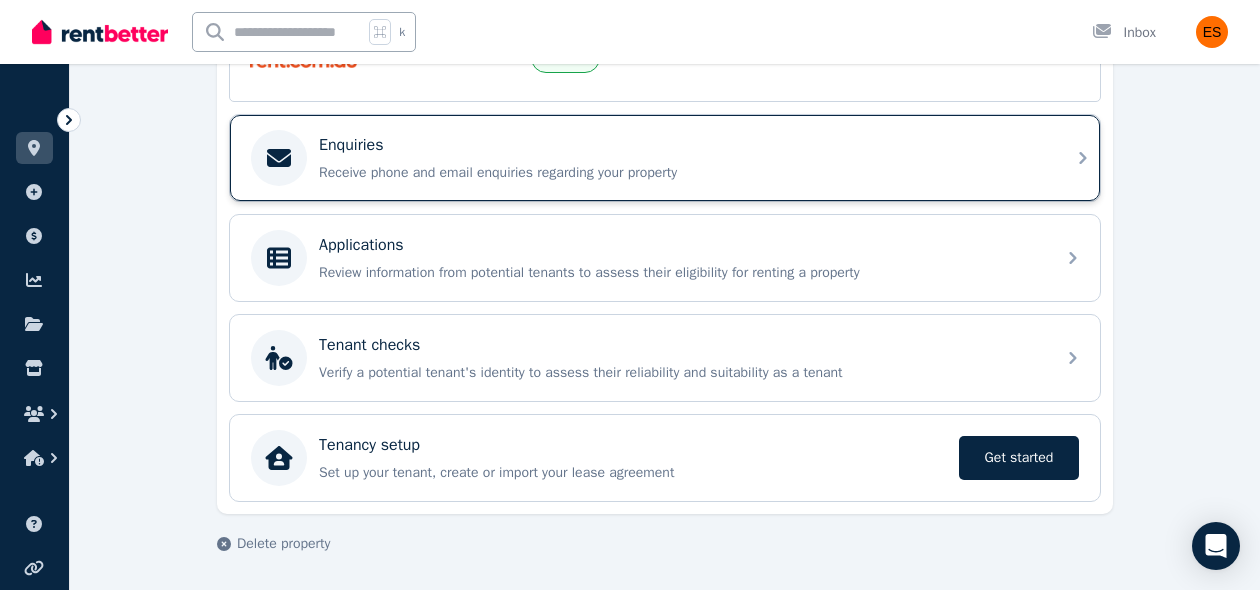 scroll, scrollTop: 0, scrollLeft: 0, axis: both 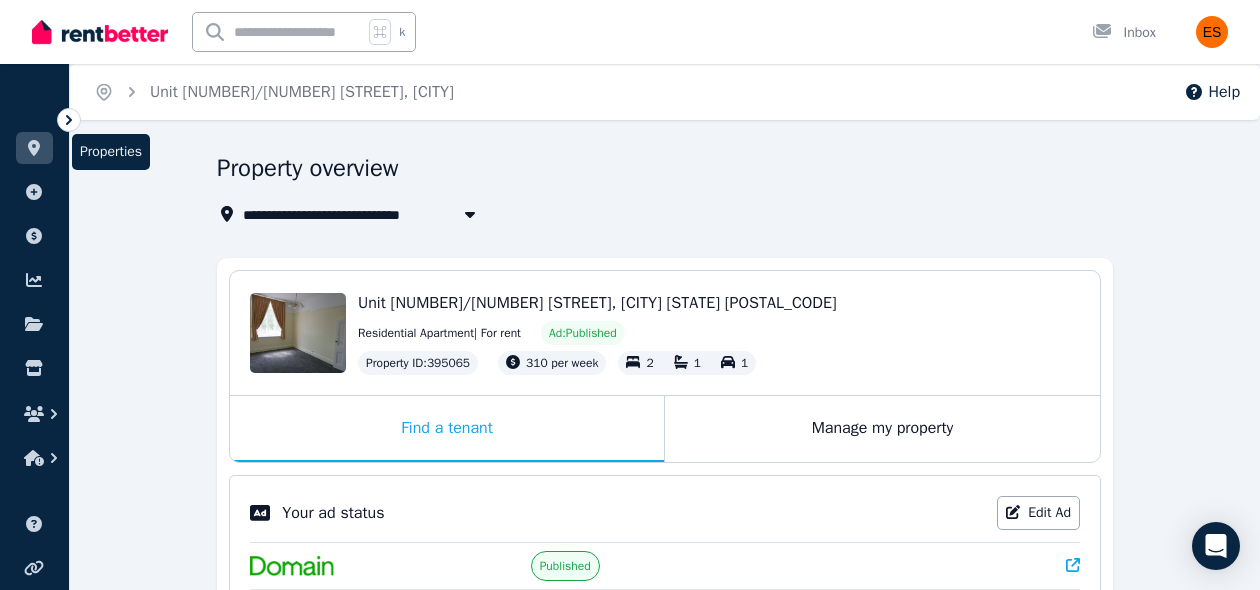 click 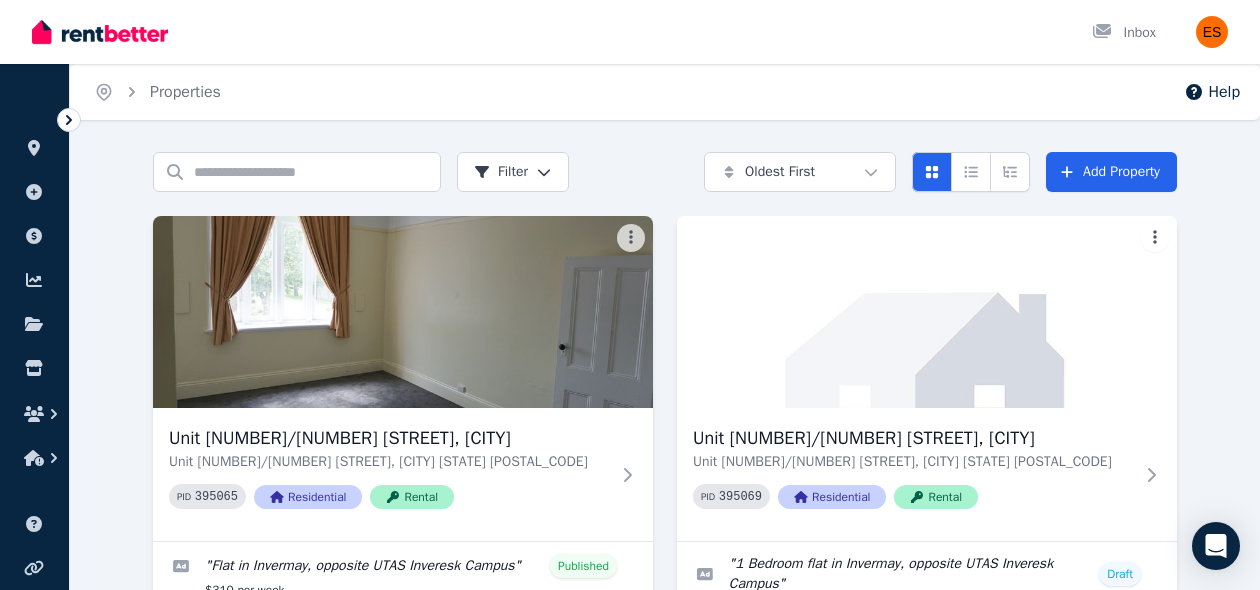 scroll, scrollTop: 189, scrollLeft: 0, axis: vertical 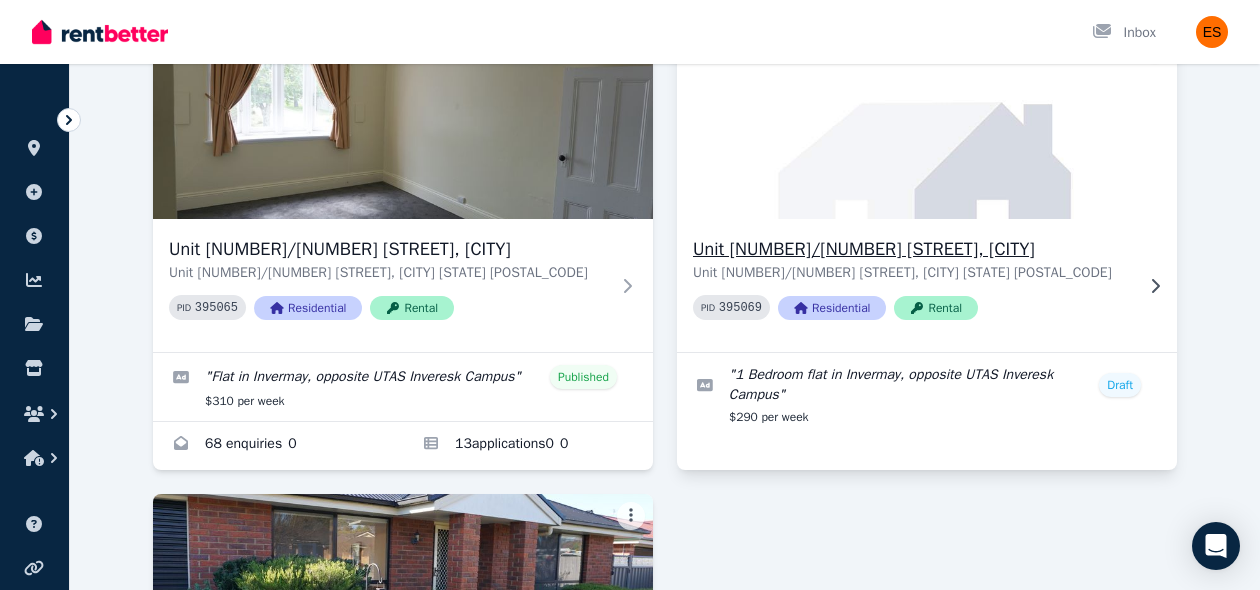 click on "Unit [NUMBER]/[NUMBER] [STREET], [CITY] Unit [NUMBER]/[NUMBER] [STREET], [CITY] [STATE] [POSTAL_CODE] PID   [NUMBER] Residential Rental" at bounding box center (927, 285) 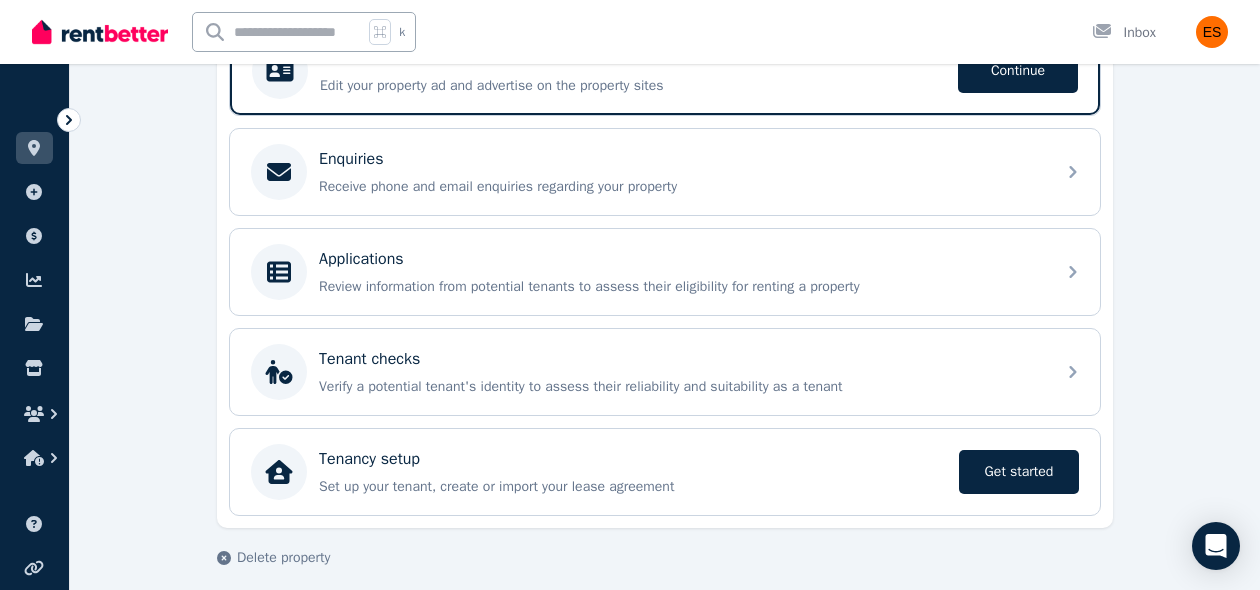 scroll, scrollTop: 451, scrollLeft: 0, axis: vertical 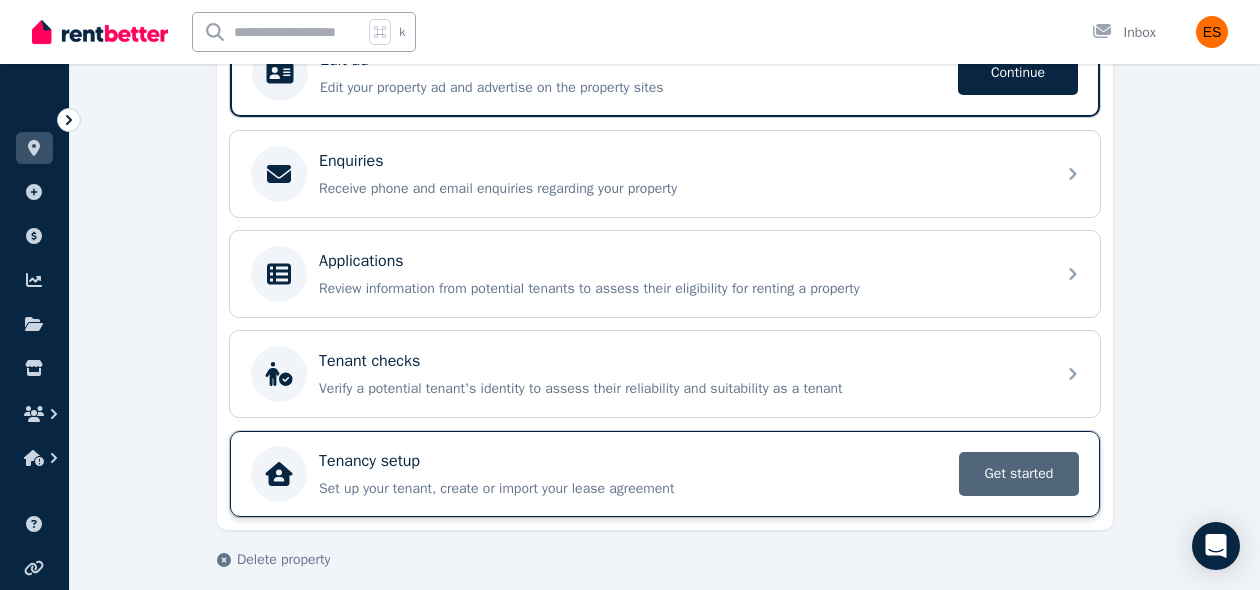 click on "Get started" at bounding box center [1019, 474] 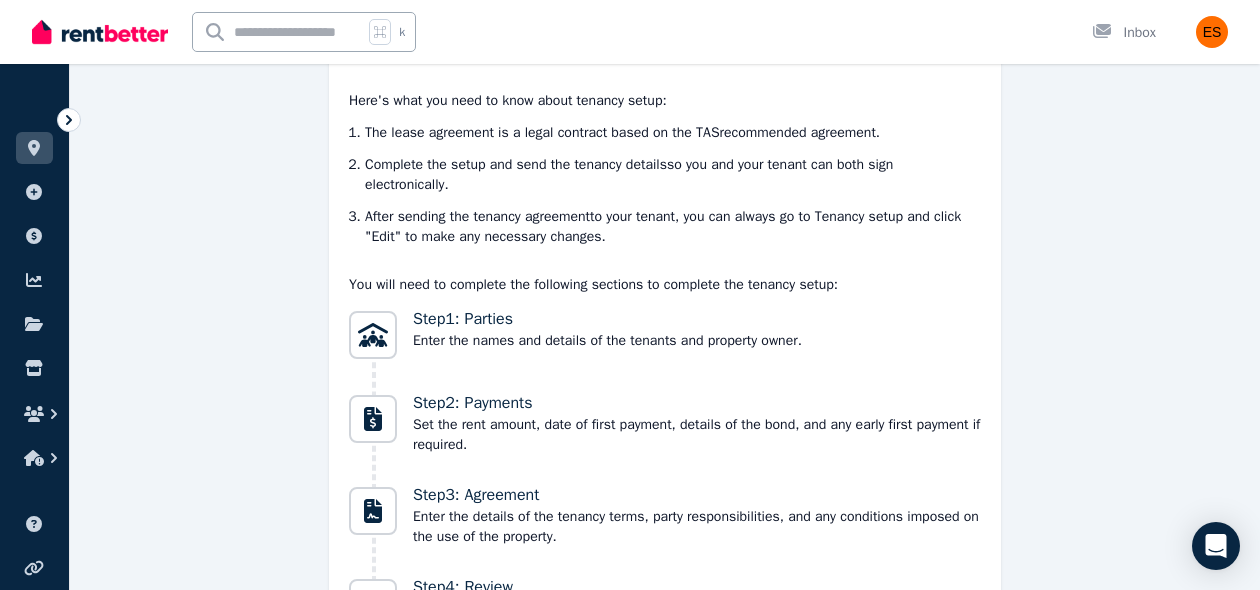scroll, scrollTop: 380, scrollLeft: 0, axis: vertical 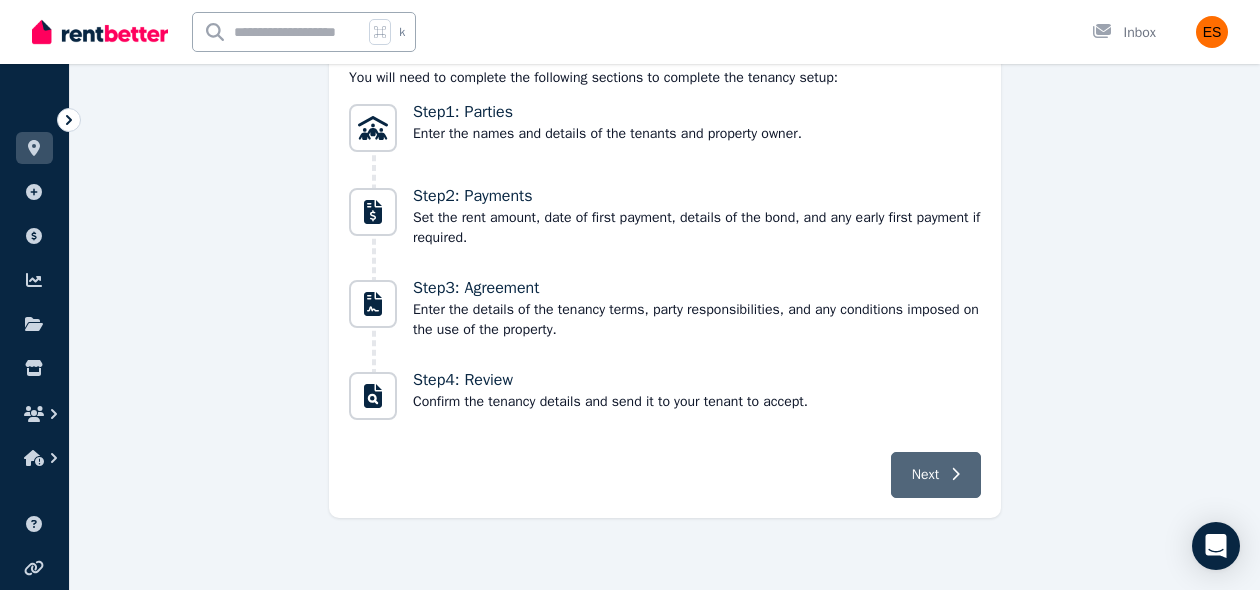 click on "Next" at bounding box center (925, 475) 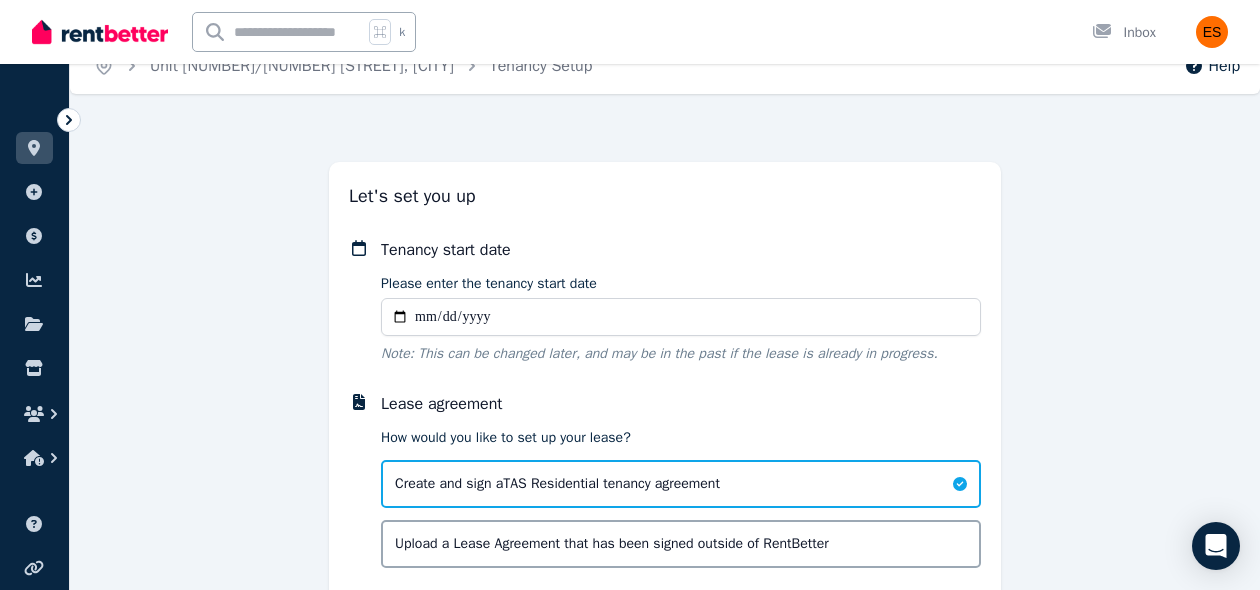 scroll, scrollTop: 25, scrollLeft: 0, axis: vertical 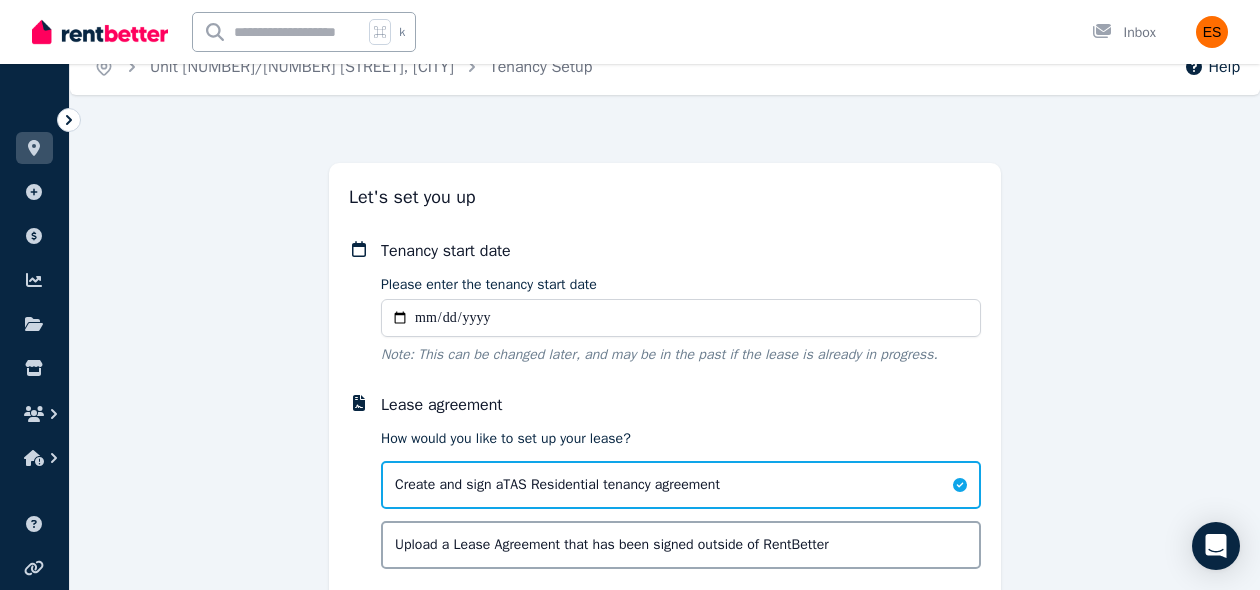 click on "Please enter the tenancy start date" at bounding box center [681, 318] 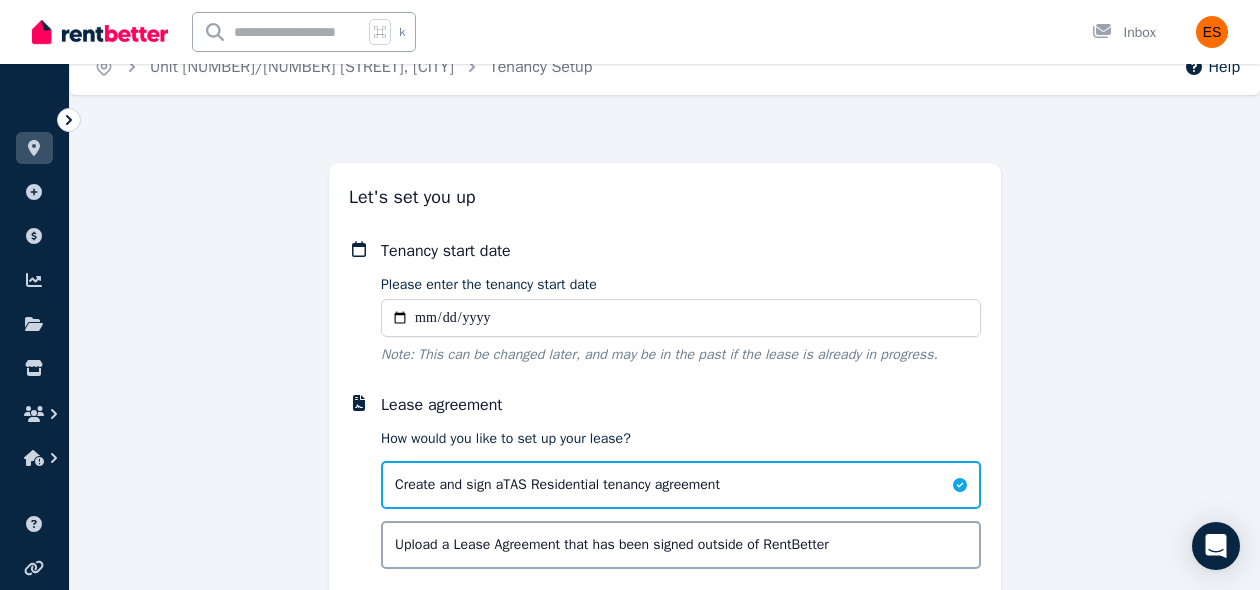 type on "**********" 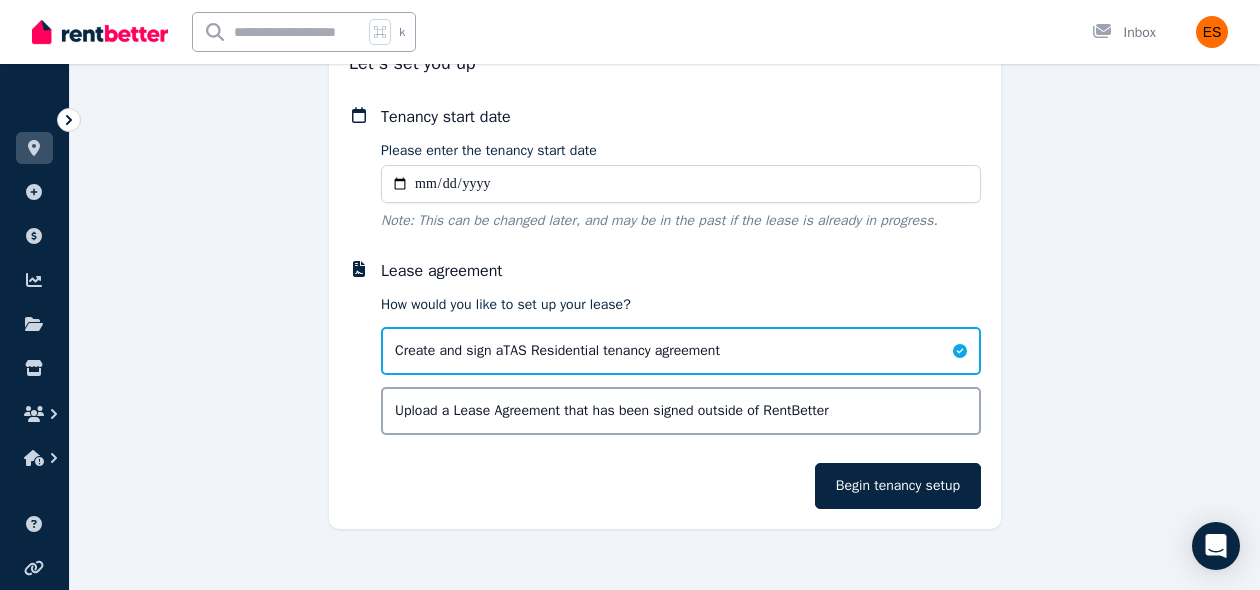 scroll, scrollTop: 164, scrollLeft: 0, axis: vertical 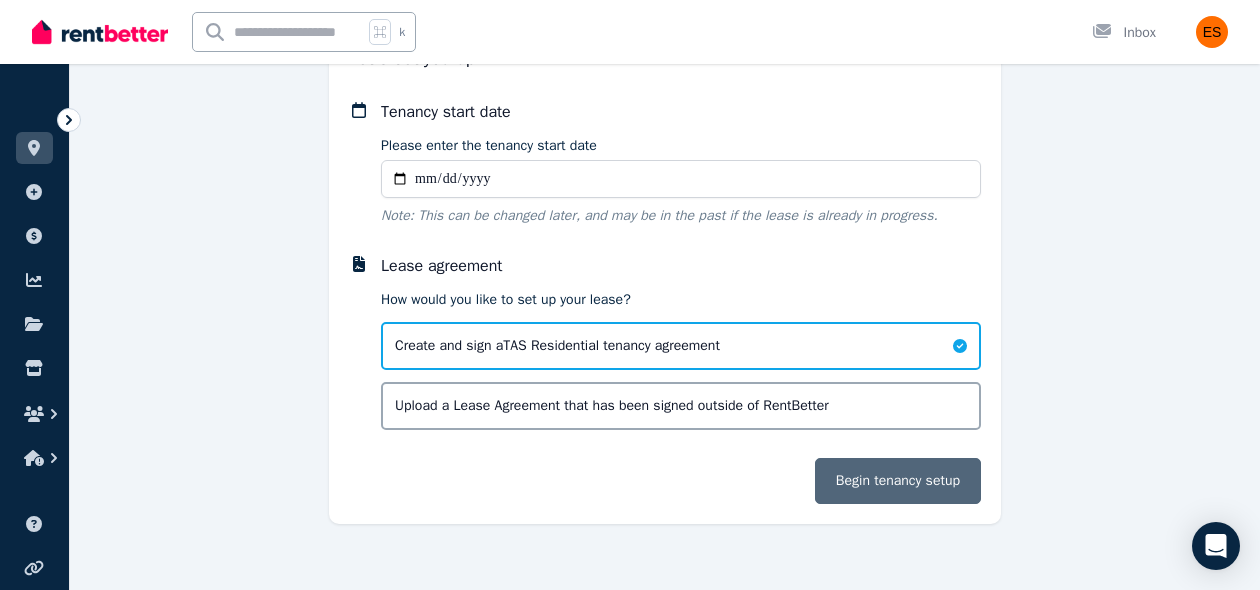click on "Begin tenancy setup" at bounding box center (898, 481) 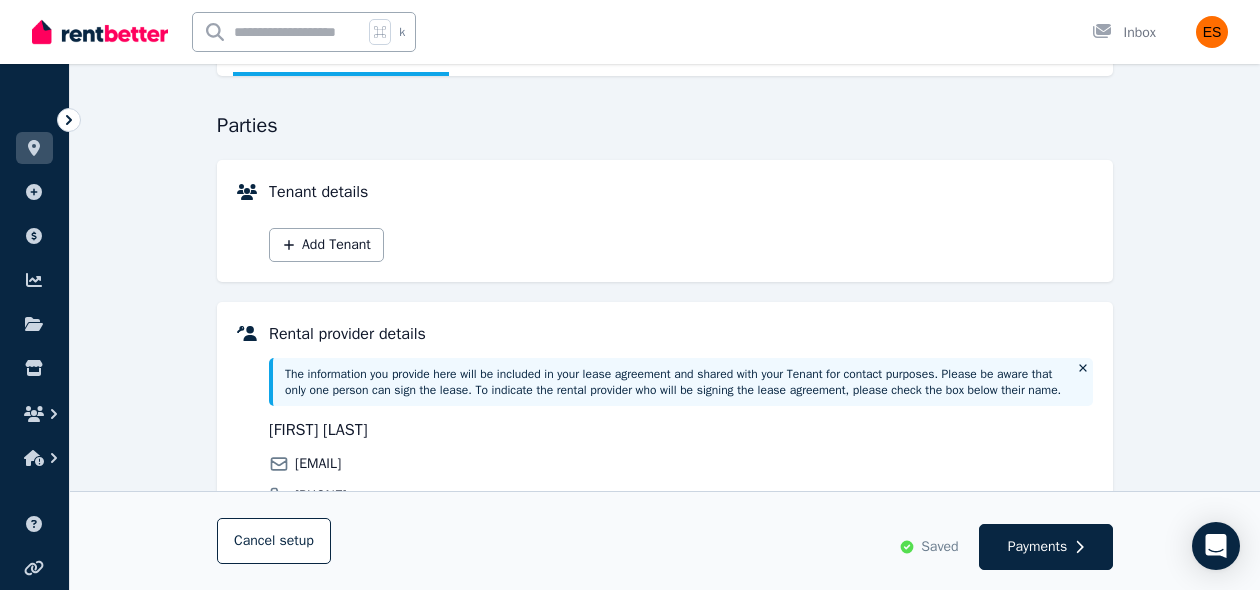 scroll, scrollTop: 0, scrollLeft: 0, axis: both 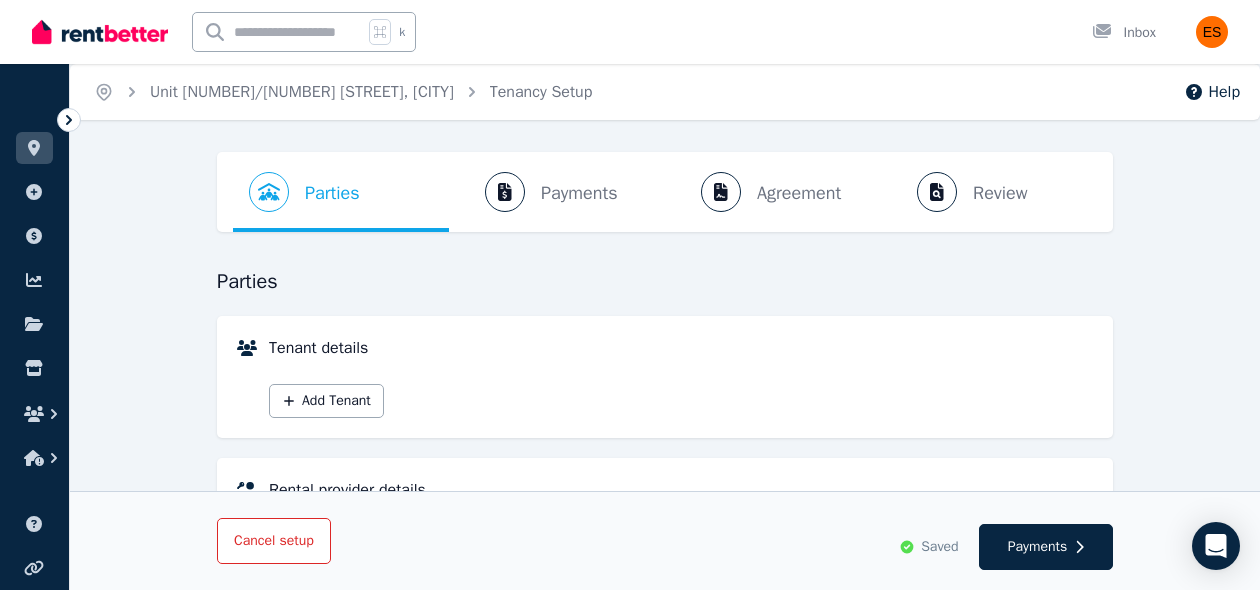 click on "setup" at bounding box center [296, 541] 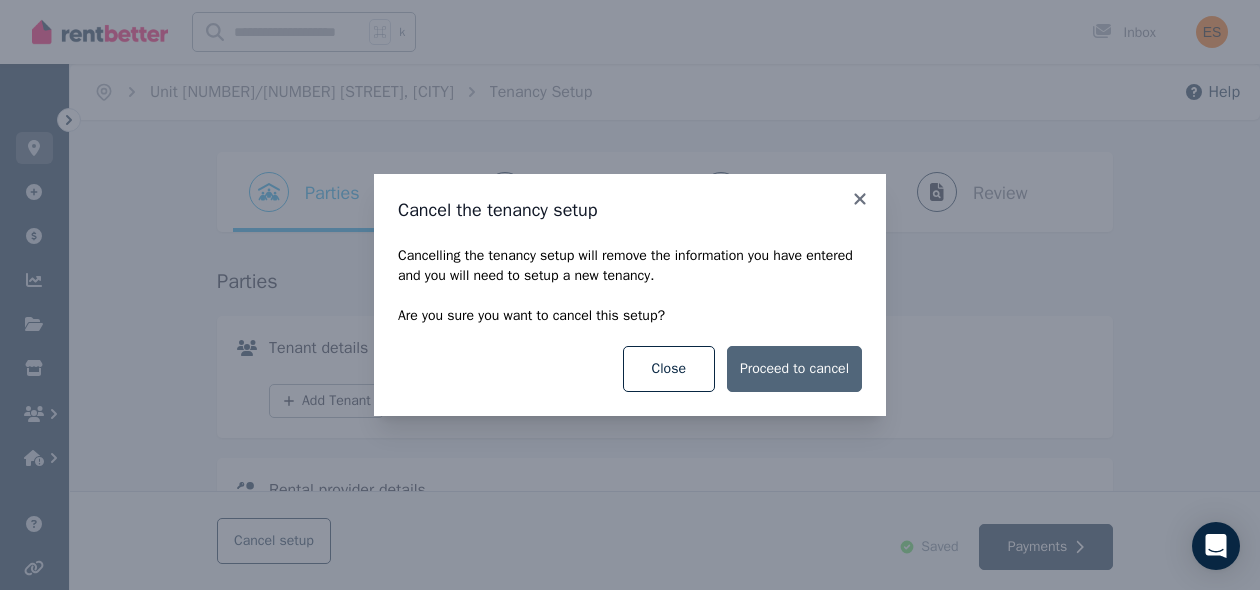 click on "Proceed to cancel" at bounding box center [794, 369] 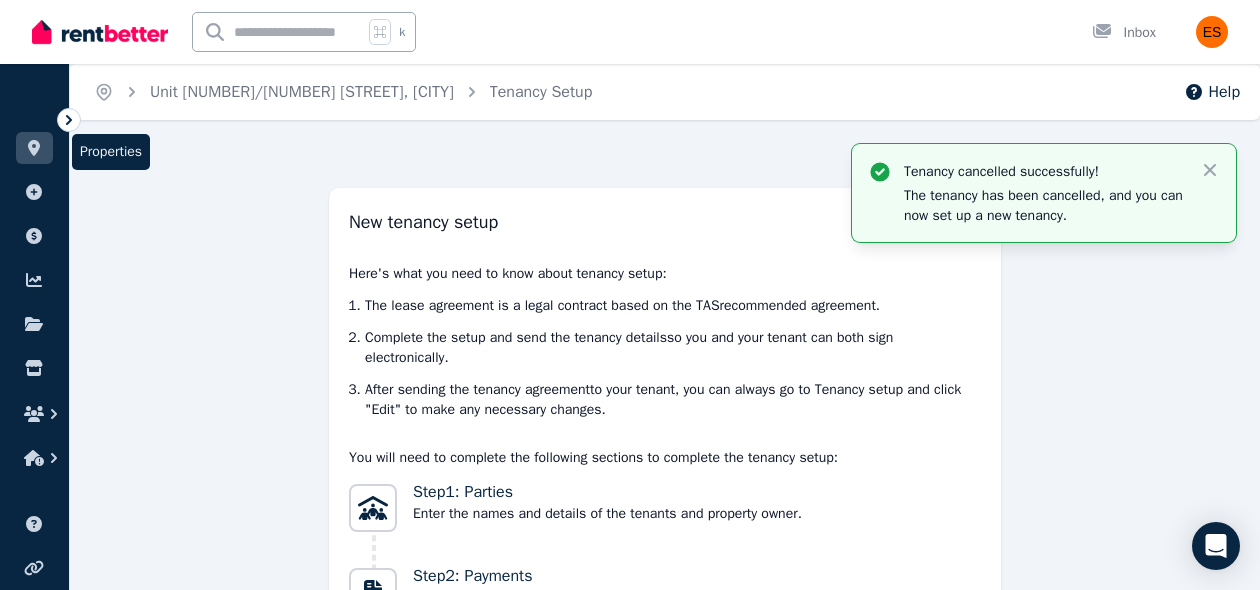 click 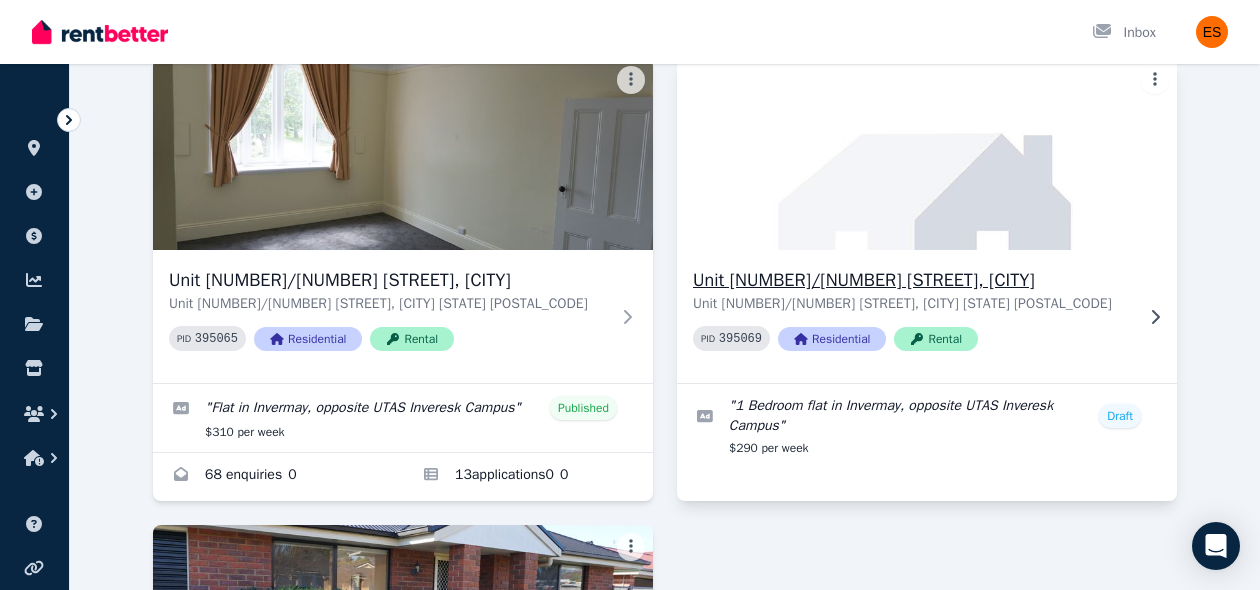 scroll, scrollTop: 112, scrollLeft: 0, axis: vertical 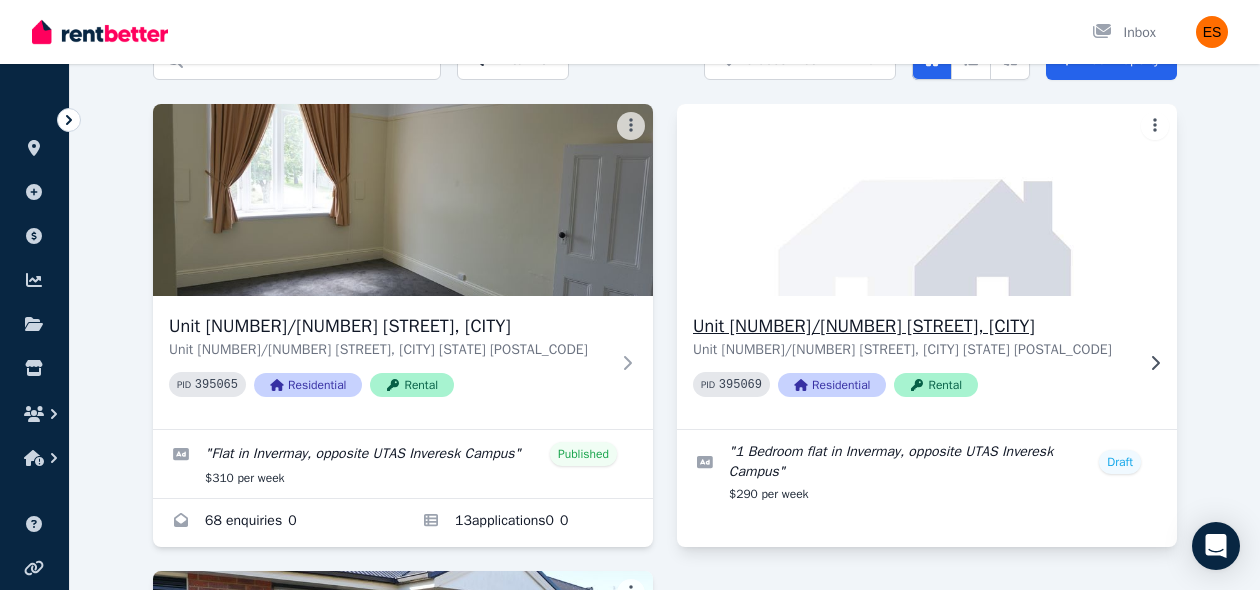 click 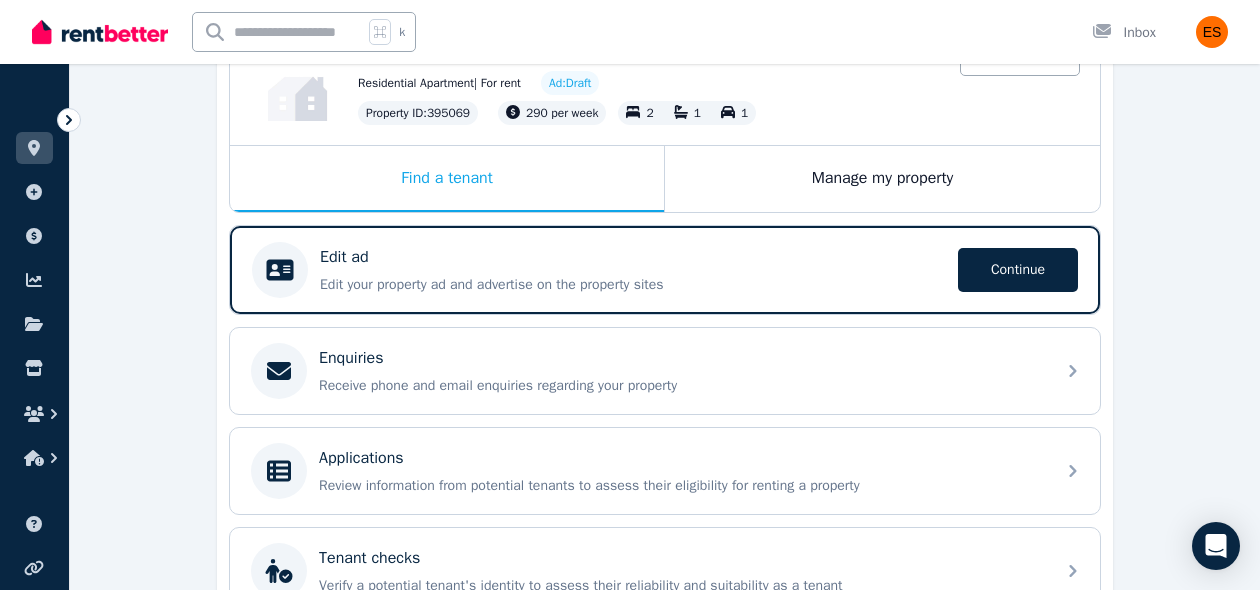 scroll, scrollTop: 65, scrollLeft: 0, axis: vertical 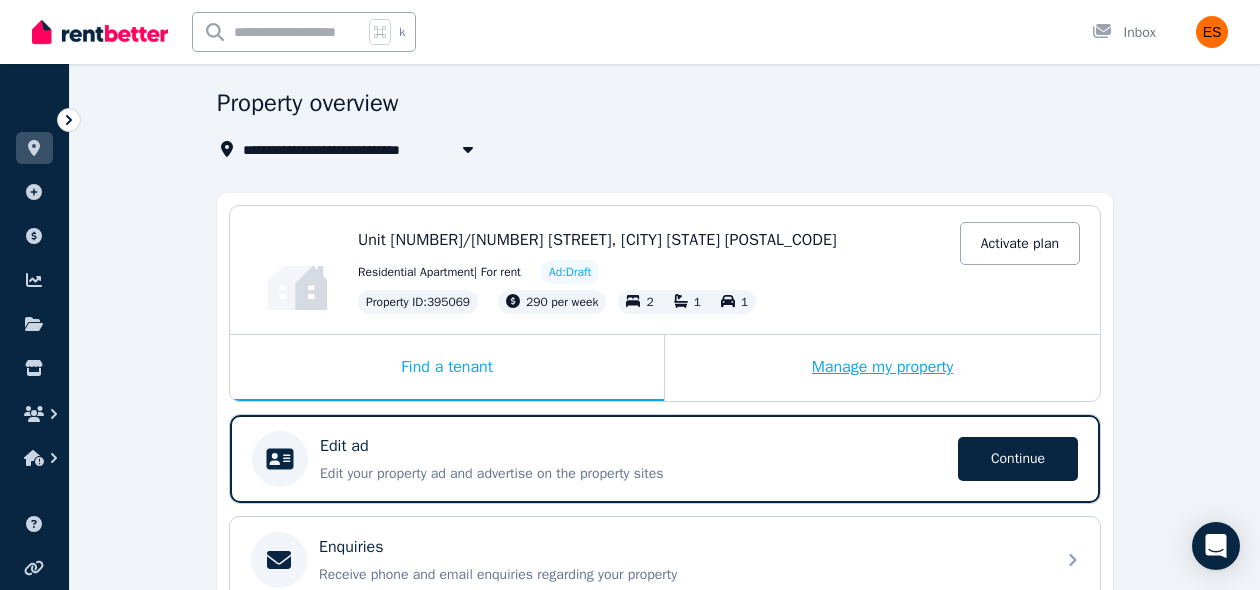 click on "Manage my property" at bounding box center (882, 368) 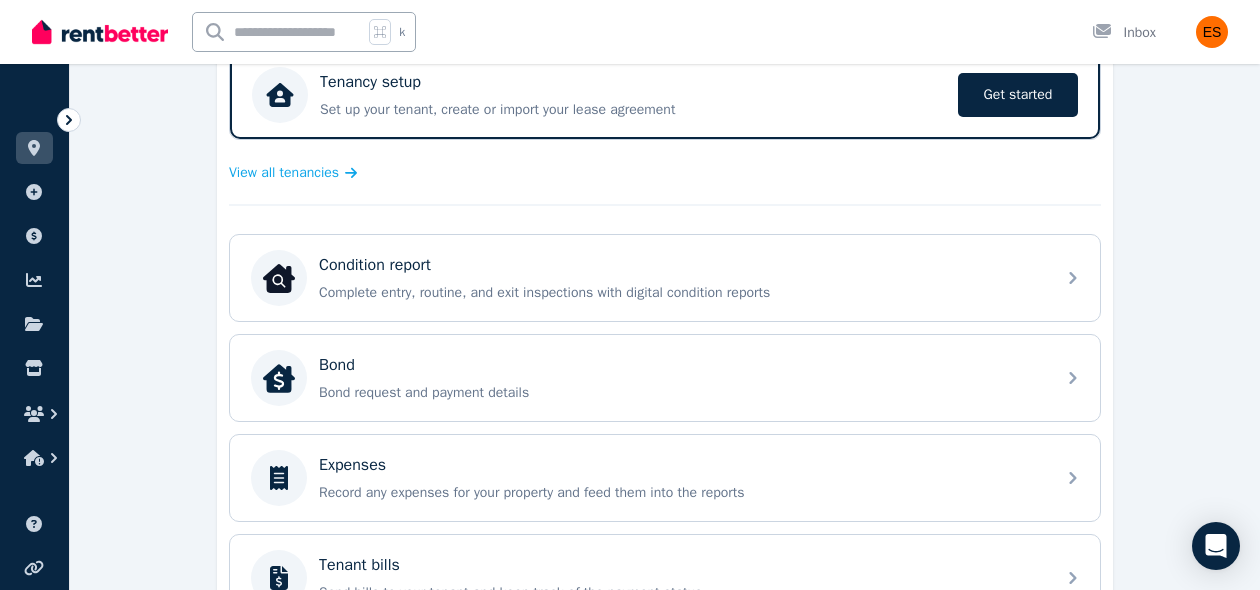 scroll, scrollTop: 430, scrollLeft: 0, axis: vertical 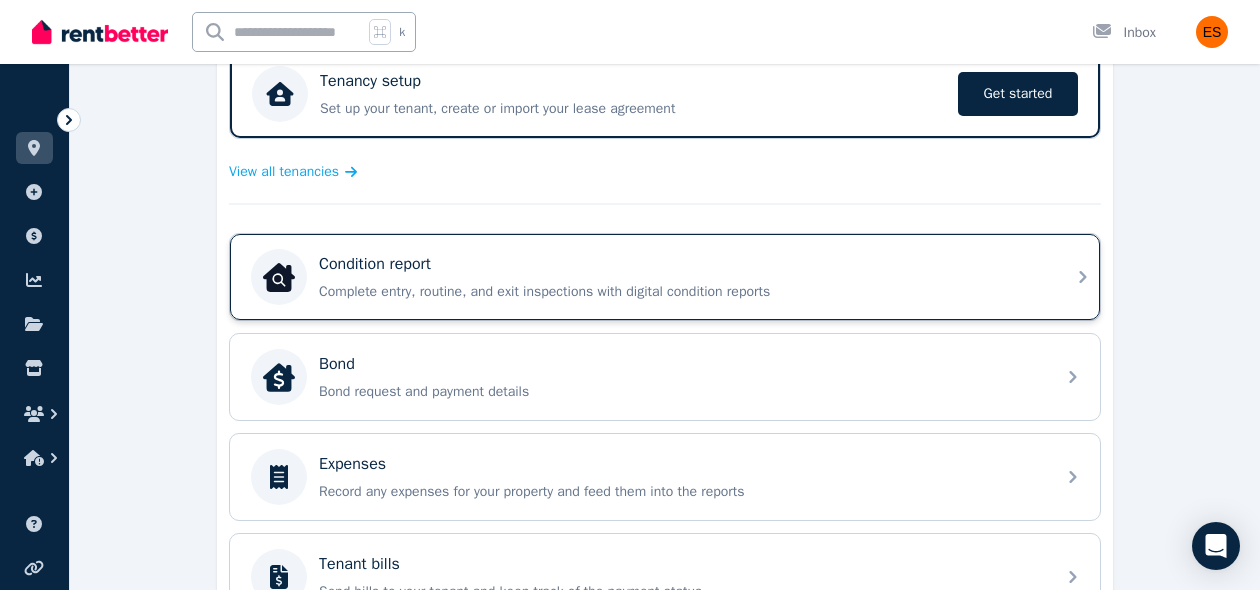 click on "Condition report" at bounding box center (681, 264) 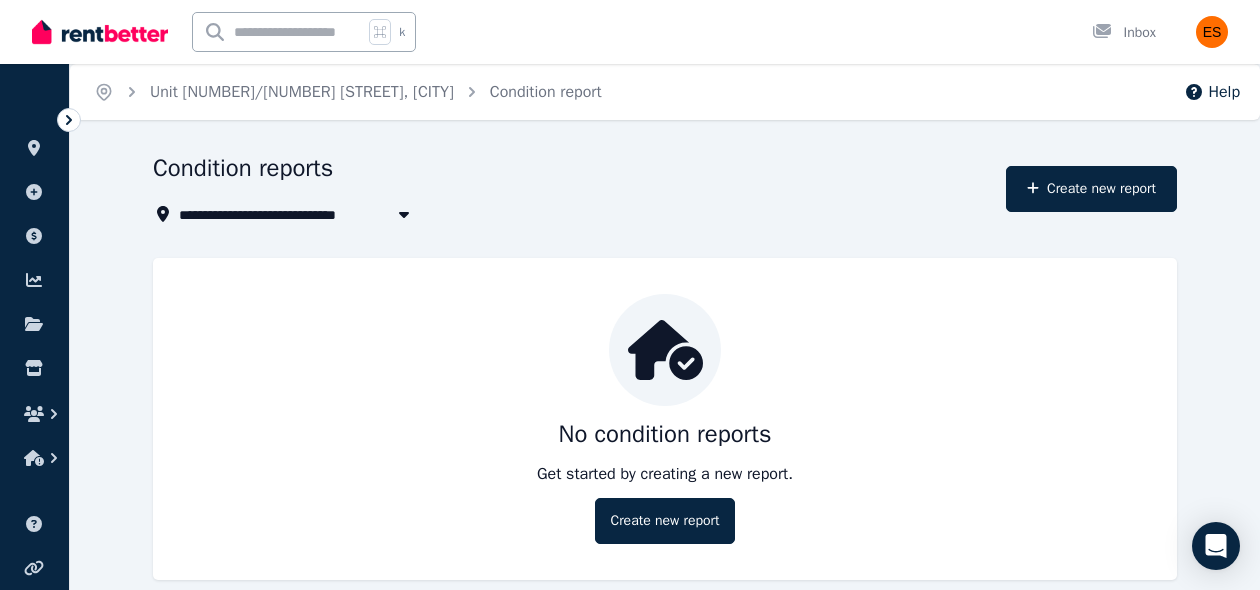 scroll, scrollTop: 26, scrollLeft: 0, axis: vertical 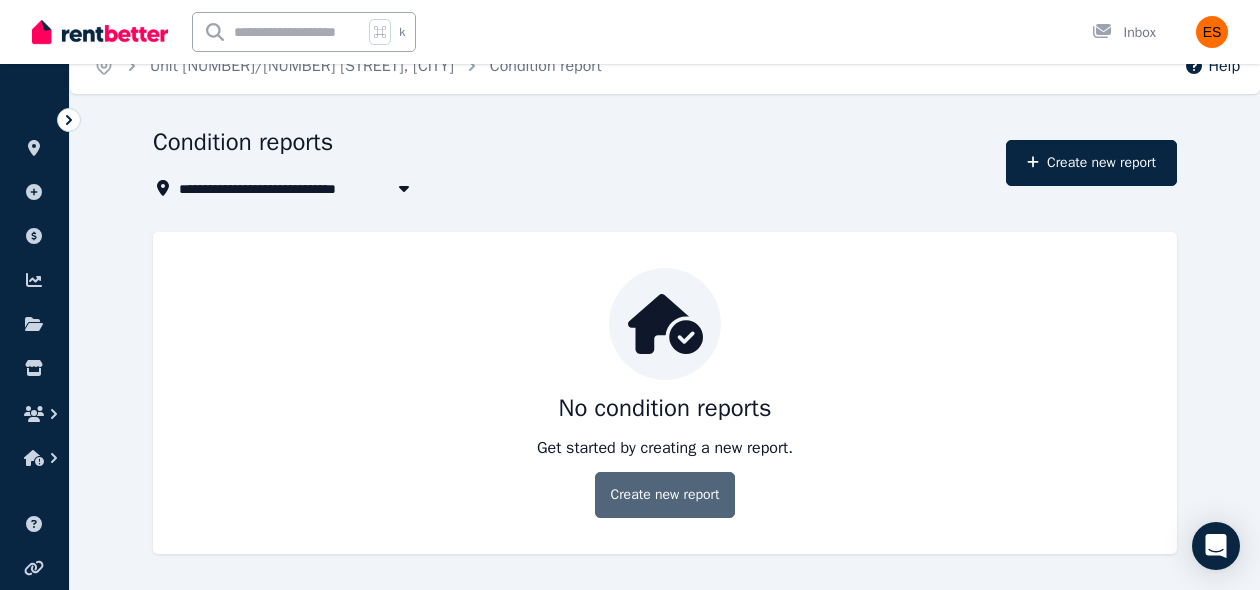 click on "Create new report" at bounding box center (664, 495) 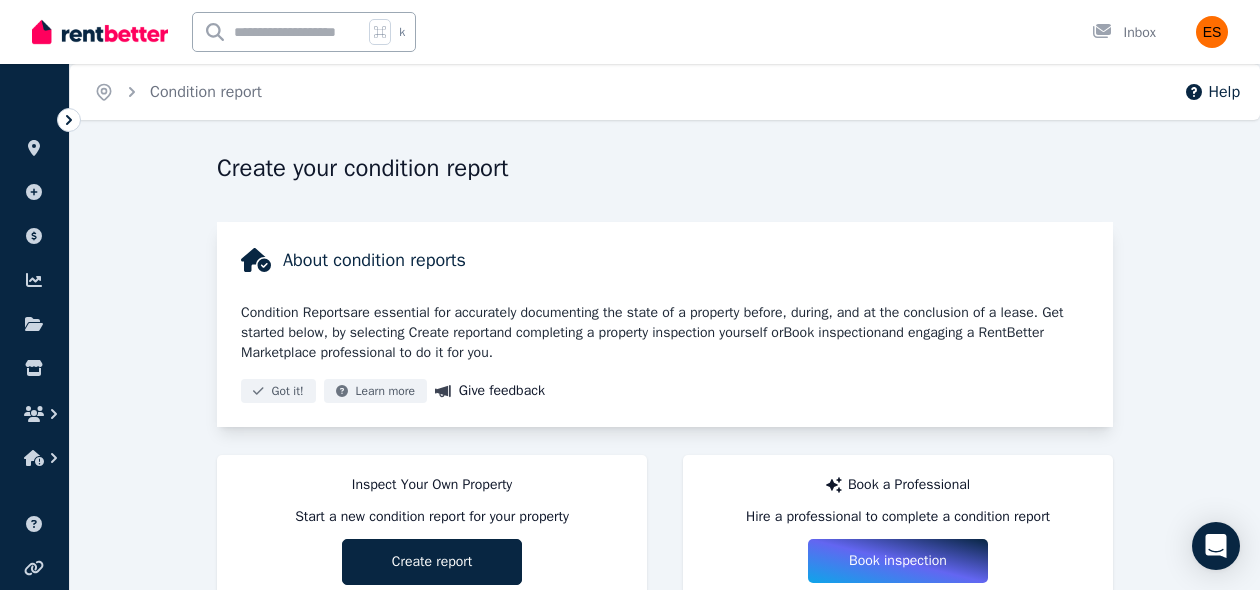 scroll, scrollTop: 71, scrollLeft: 0, axis: vertical 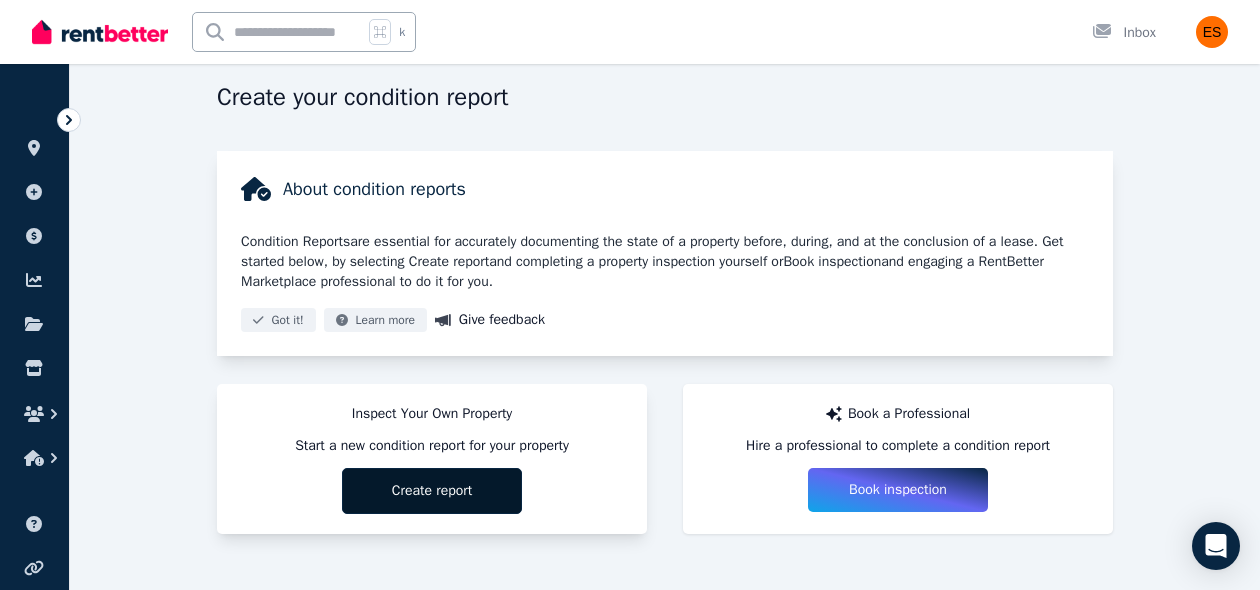click on "Create report" at bounding box center [432, 491] 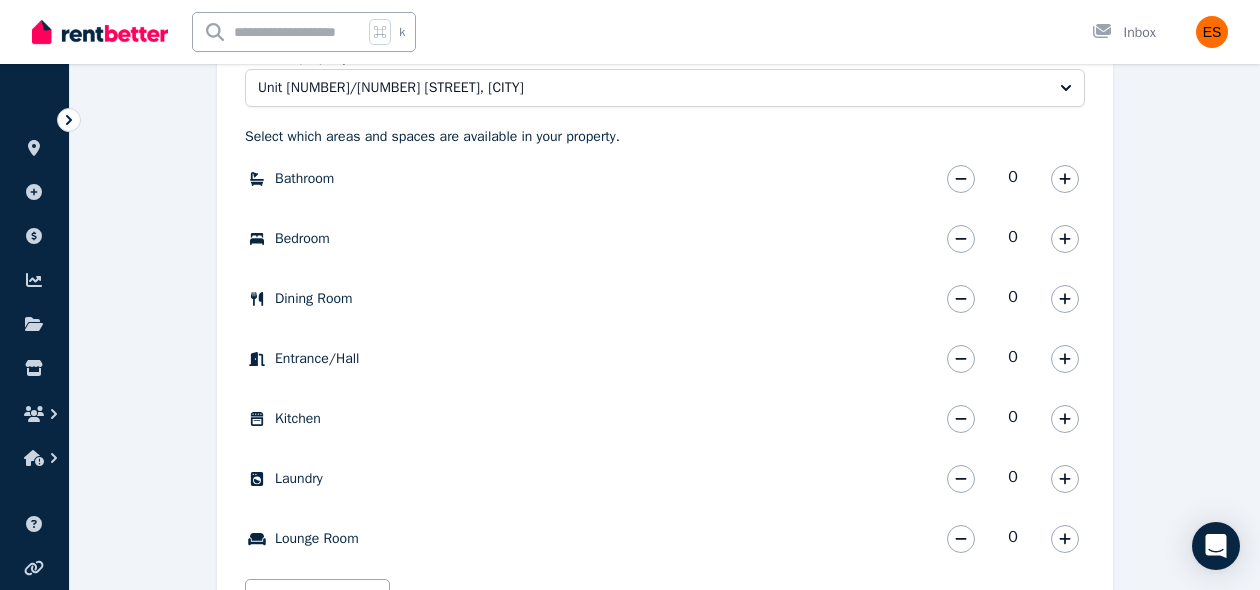 scroll, scrollTop: 609, scrollLeft: 0, axis: vertical 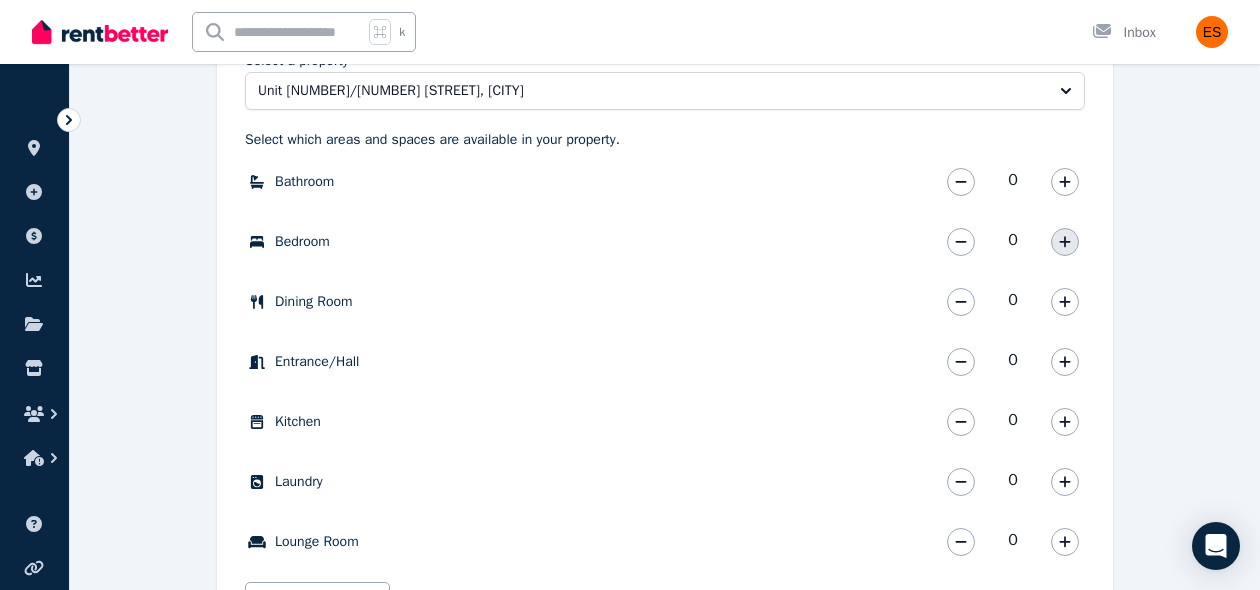 click 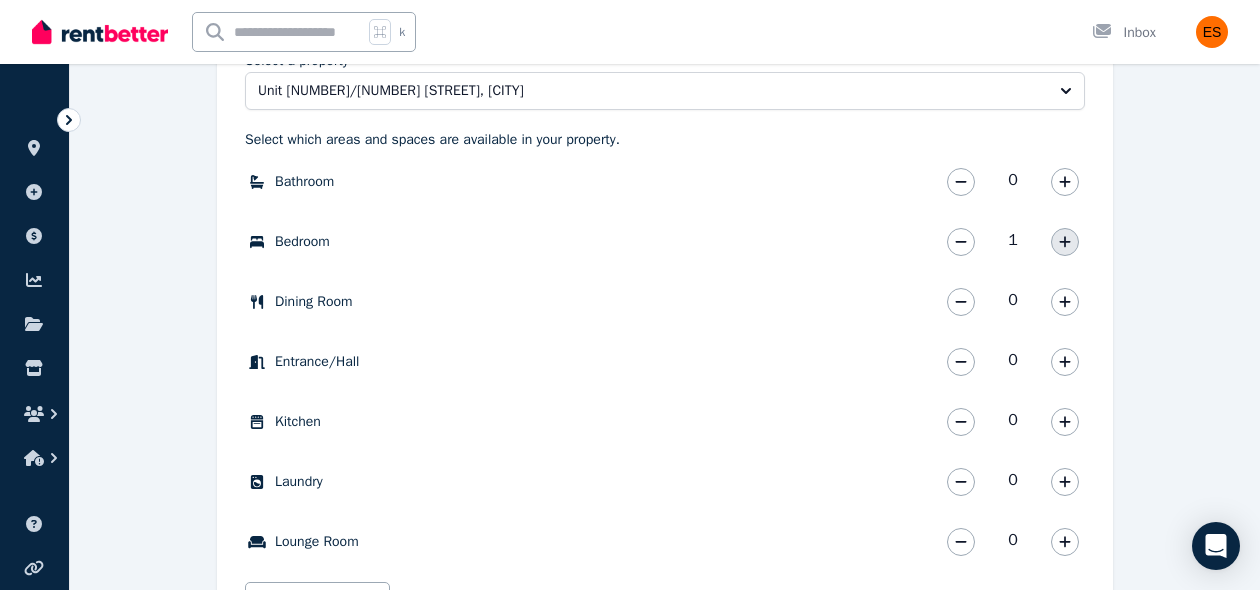 click 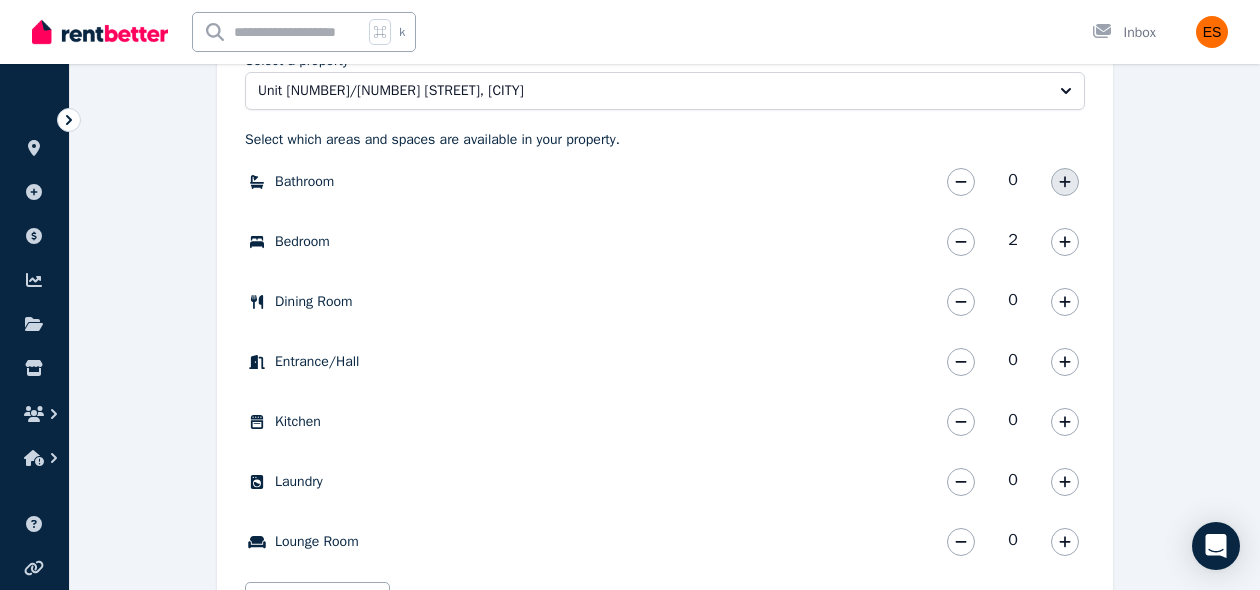 click 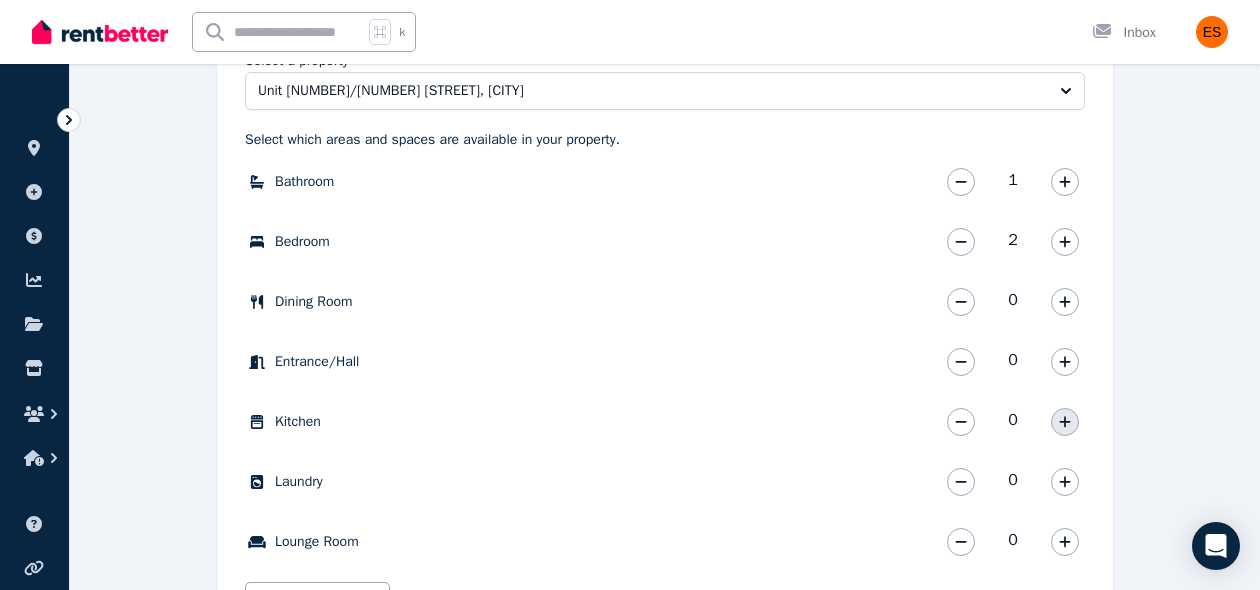 click 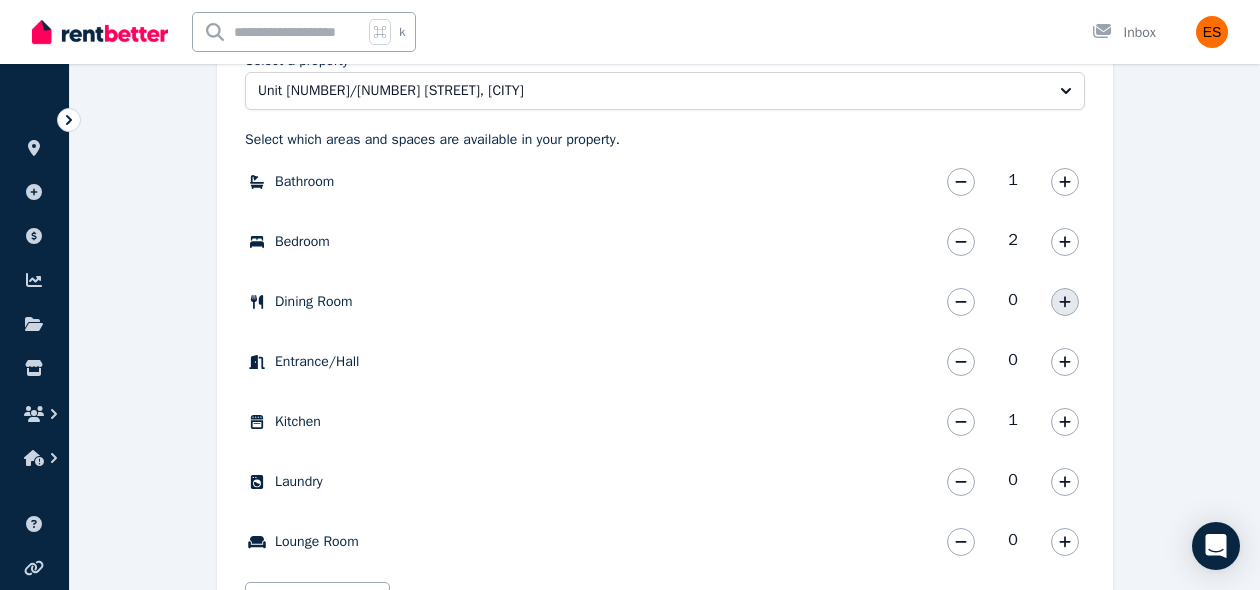 click 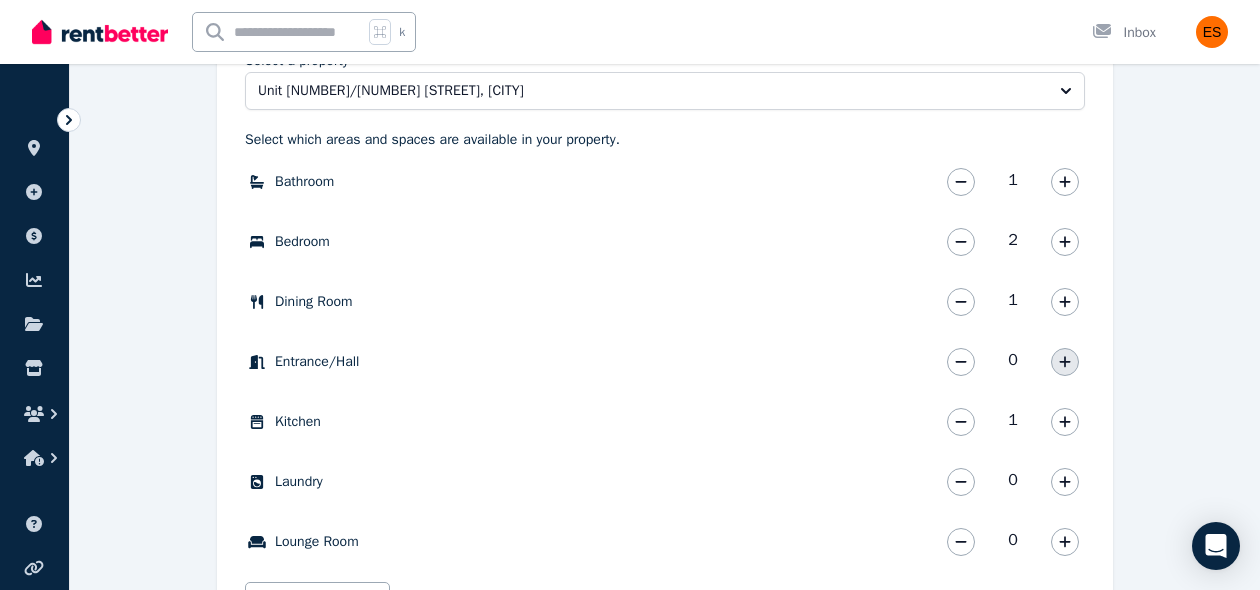 click 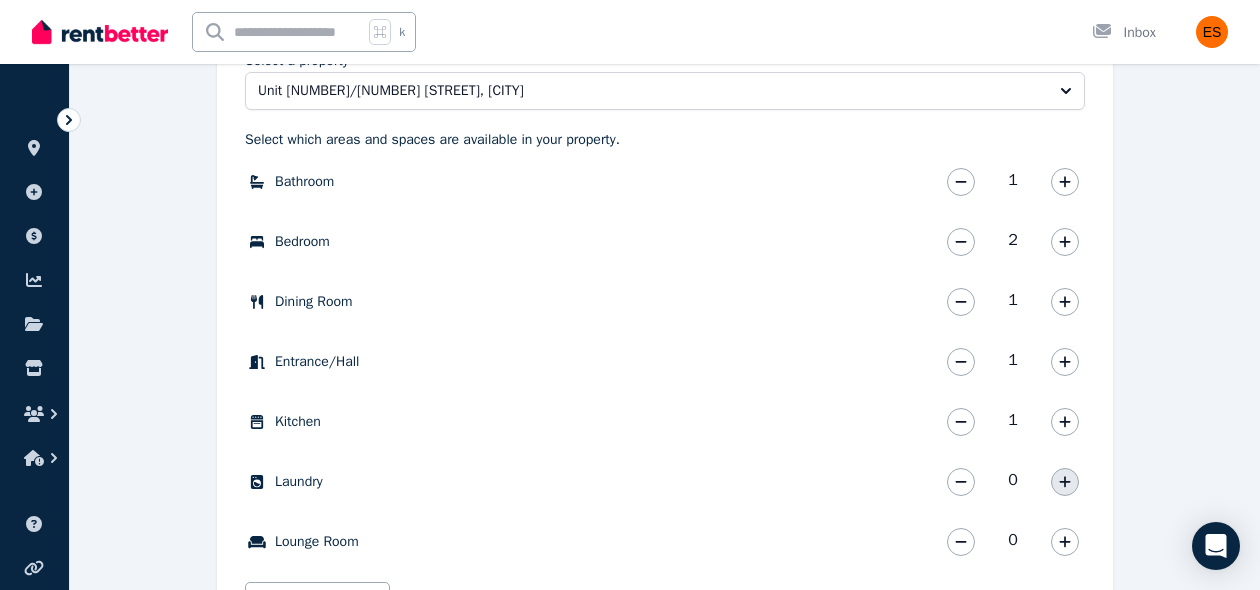 click 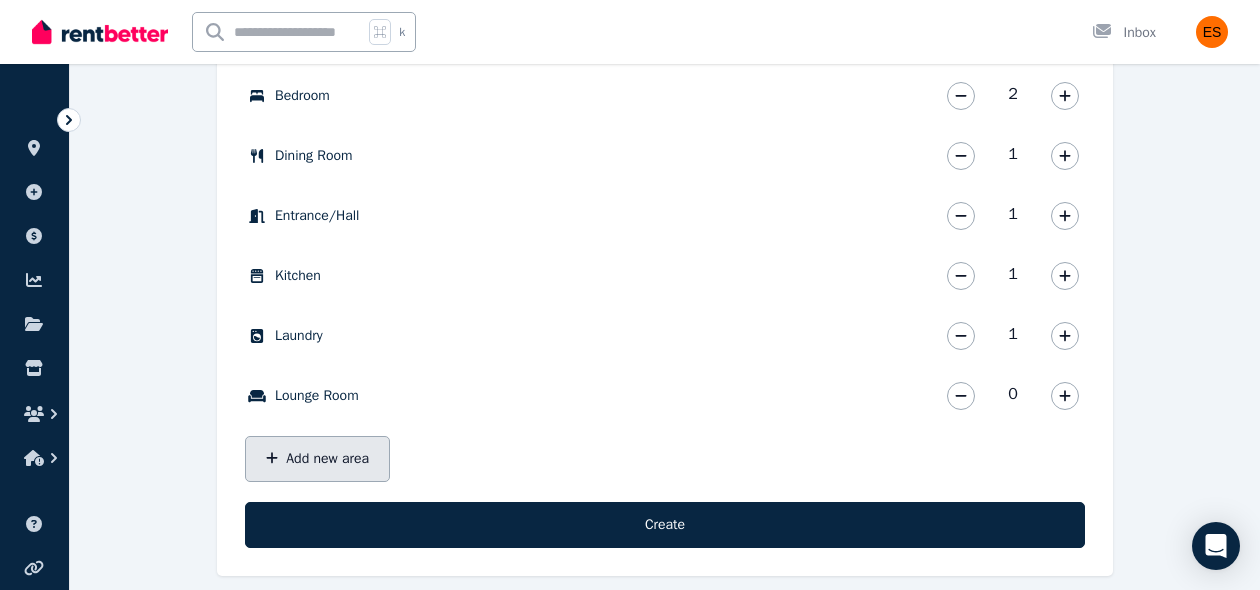 scroll, scrollTop: 753, scrollLeft: 0, axis: vertical 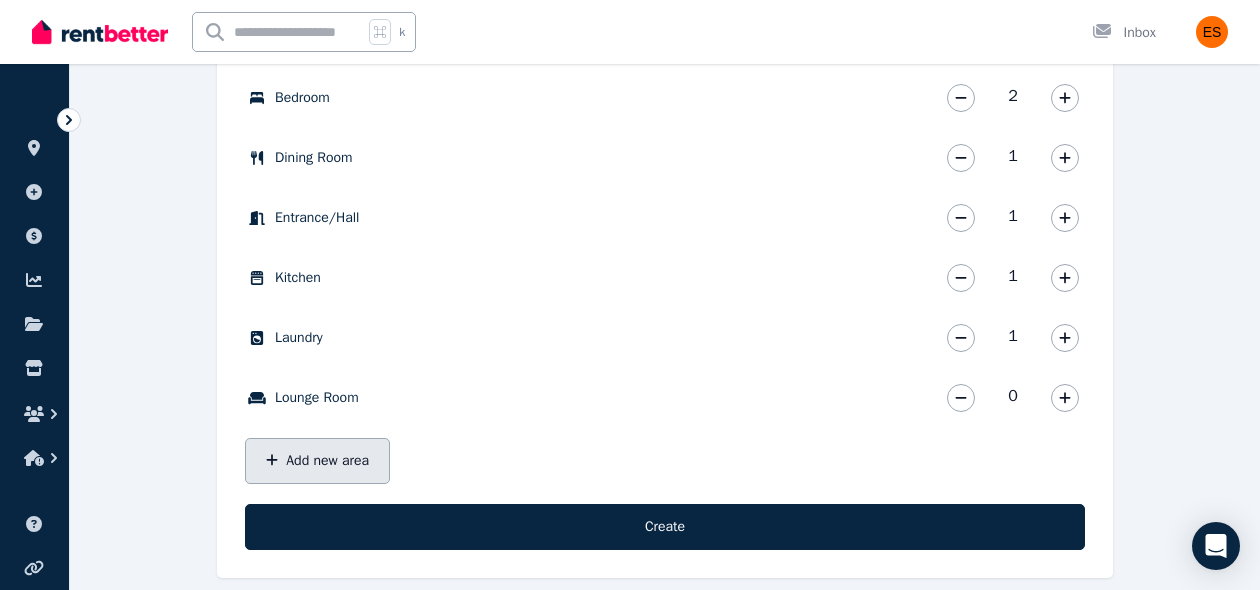 click on "Add new area" at bounding box center (317, 461) 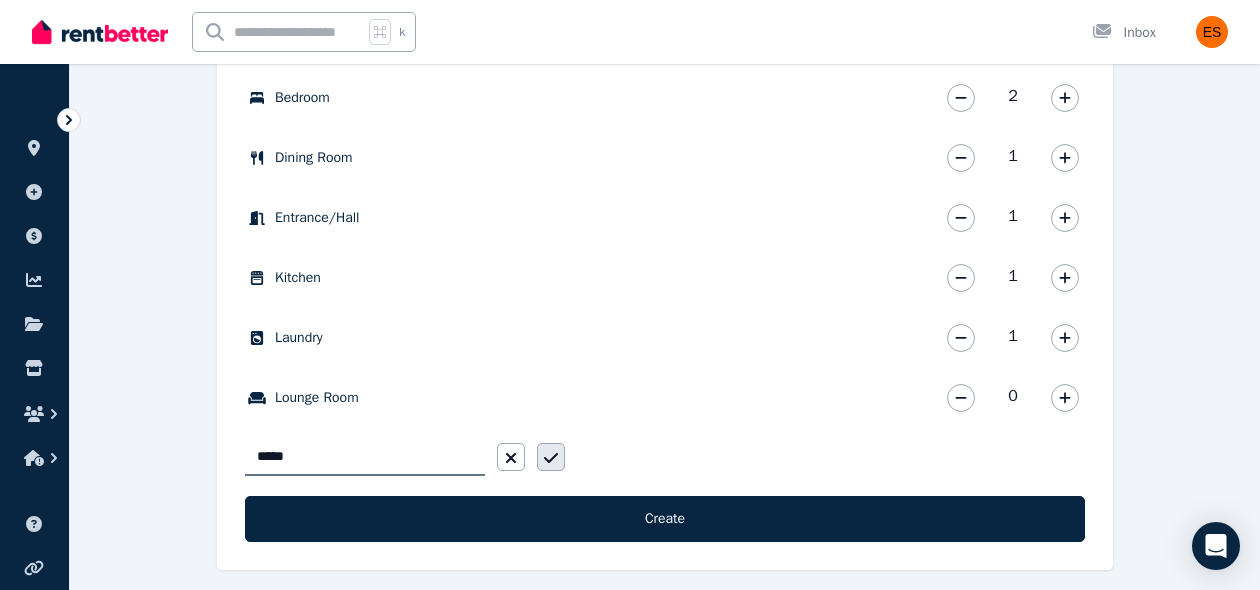type on "*****" 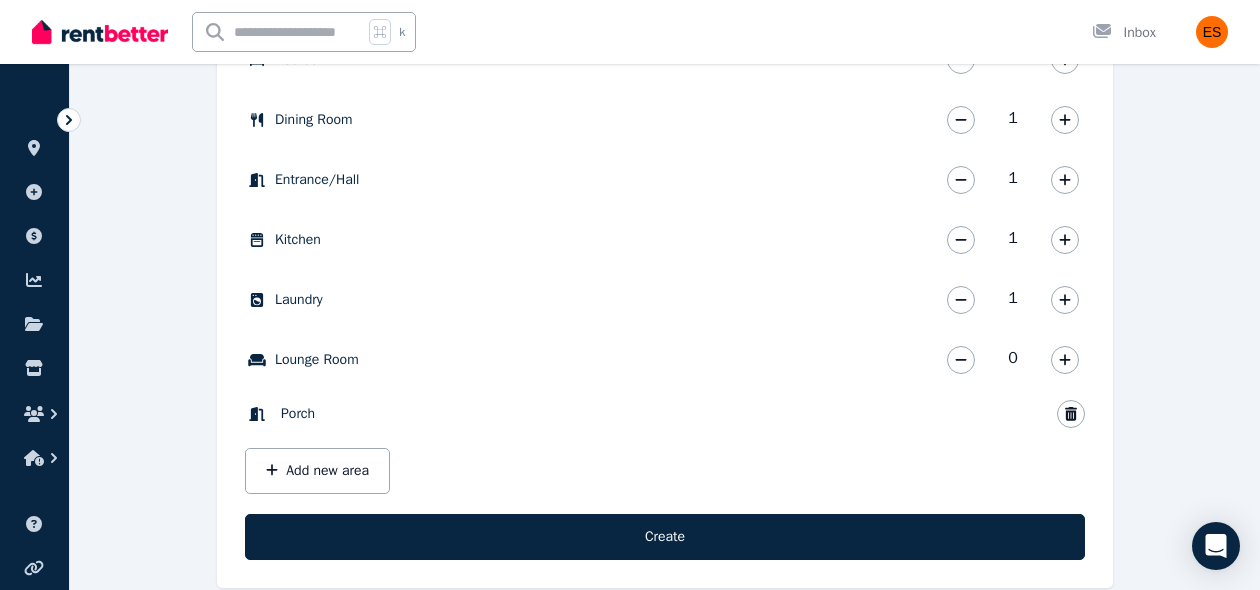 scroll, scrollTop: 799, scrollLeft: 0, axis: vertical 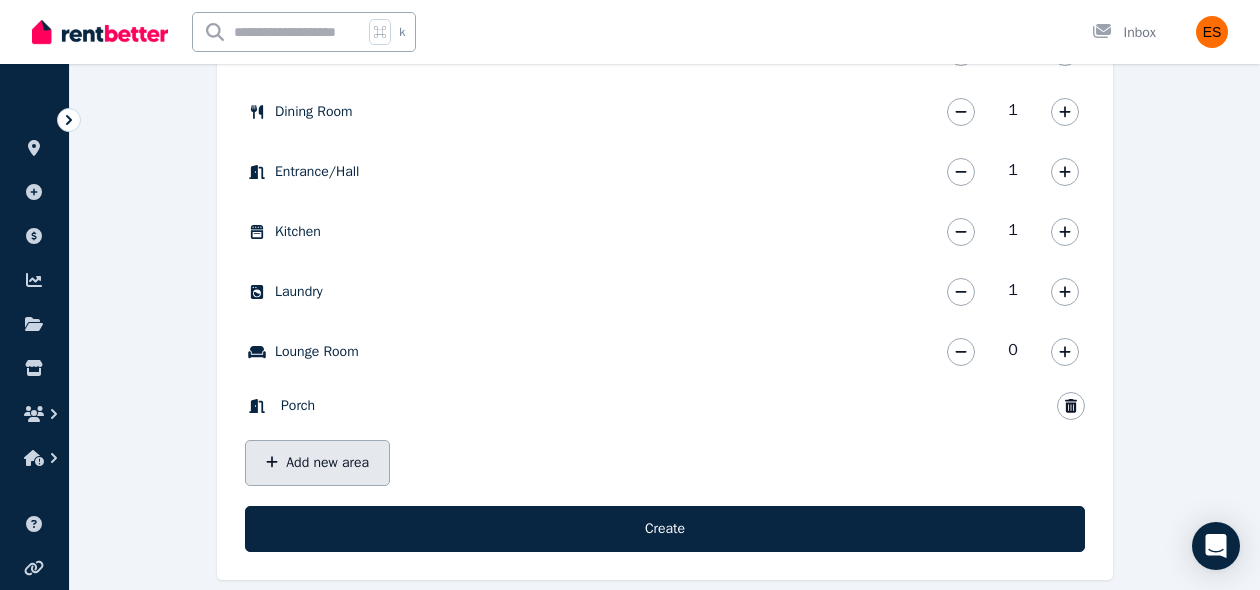 click on "Add new area" at bounding box center [317, 463] 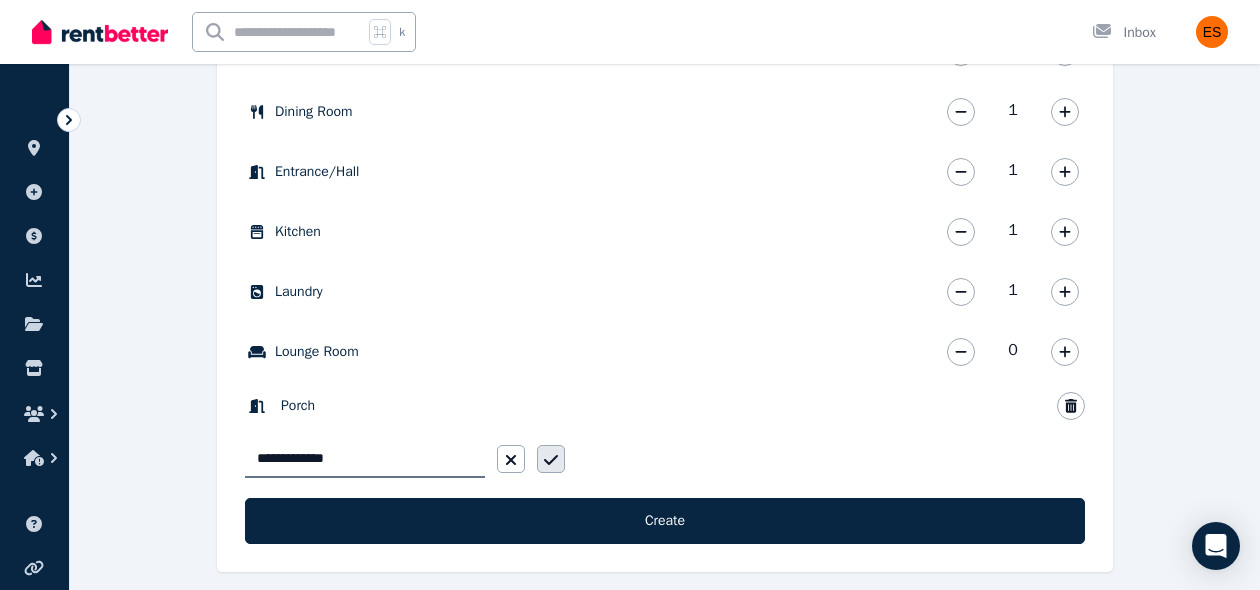 type on "**********" 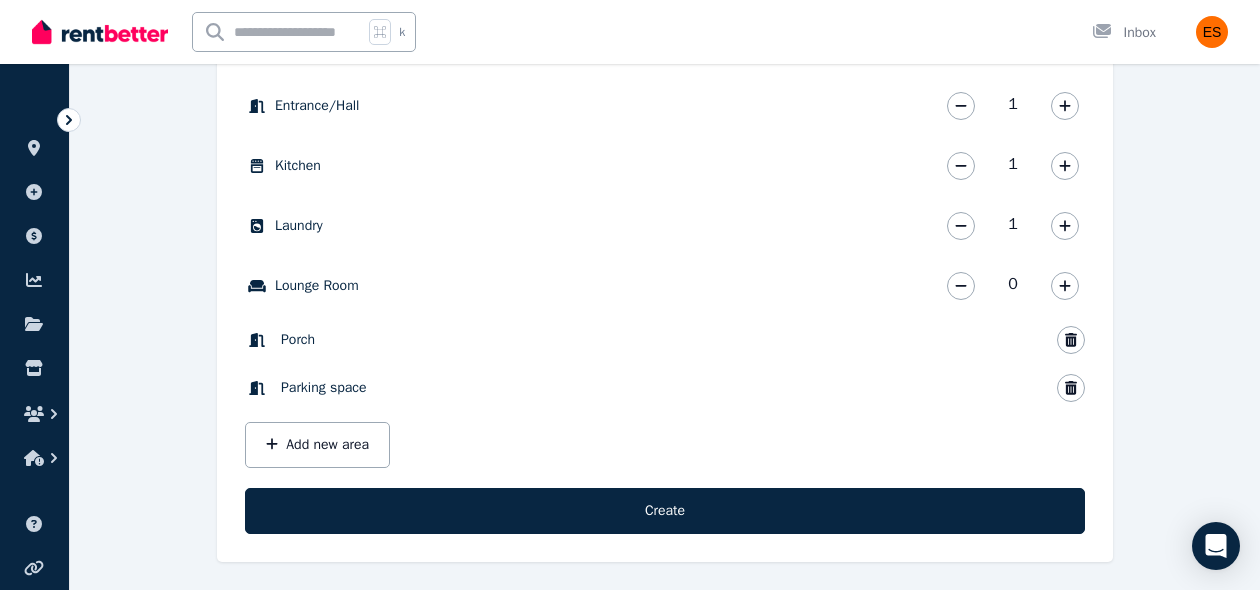 scroll, scrollTop: 868, scrollLeft: 0, axis: vertical 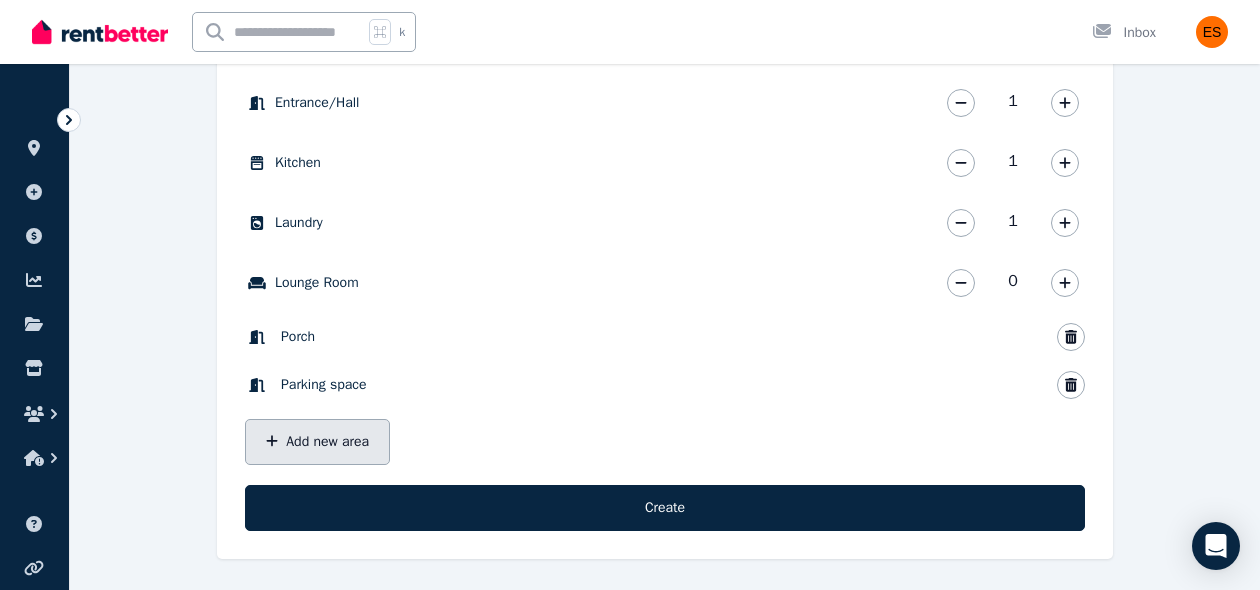 click on "Add new area" at bounding box center (317, 442) 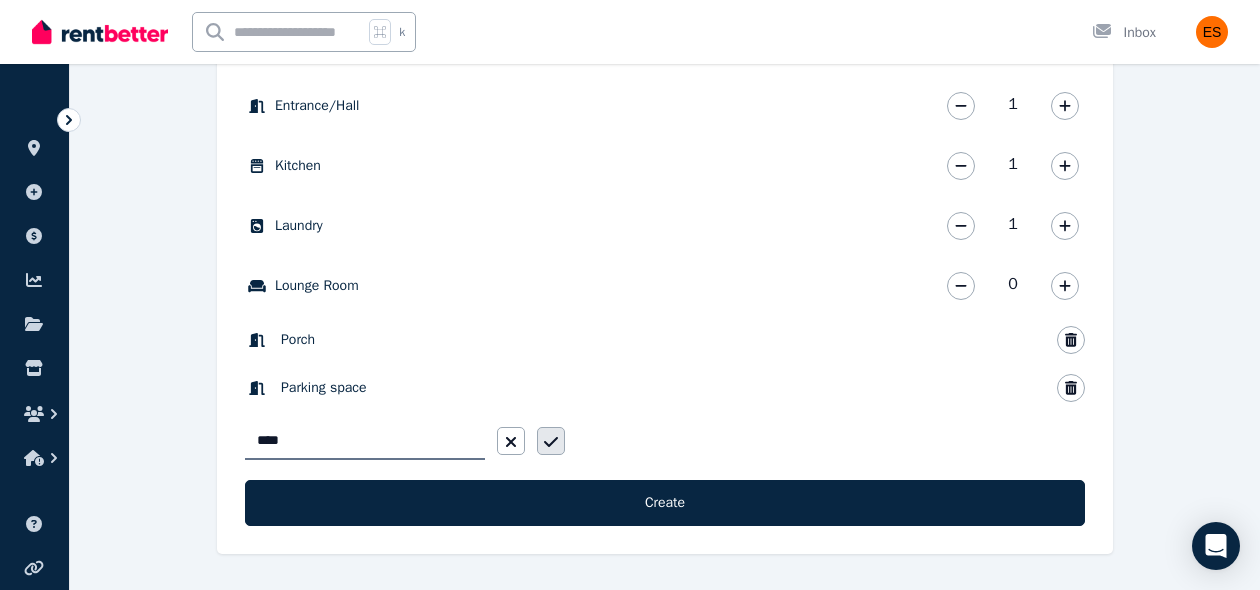 type on "****" 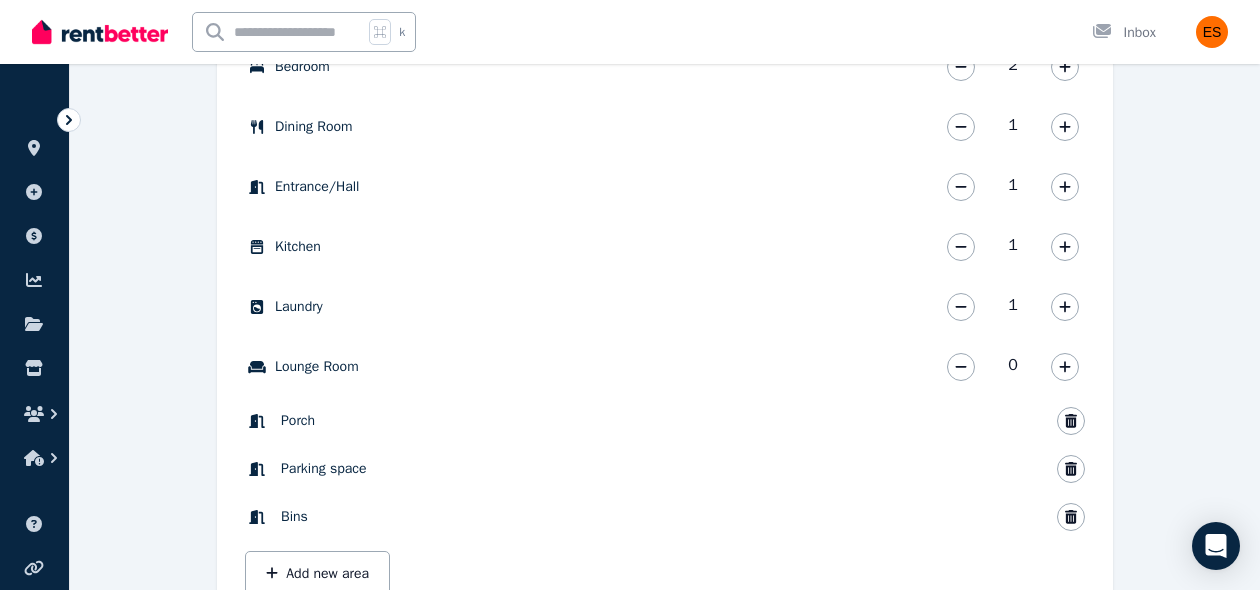 scroll, scrollTop: 921, scrollLeft: 0, axis: vertical 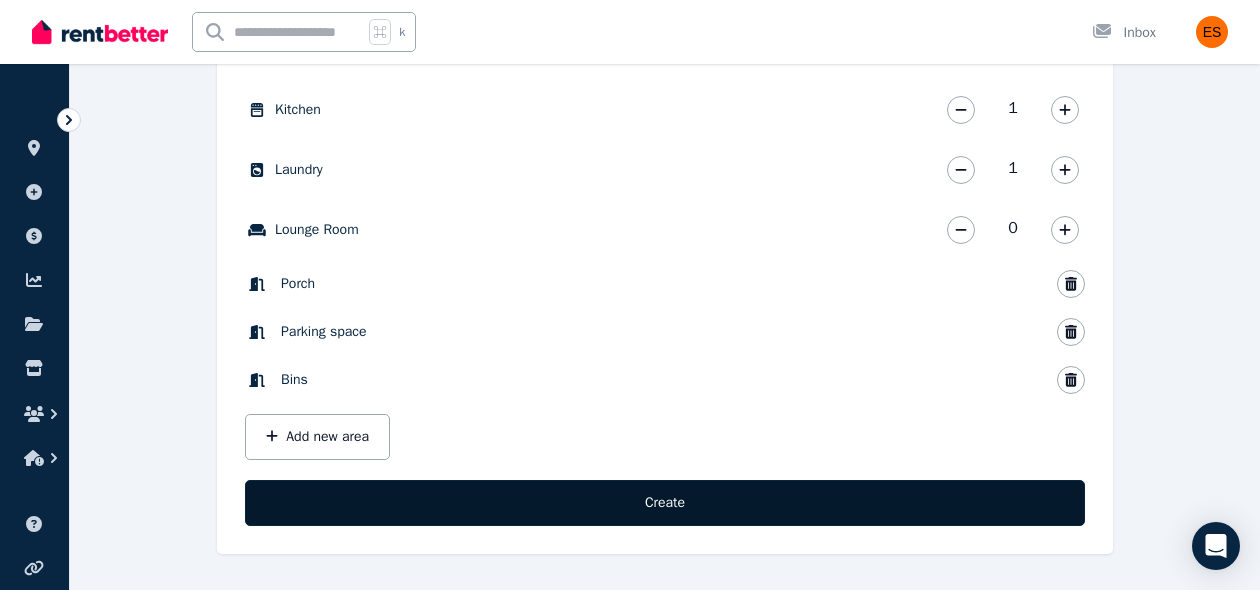 click on "Create" at bounding box center [665, 503] 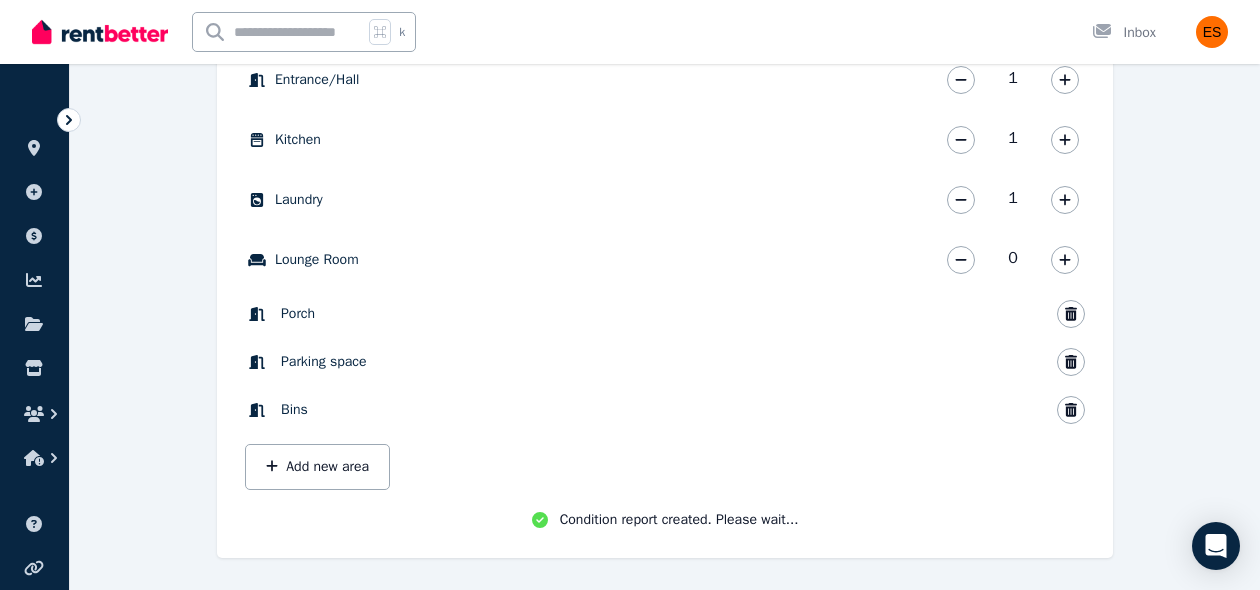 scroll, scrollTop: 899, scrollLeft: 0, axis: vertical 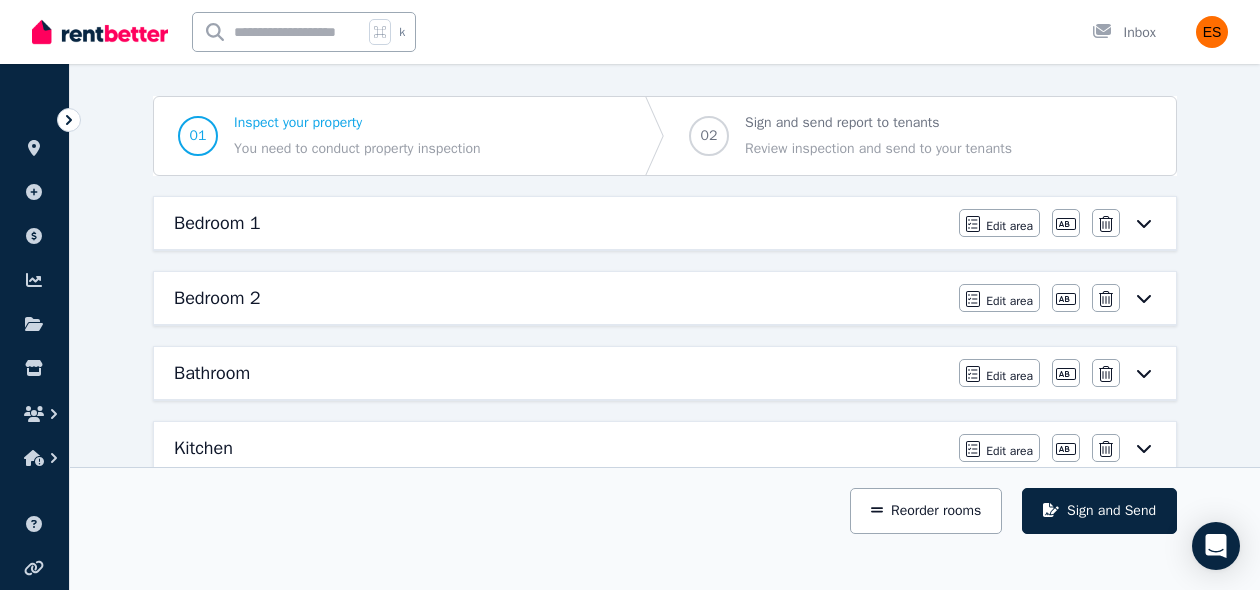 click 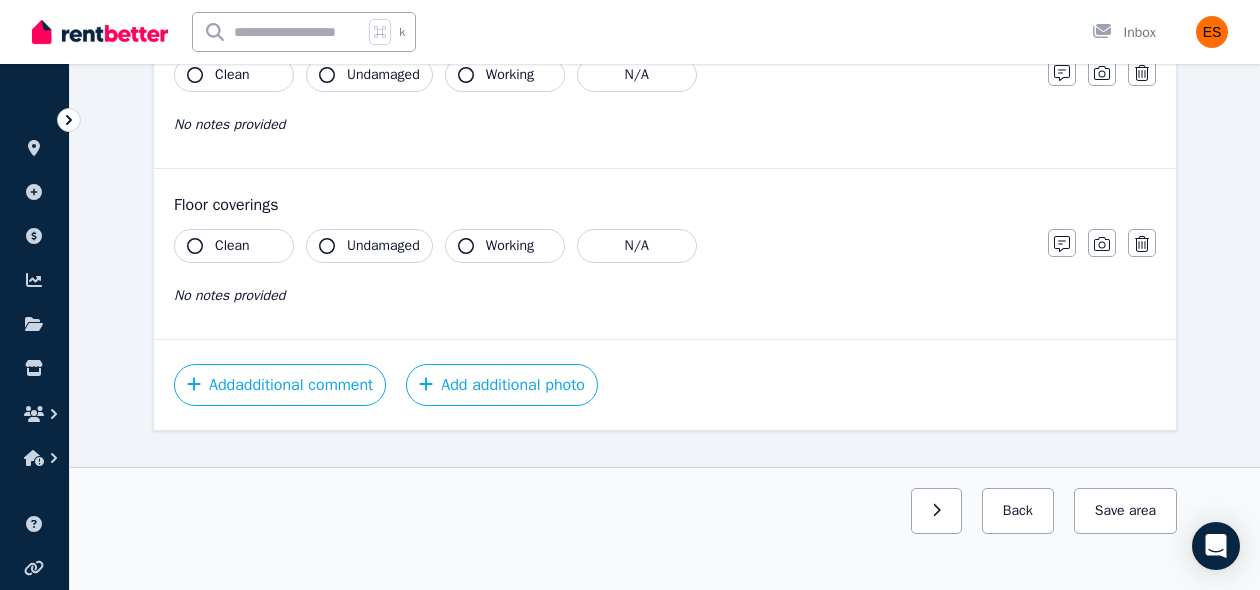 scroll, scrollTop: 1510, scrollLeft: 0, axis: vertical 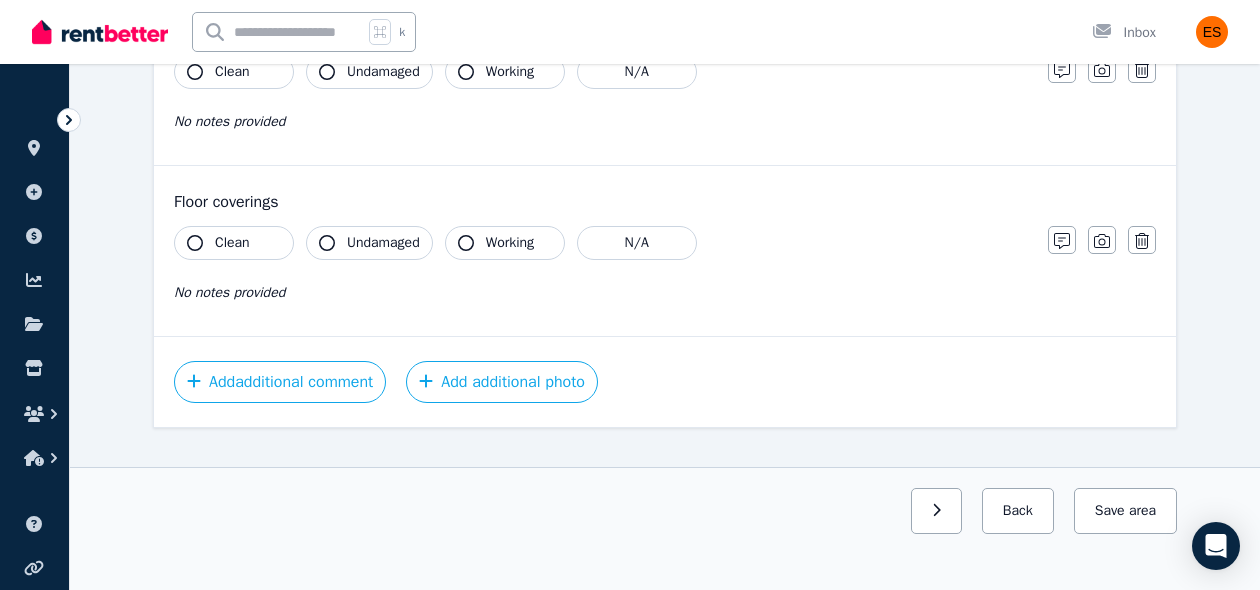 click 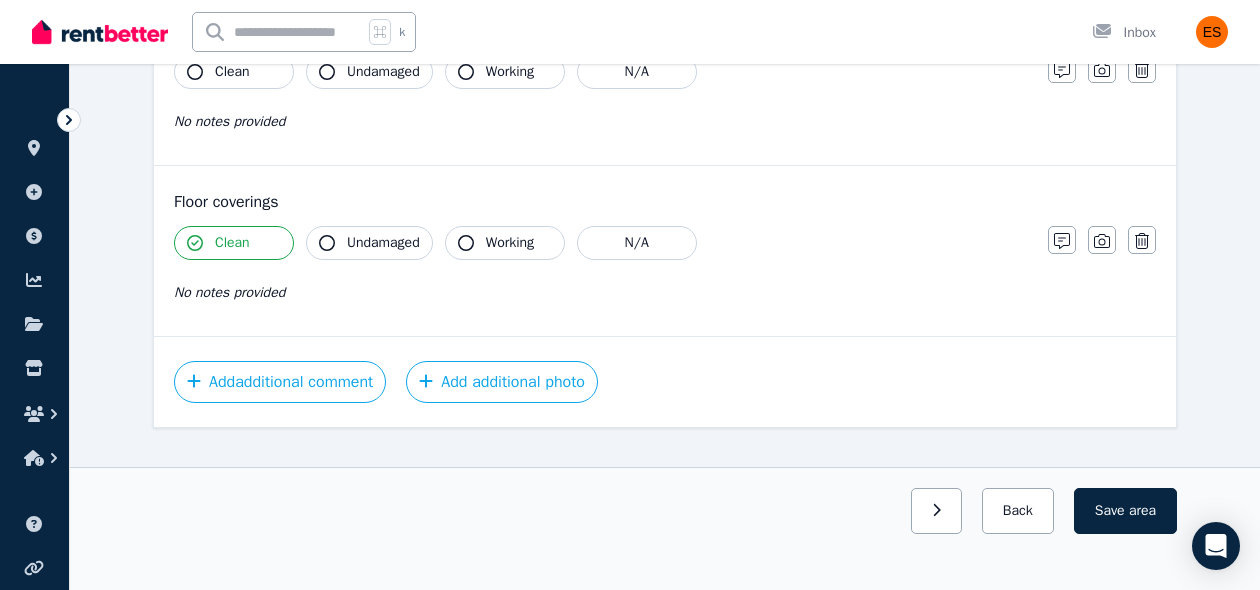 click 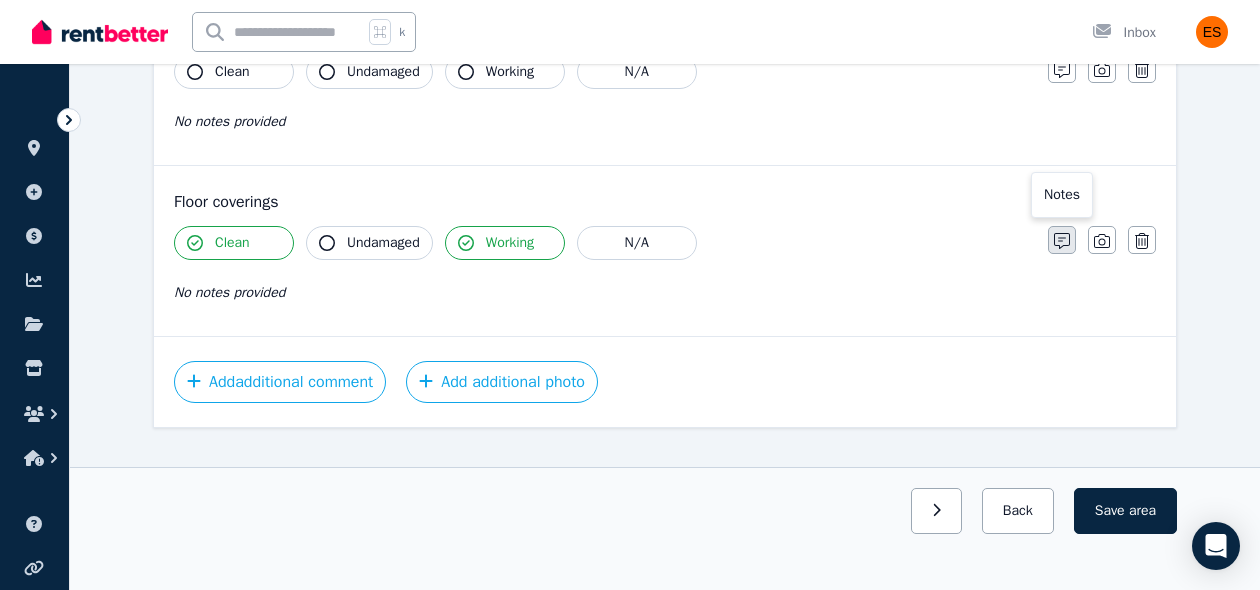 click at bounding box center [1062, 240] 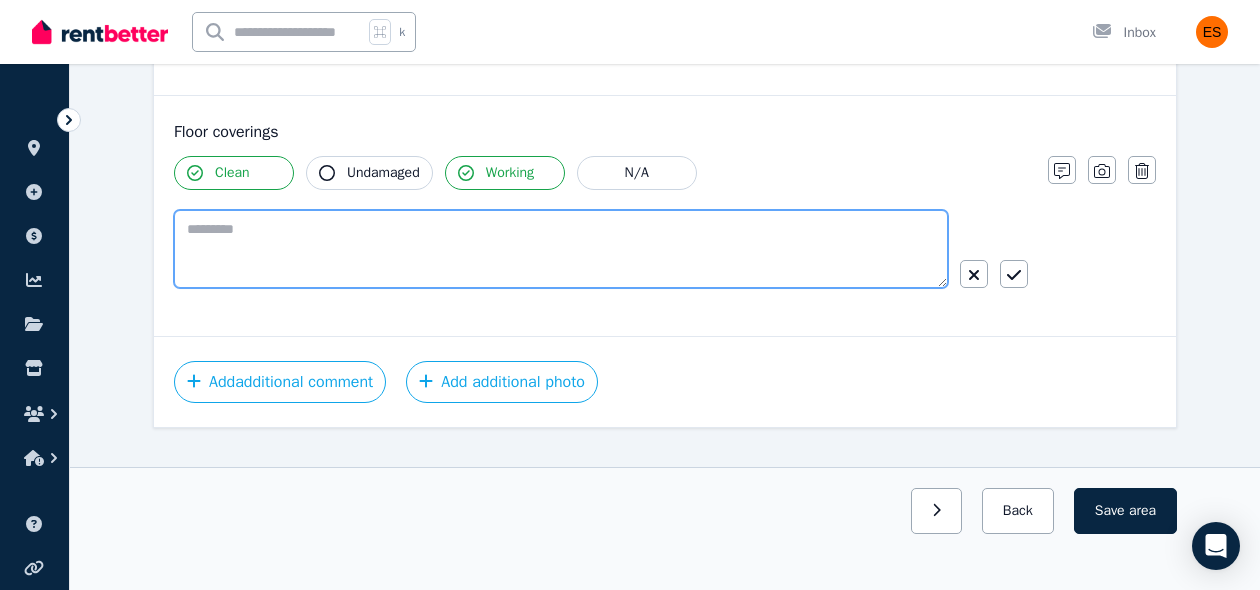 click at bounding box center (561, 249) 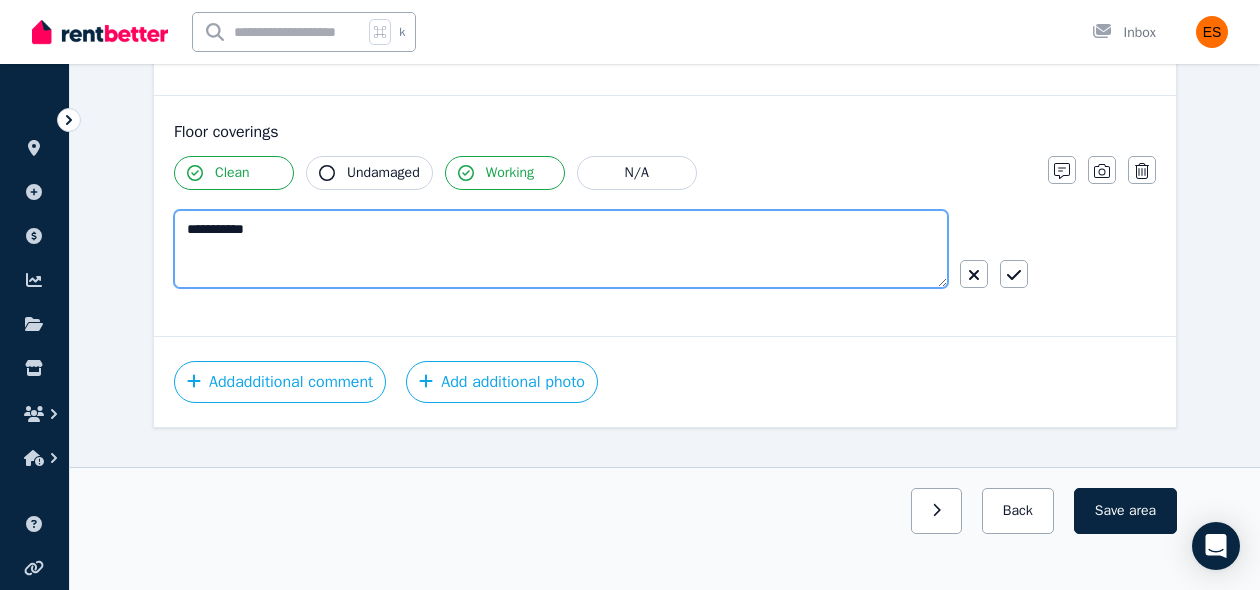 click on "**********" at bounding box center (561, 249) 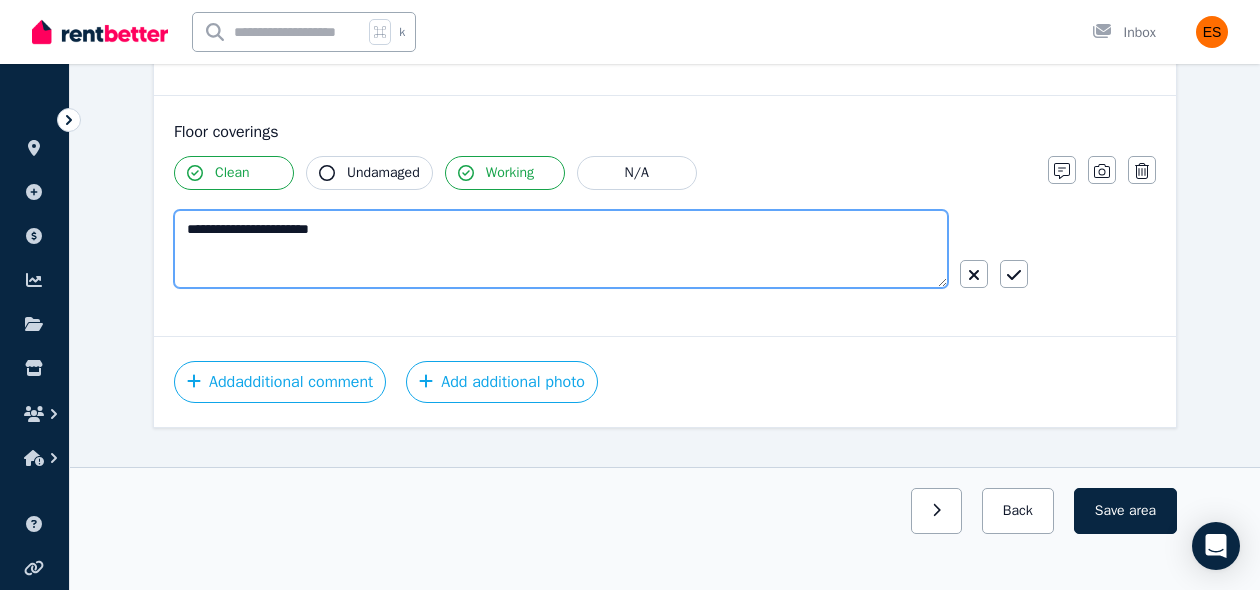click on "**********" at bounding box center (561, 249) 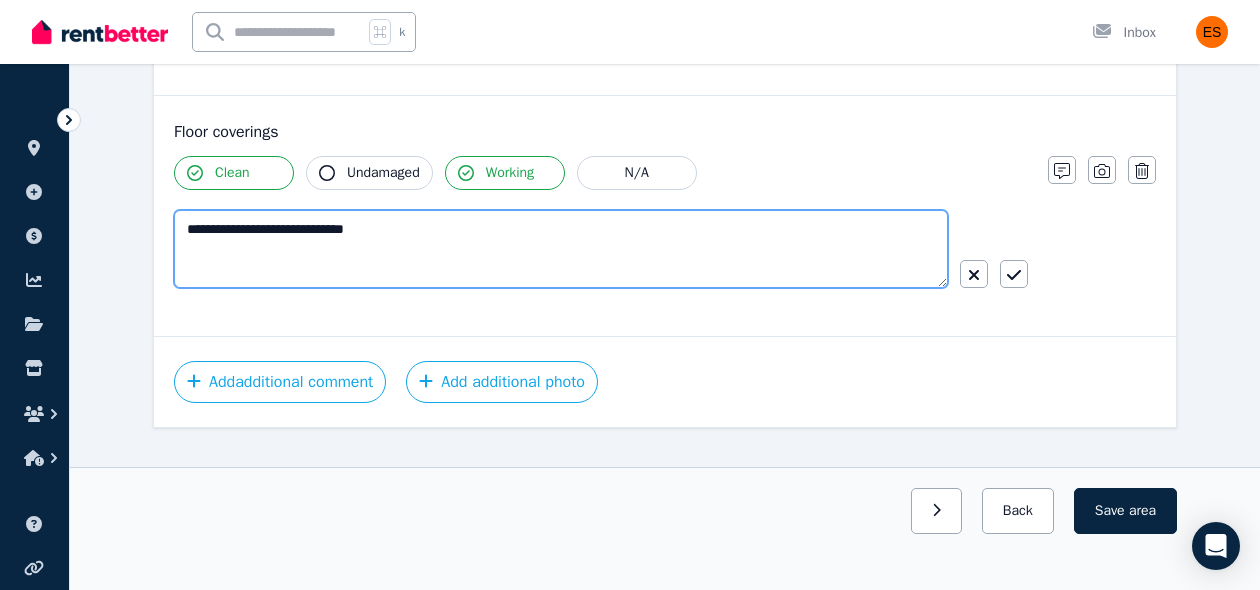 click on "**********" at bounding box center (561, 249) 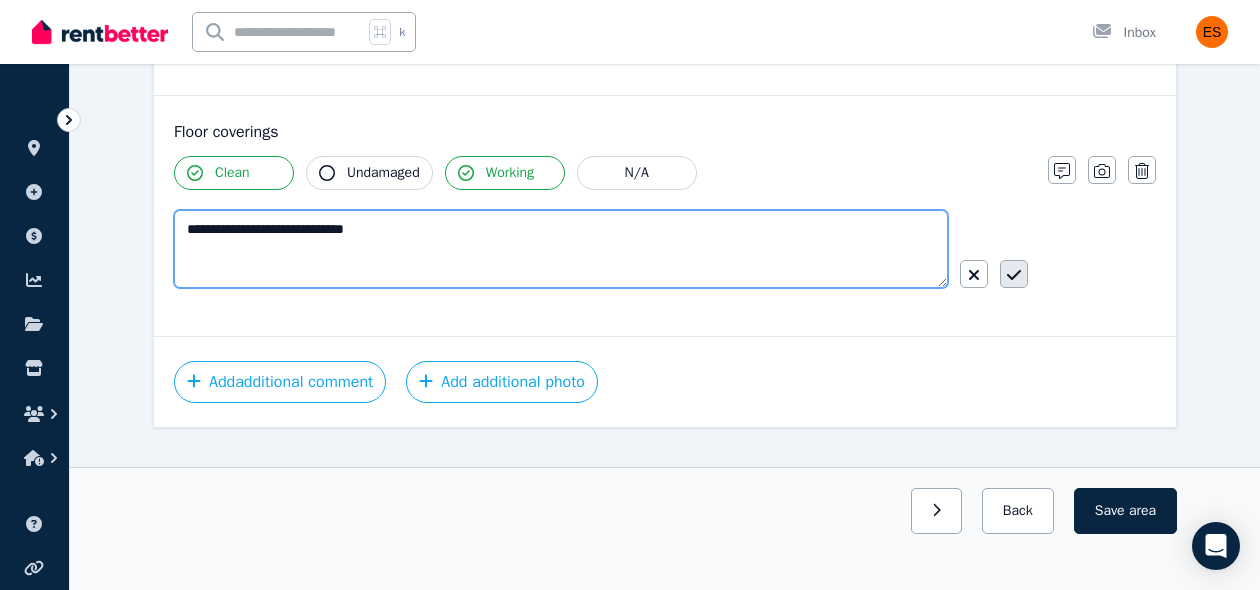 type on "**********" 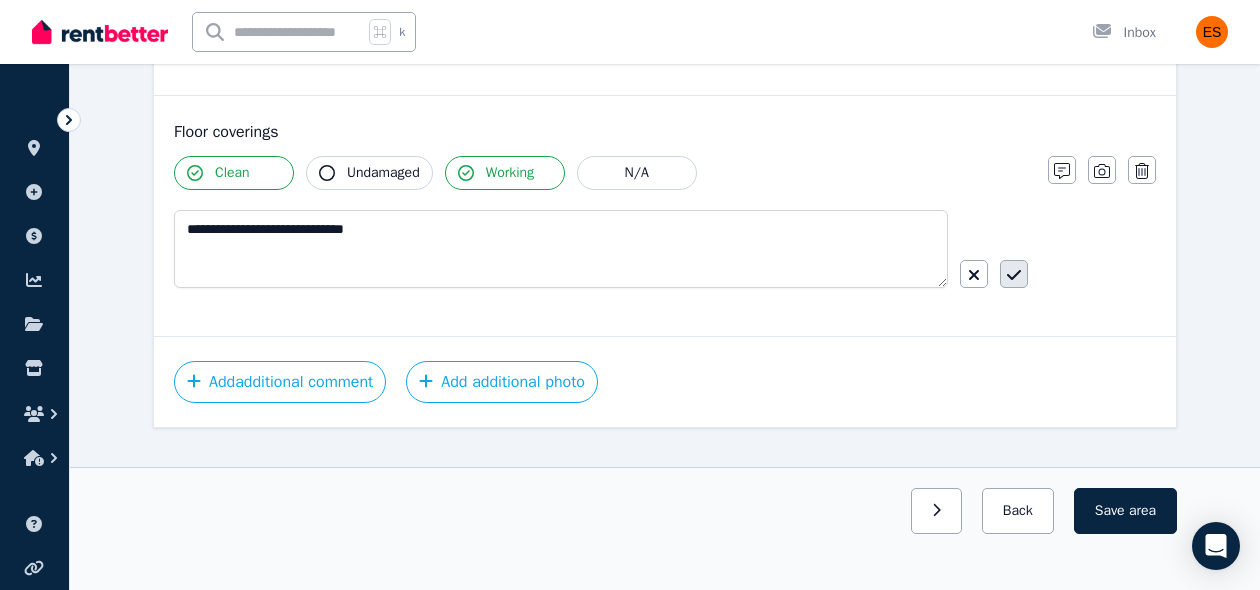 click 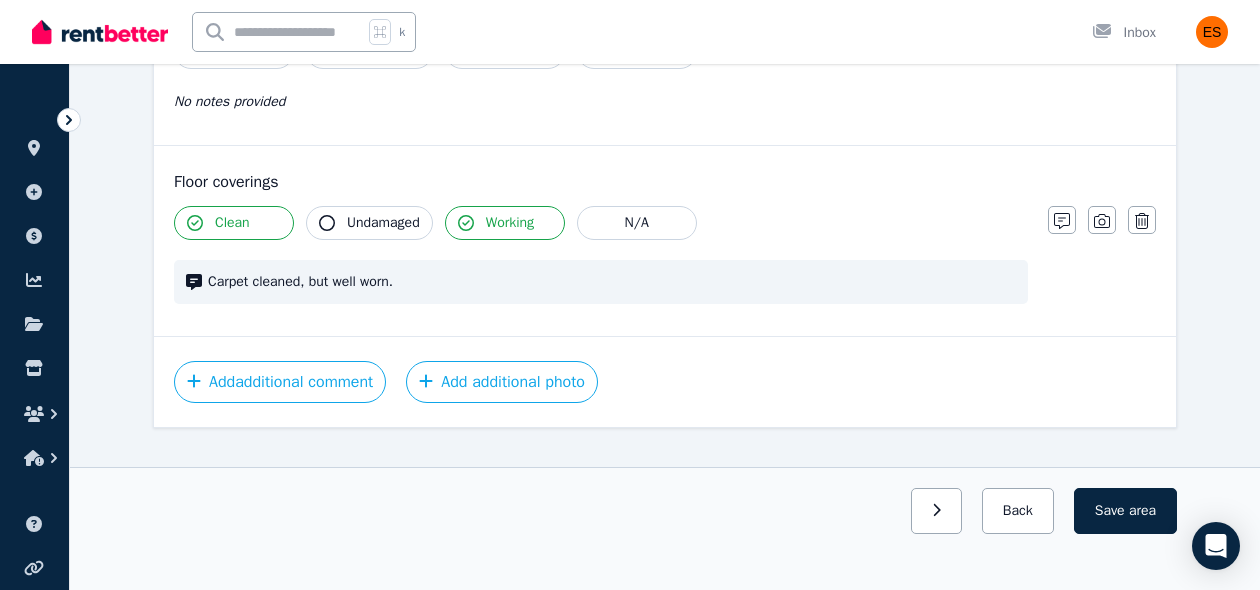 scroll, scrollTop: 1296, scrollLeft: 0, axis: vertical 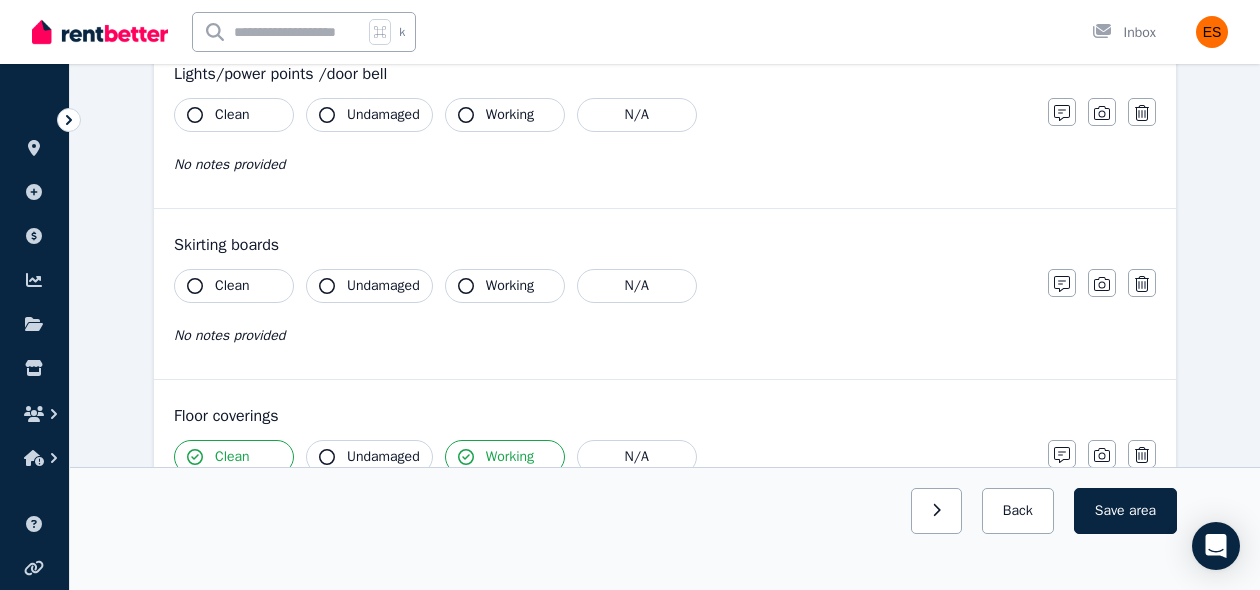 click on "Clean" at bounding box center (234, 286) 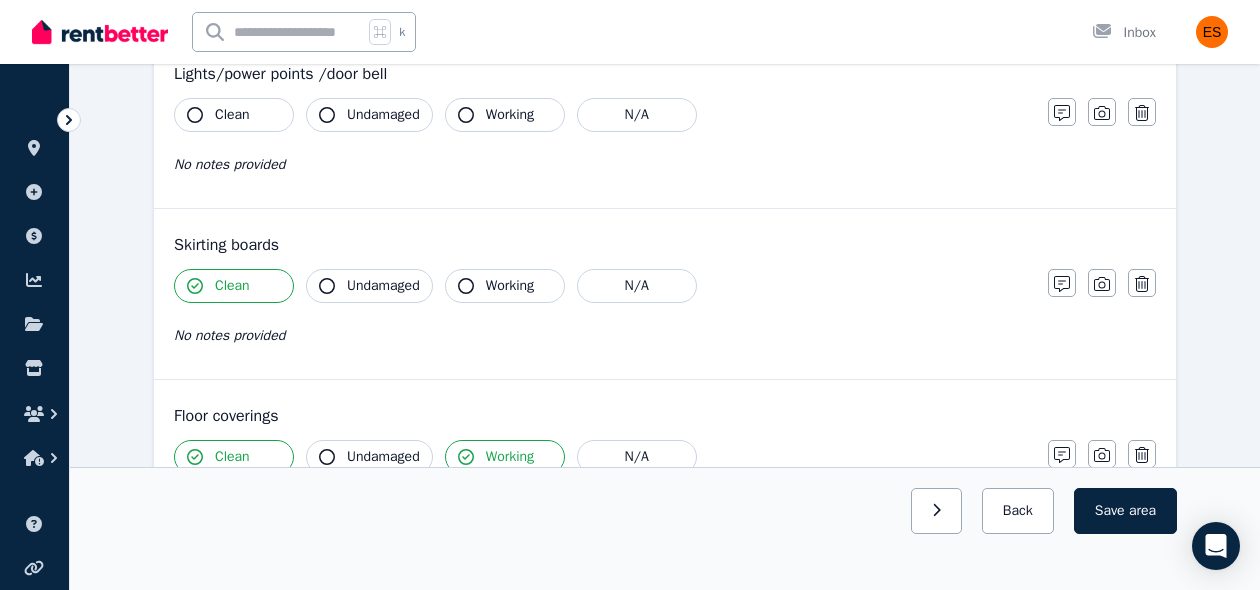 click on "Undamaged" at bounding box center [383, 286] 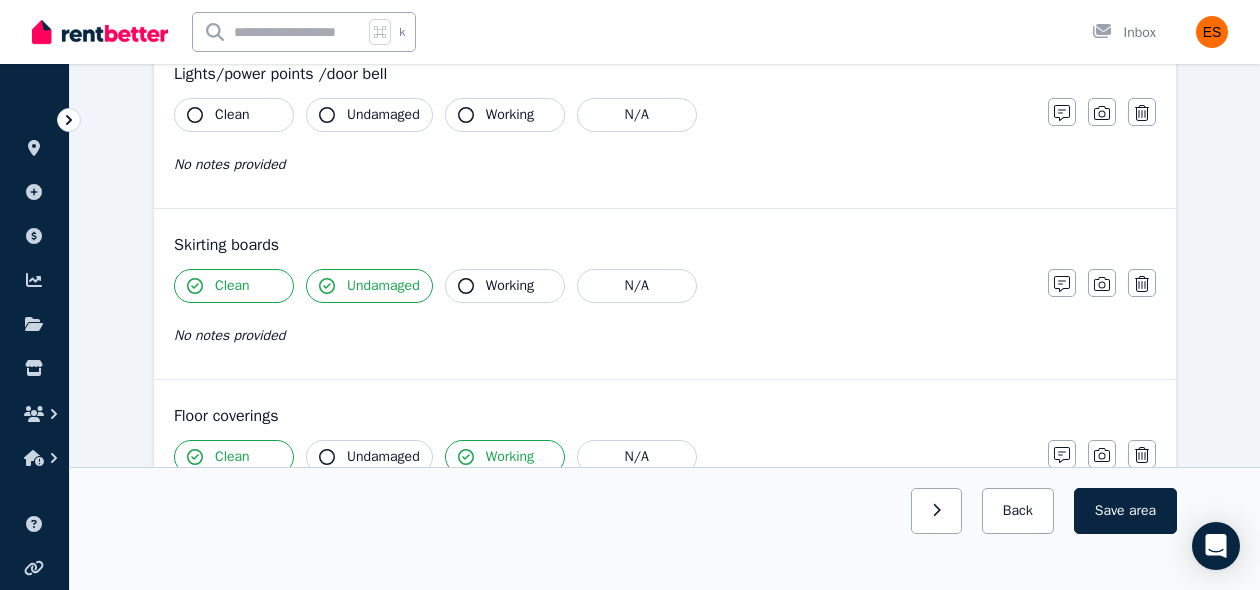 click on "Working" at bounding box center [505, 286] 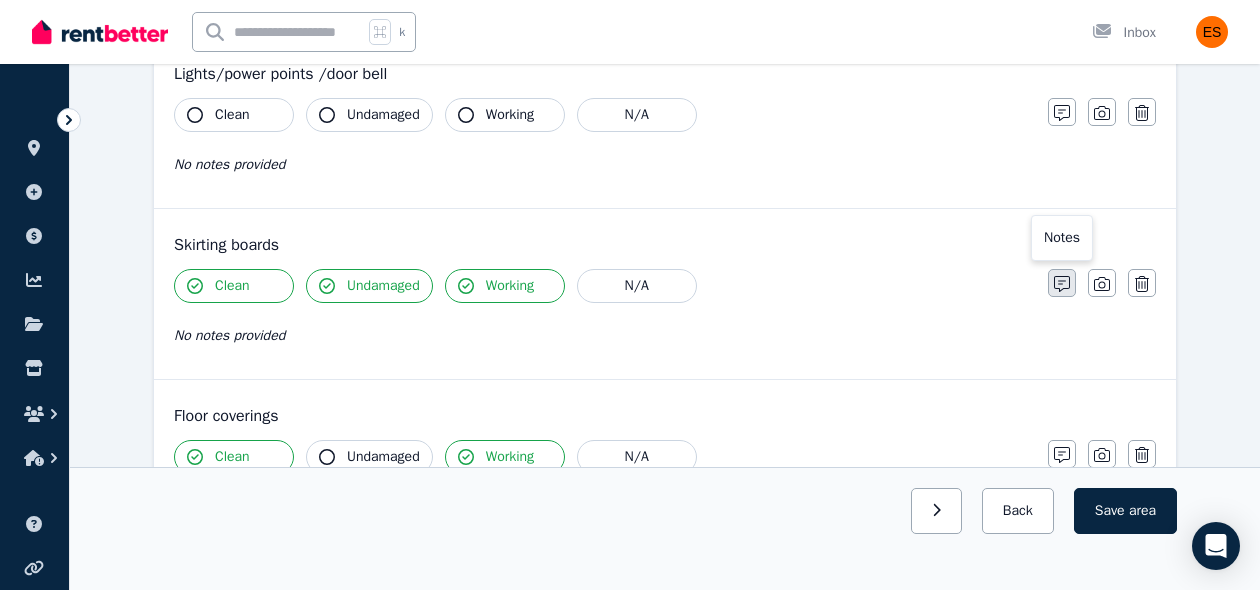 click 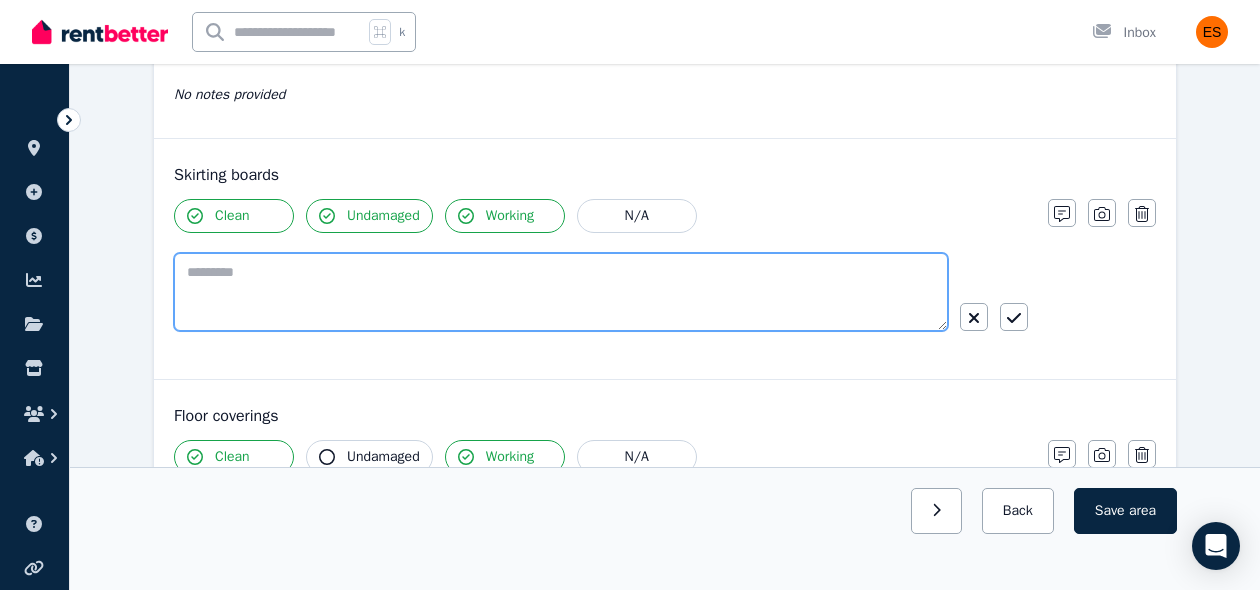 click at bounding box center (561, 292) 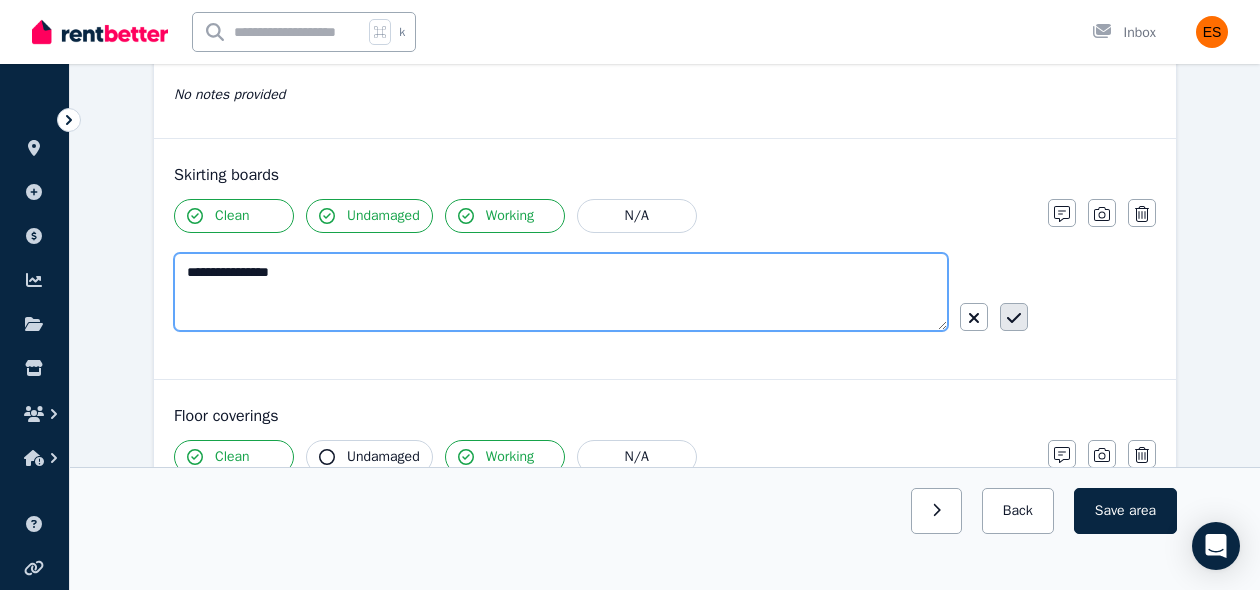 type on "**********" 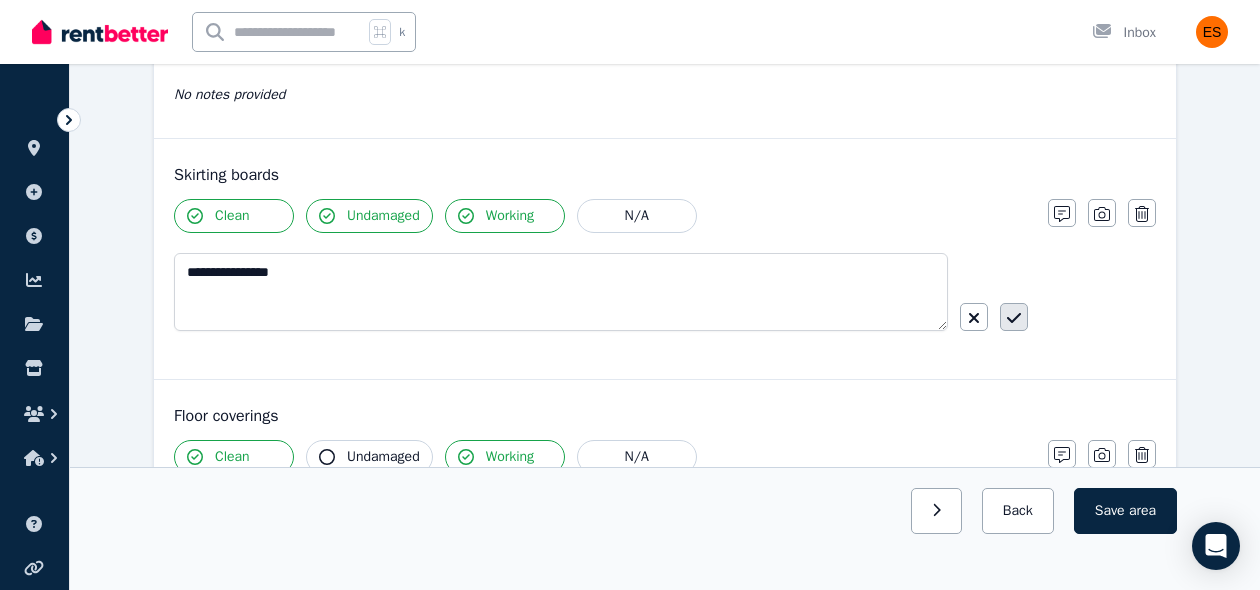 click 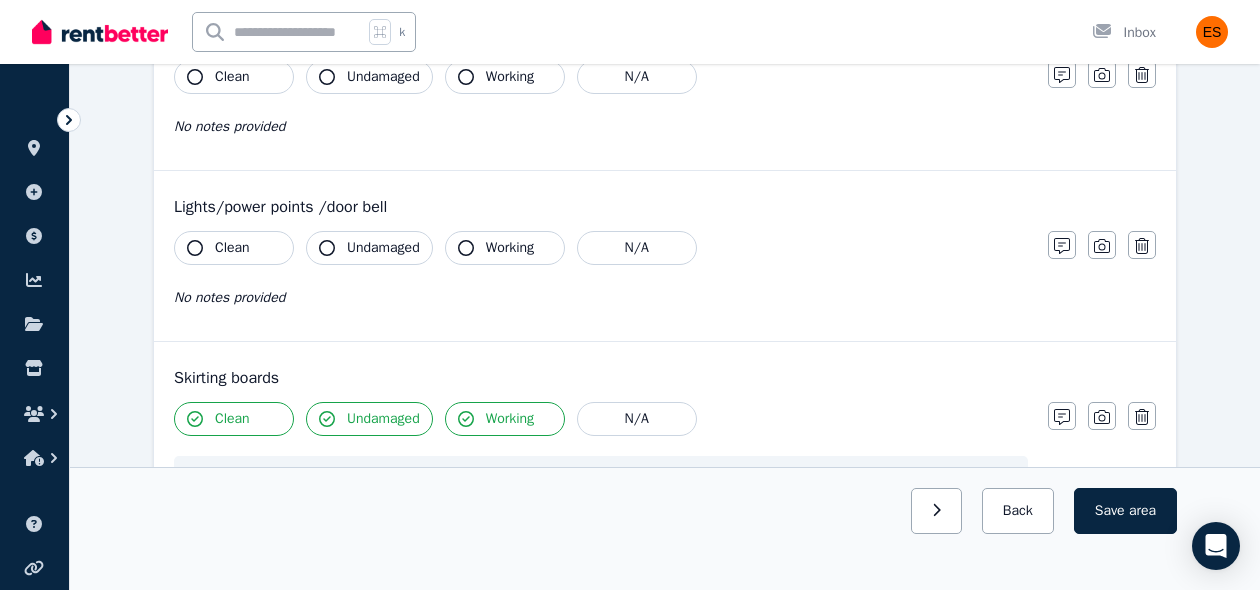 scroll, scrollTop: 1137, scrollLeft: 0, axis: vertical 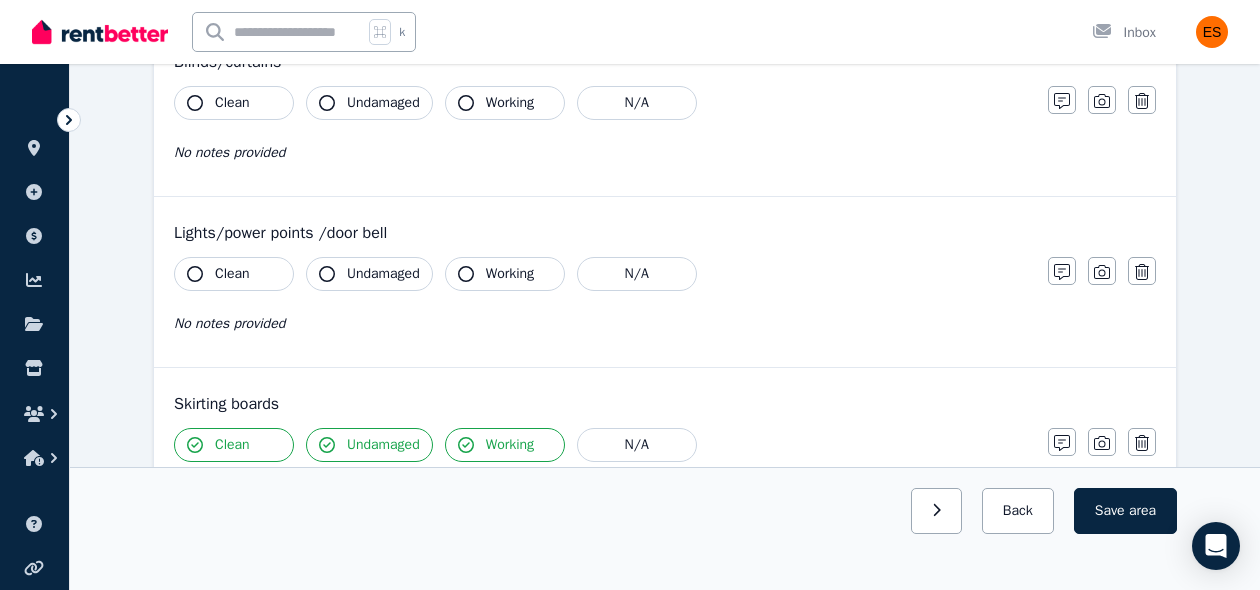 click 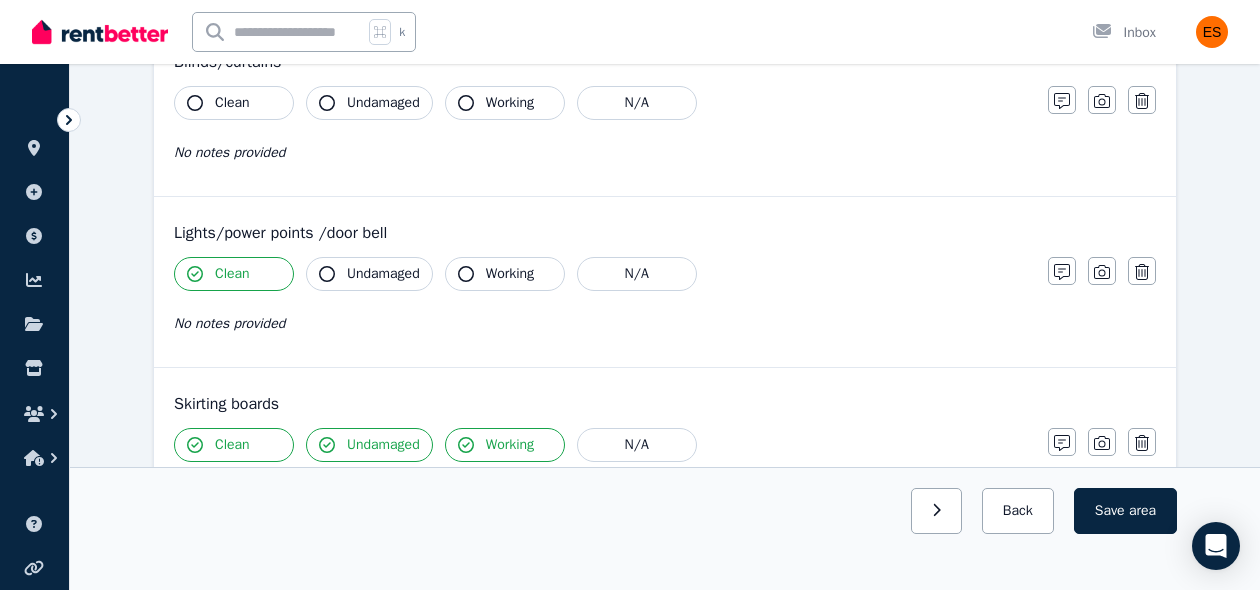 click 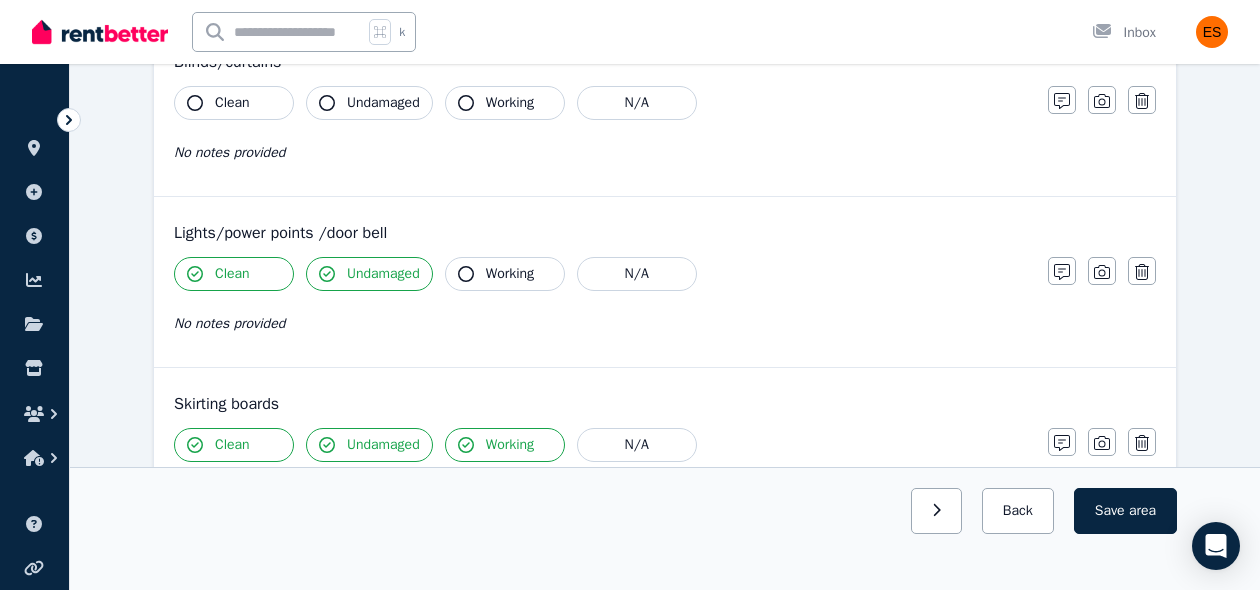 click on "Working" at bounding box center [510, 274] 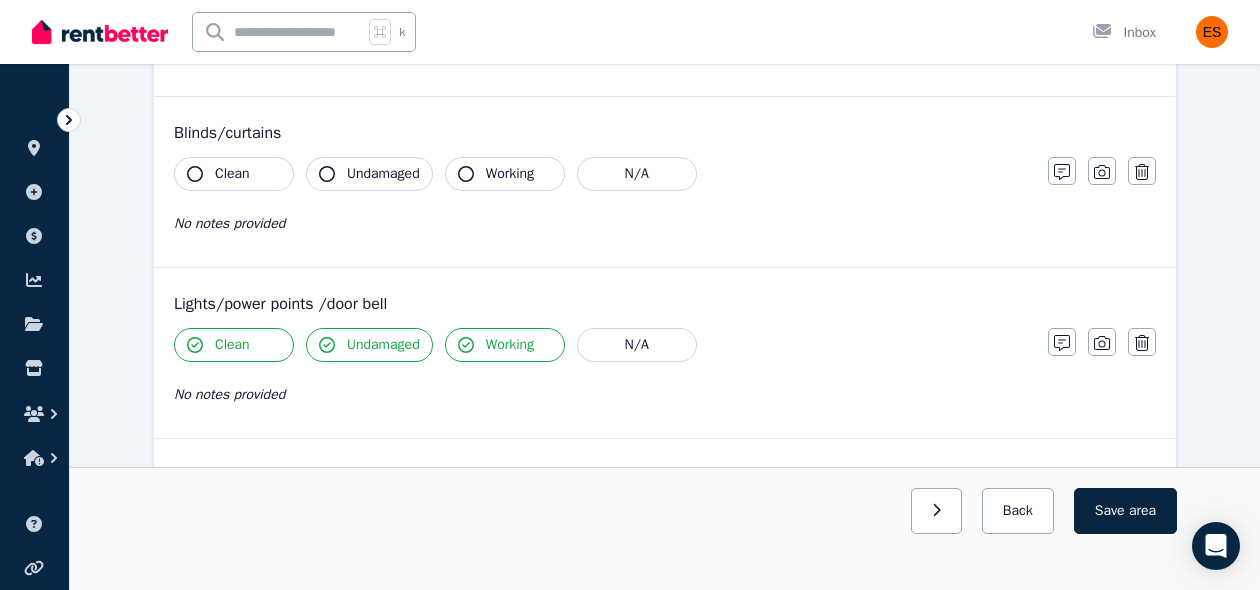 scroll, scrollTop: 1068, scrollLeft: 0, axis: vertical 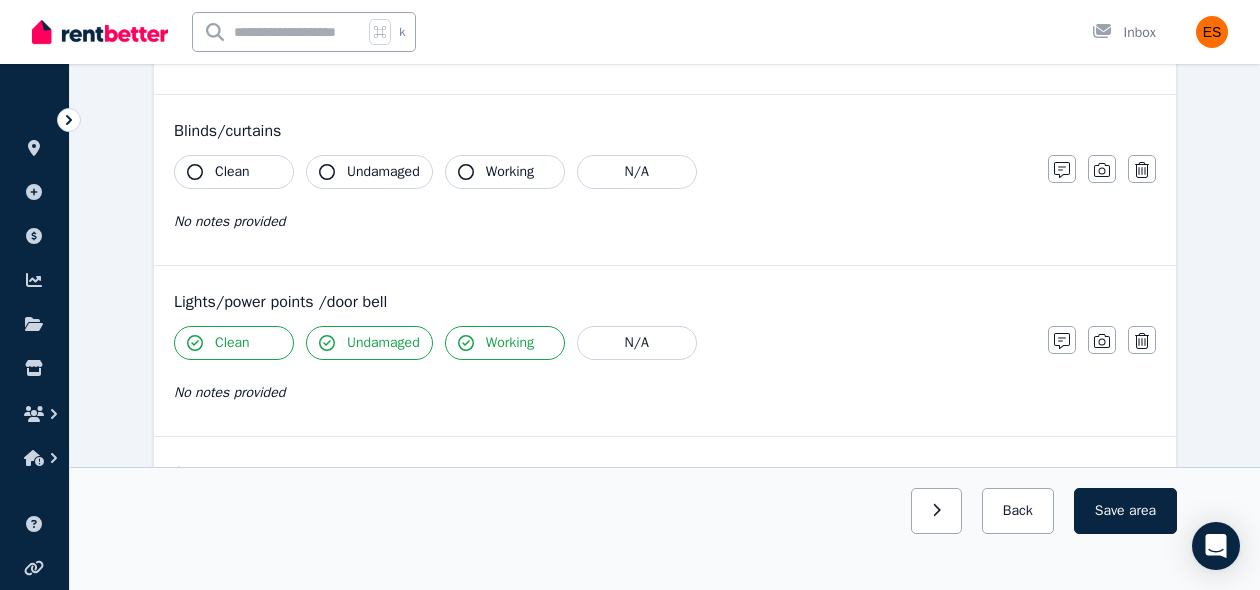 click on "Clean" at bounding box center (234, 172) 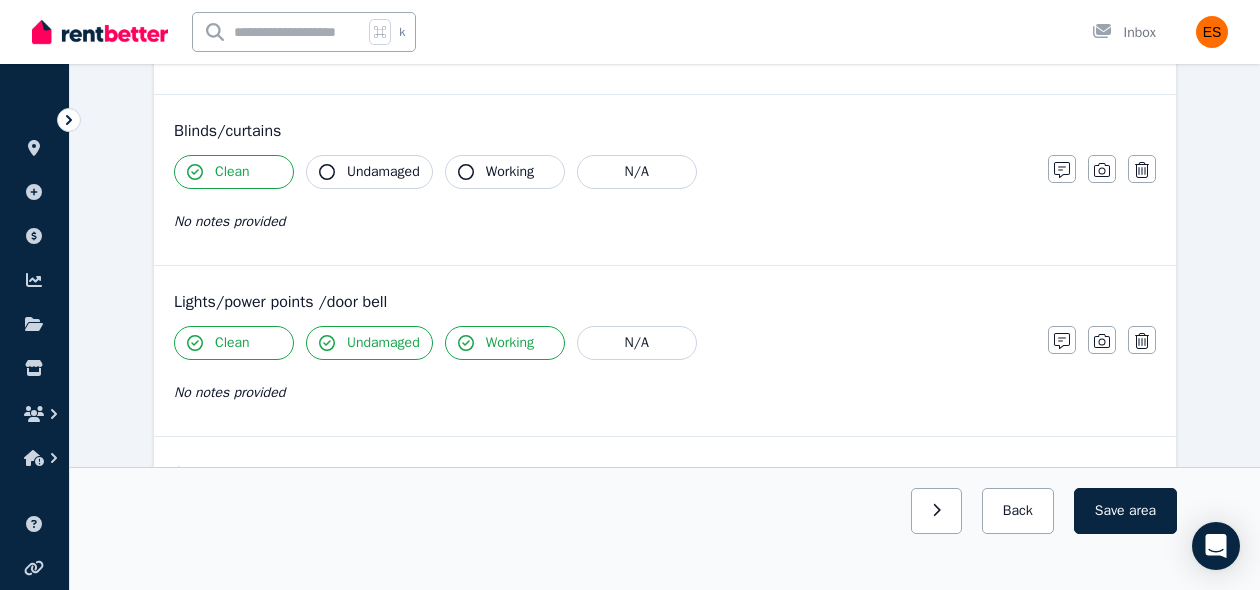 click 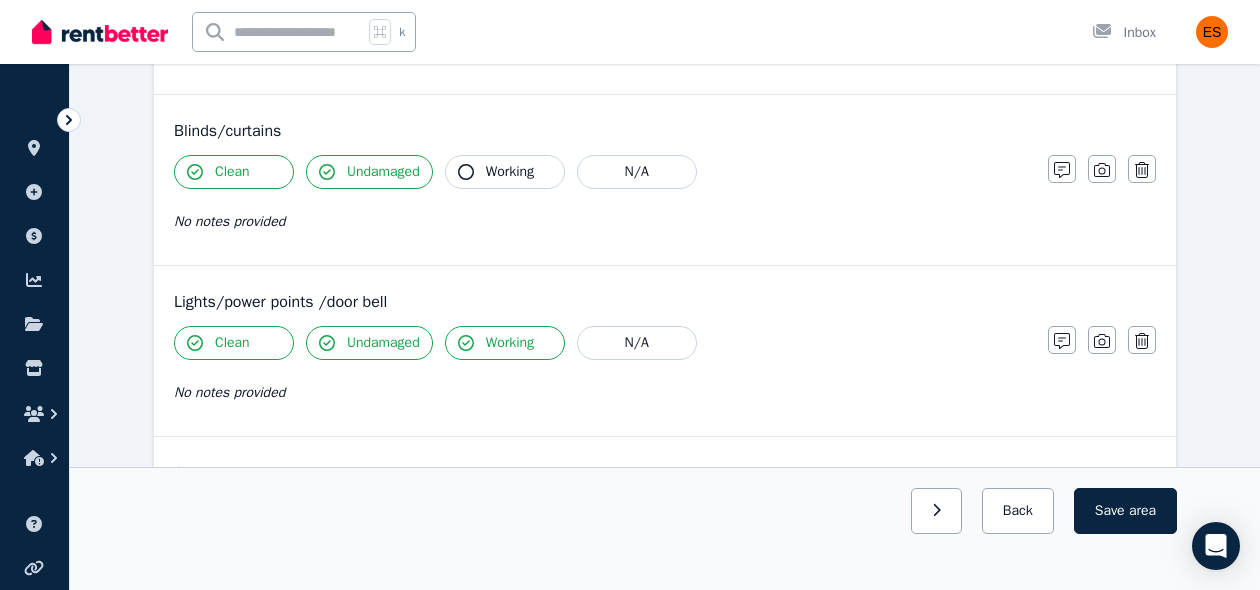 click on "Working" at bounding box center [505, 172] 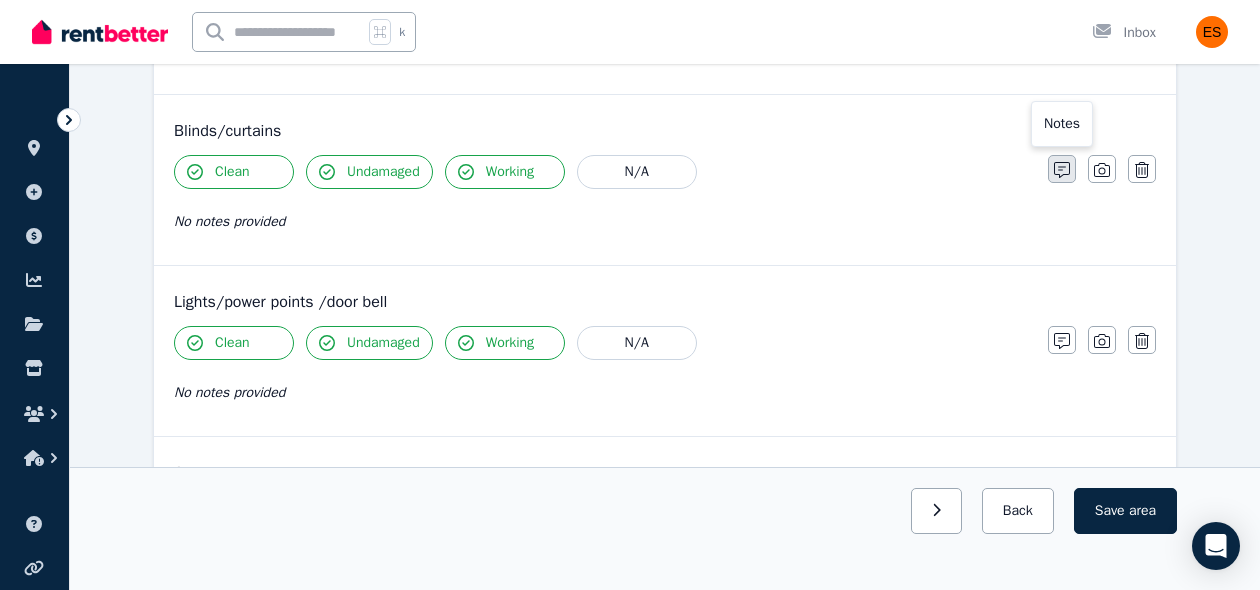 click at bounding box center (1062, 169) 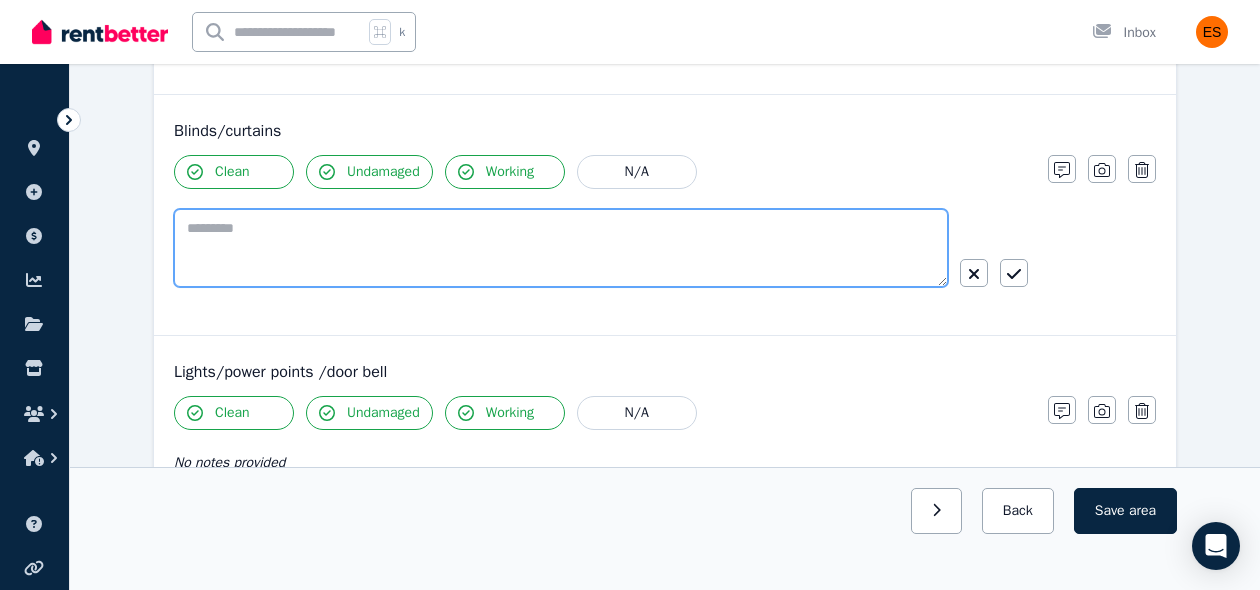 click at bounding box center (561, 248) 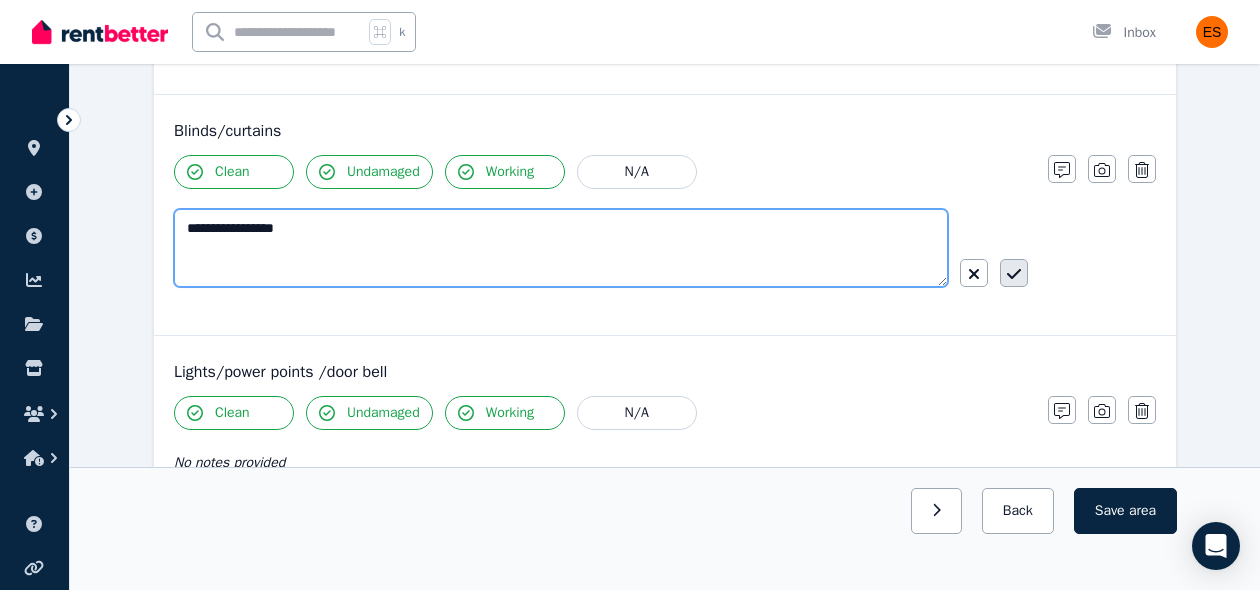 type on "**********" 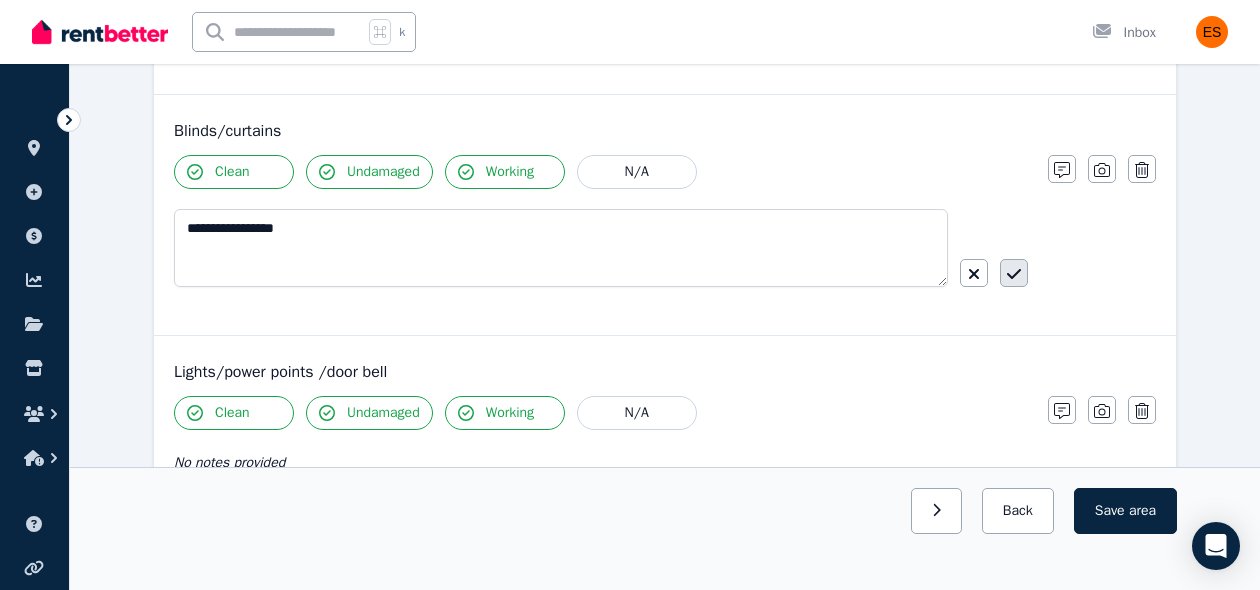 click 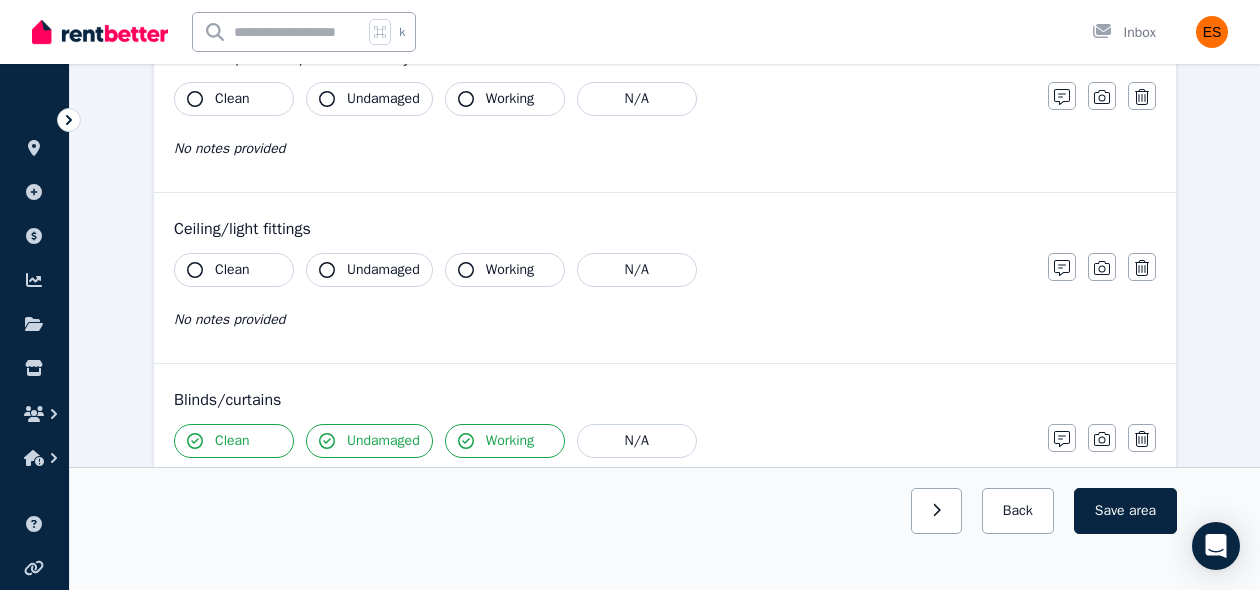 scroll, scrollTop: 777, scrollLeft: 0, axis: vertical 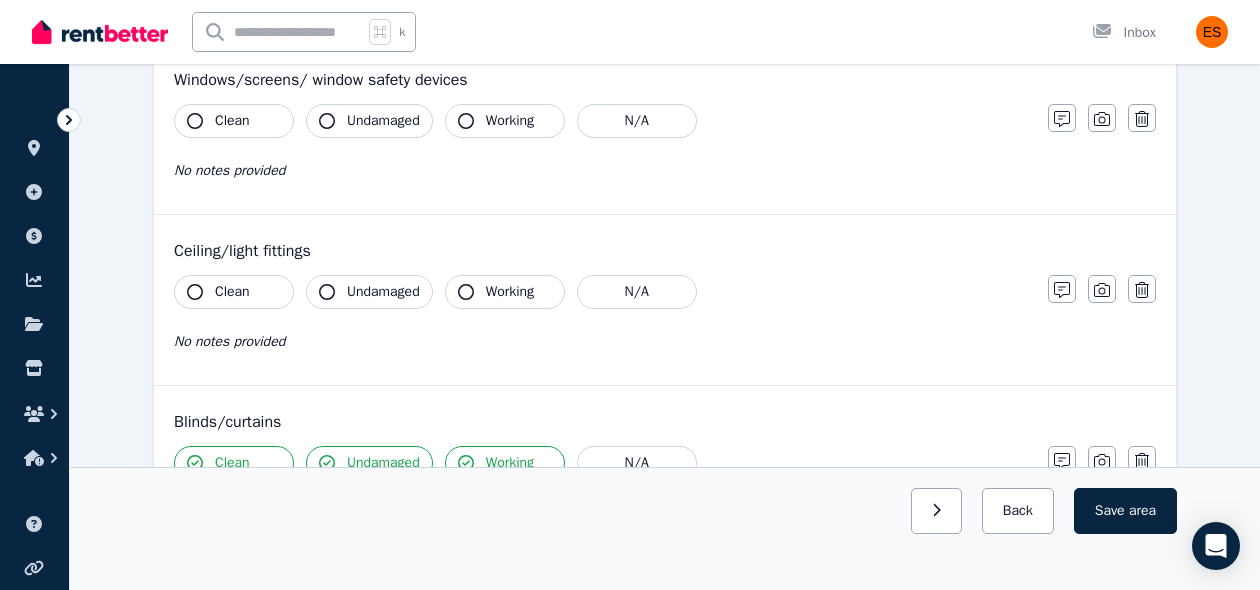 click on "Clean" at bounding box center (234, 292) 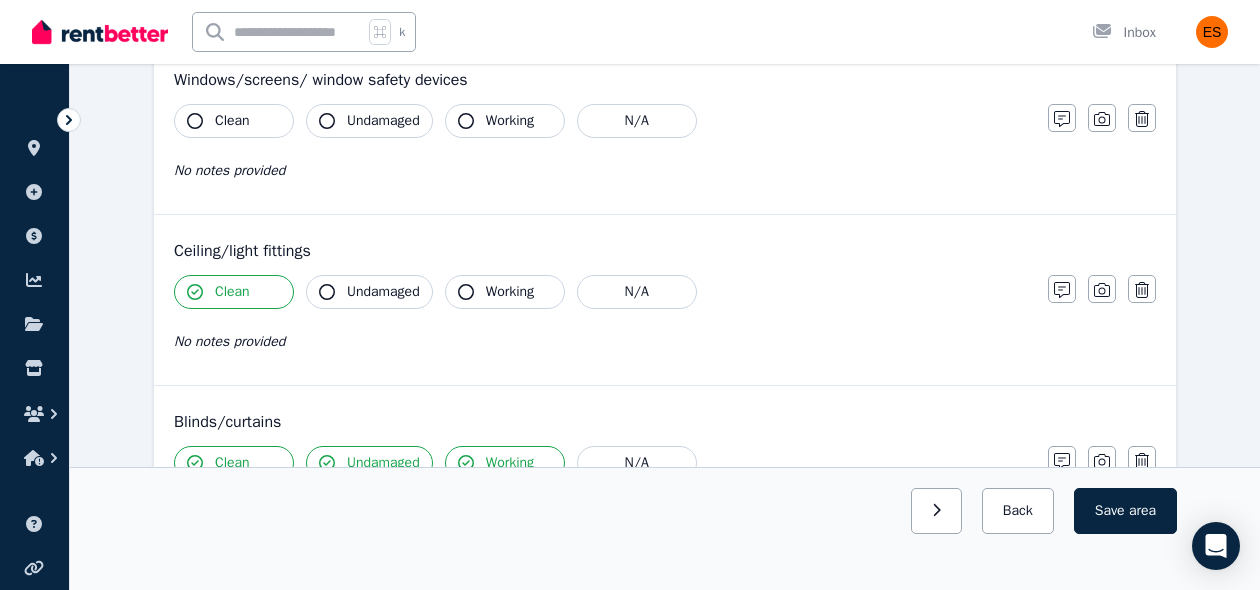 click on "Undamaged" at bounding box center (369, 292) 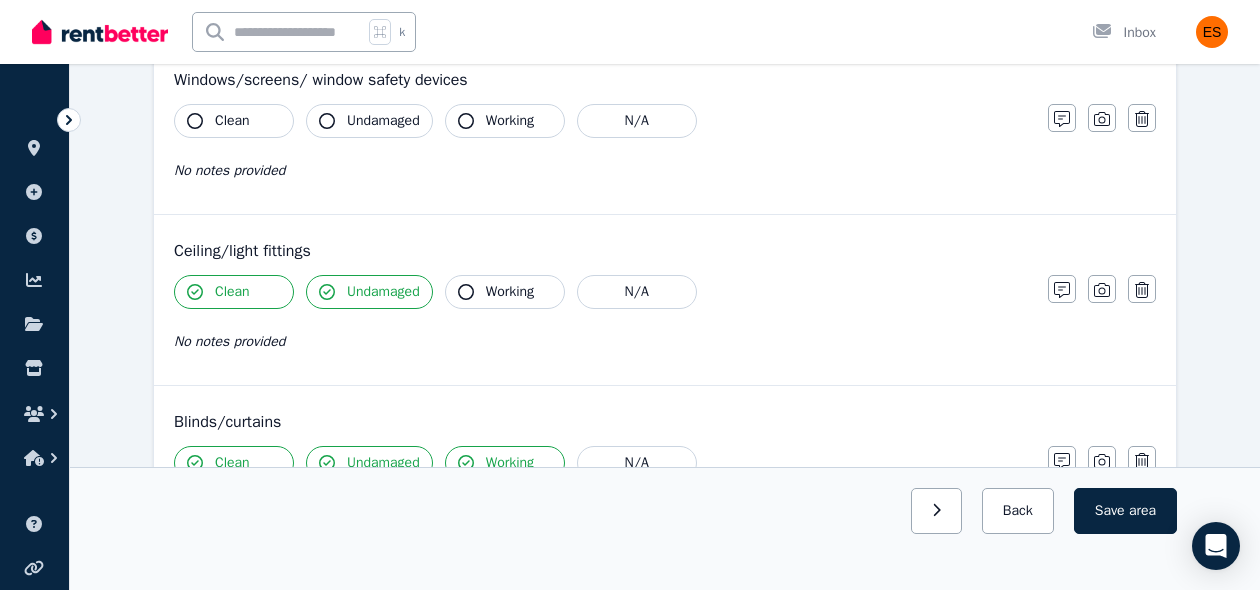 click on "Working" at bounding box center [505, 292] 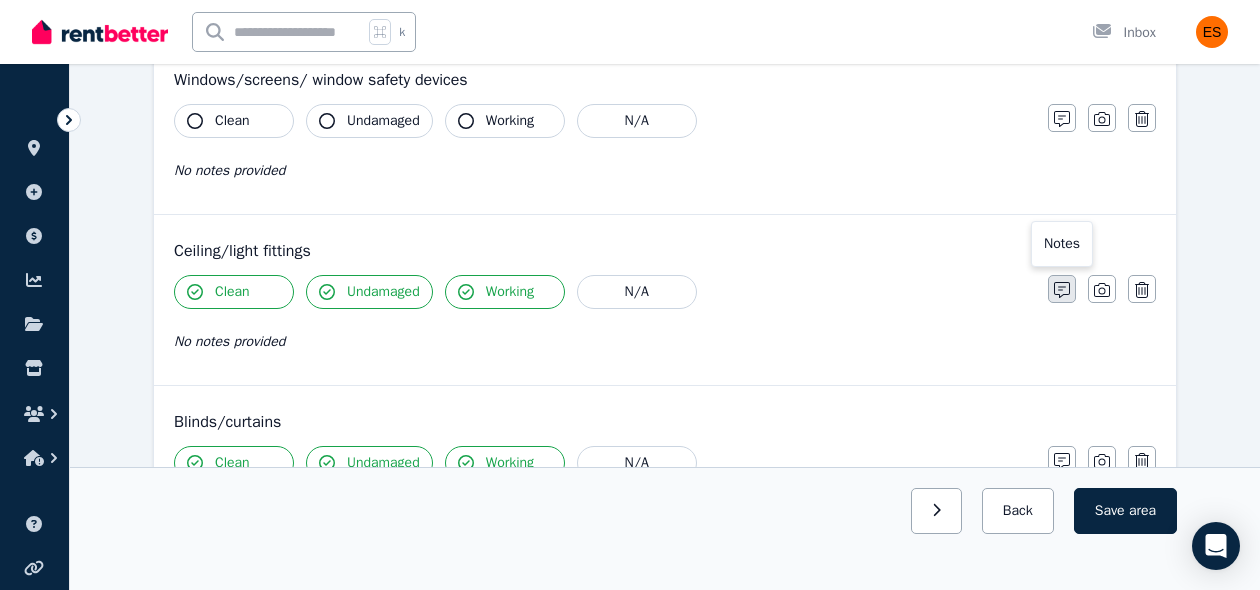 click 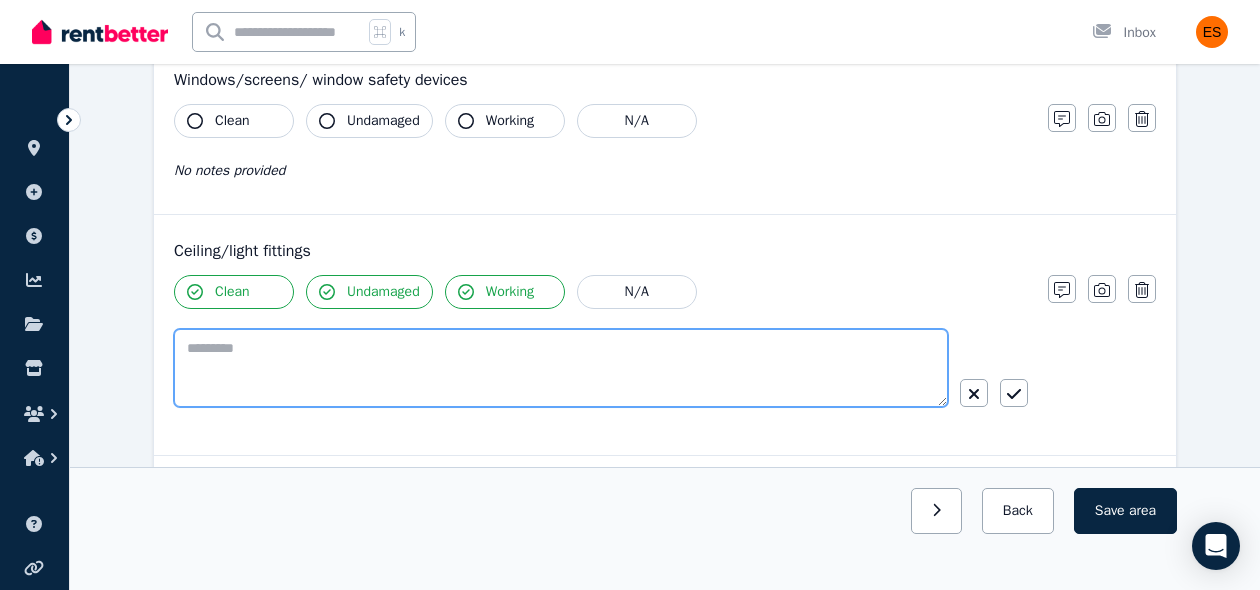 click at bounding box center [561, 368] 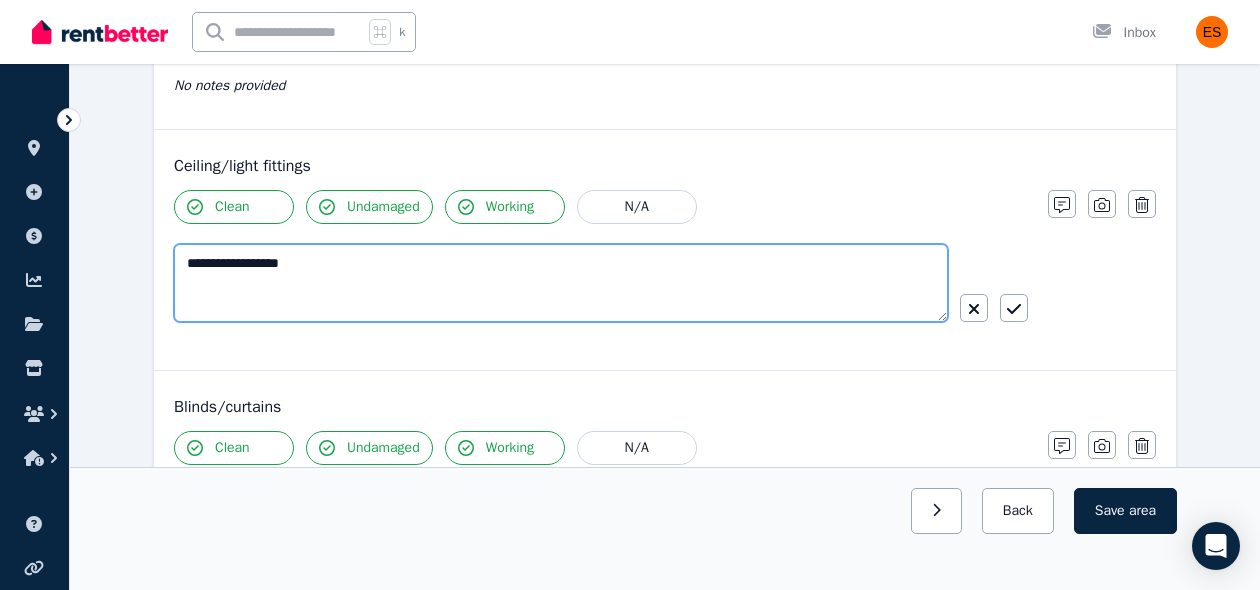 scroll, scrollTop: 867, scrollLeft: 0, axis: vertical 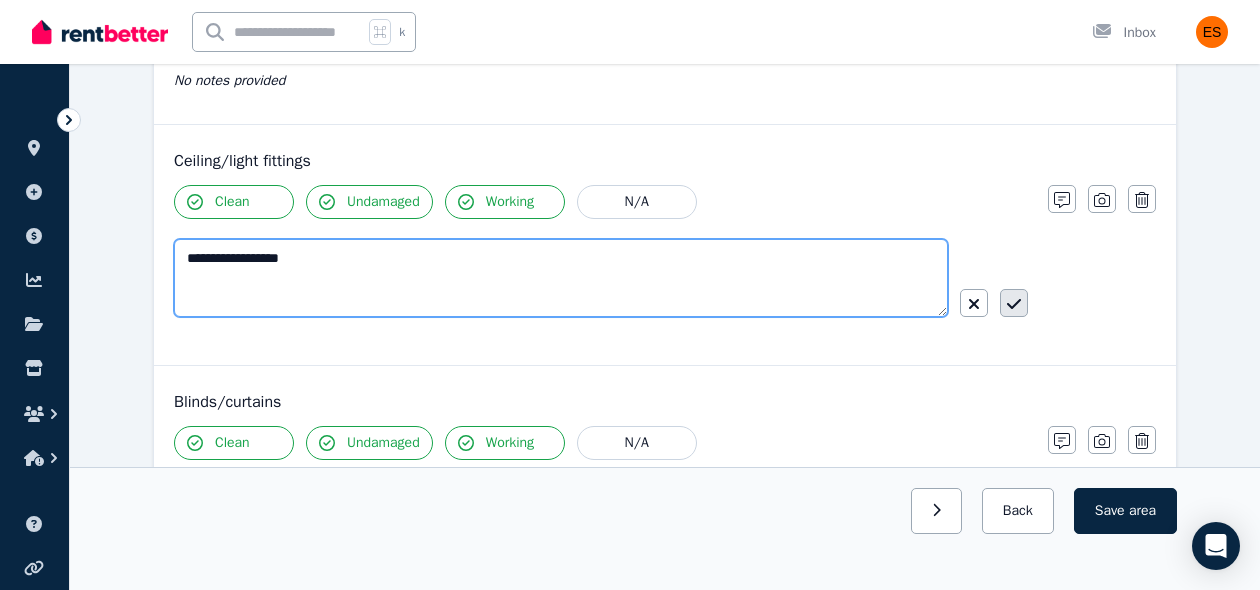 type on "**********" 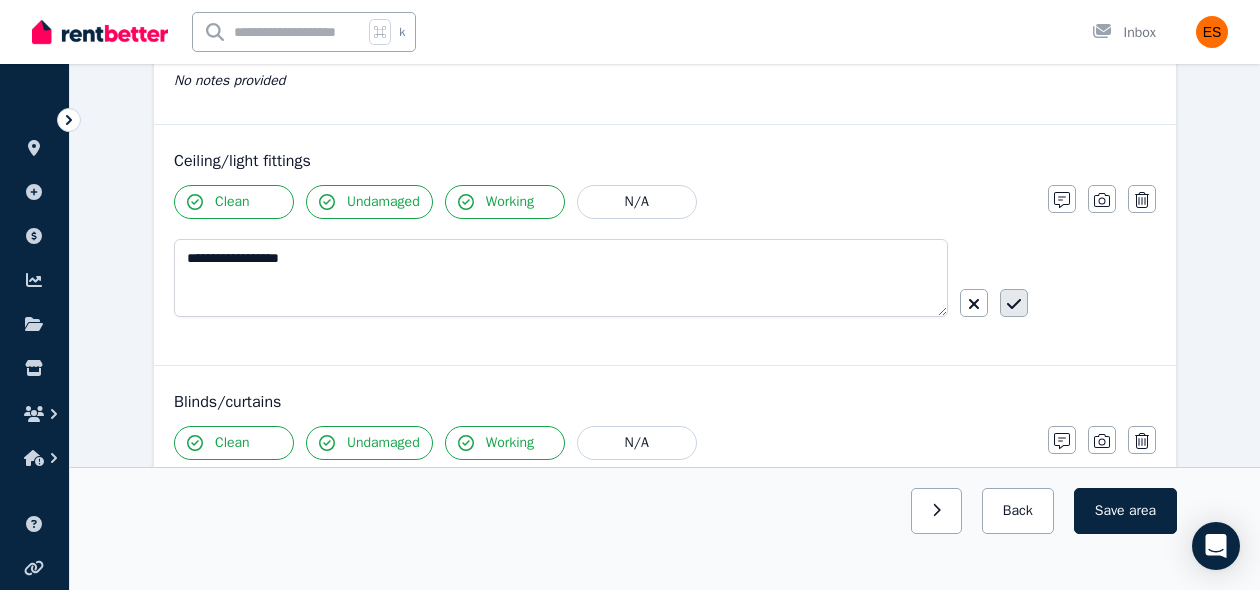 click 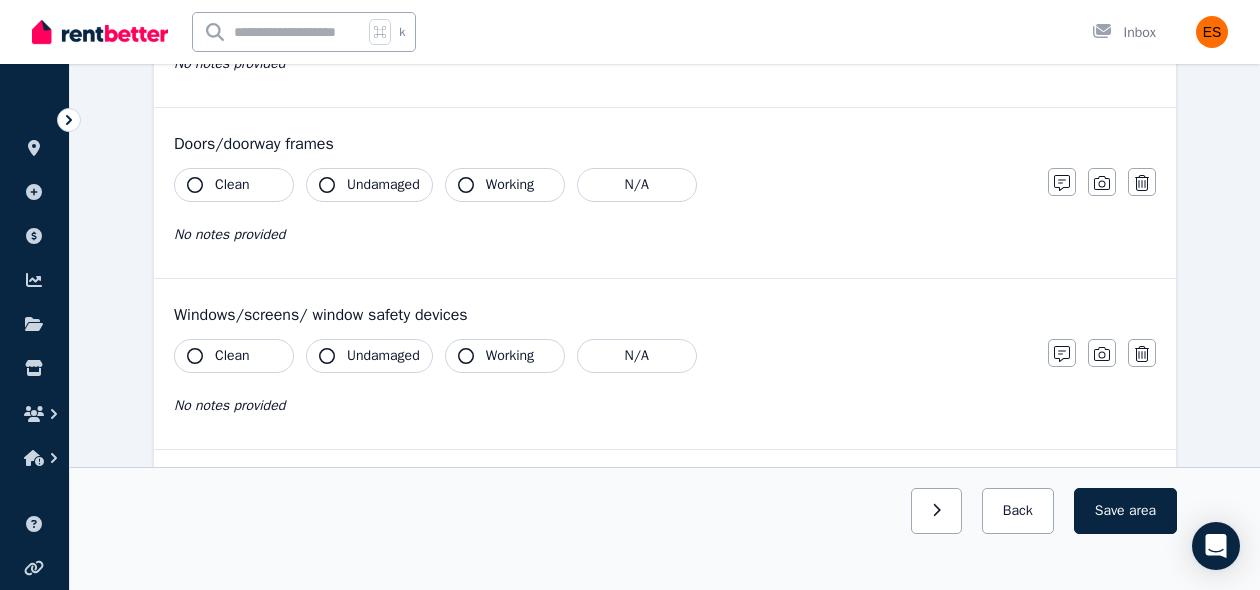 scroll, scrollTop: 541, scrollLeft: 0, axis: vertical 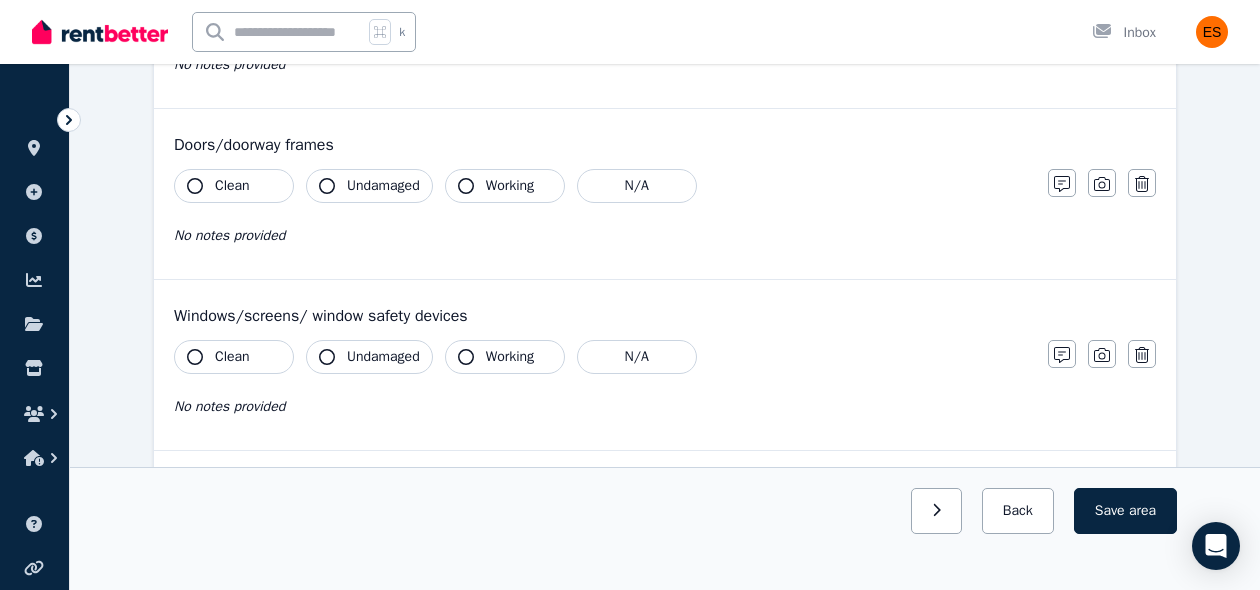 click 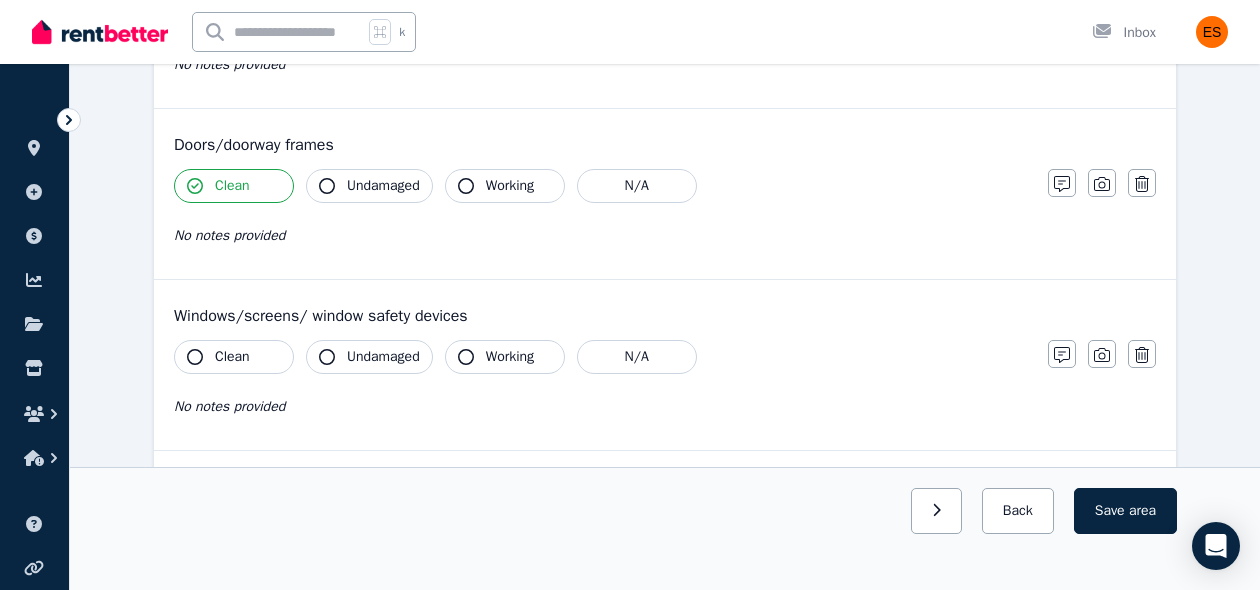 click on "Undamaged" at bounding box center (369, 186) 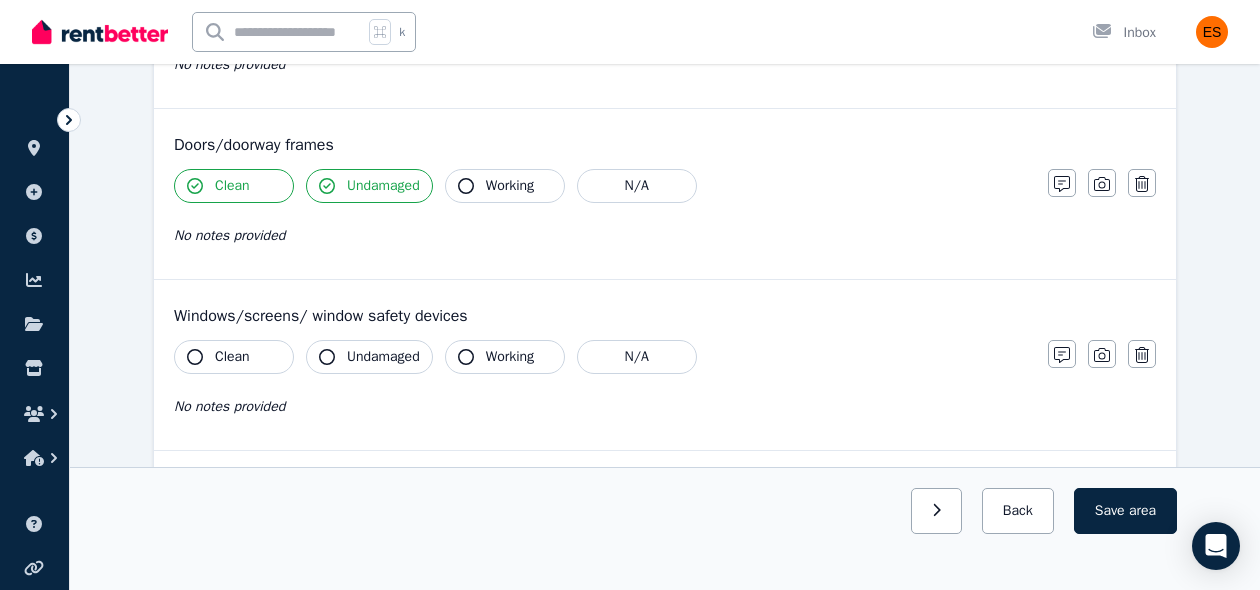 click 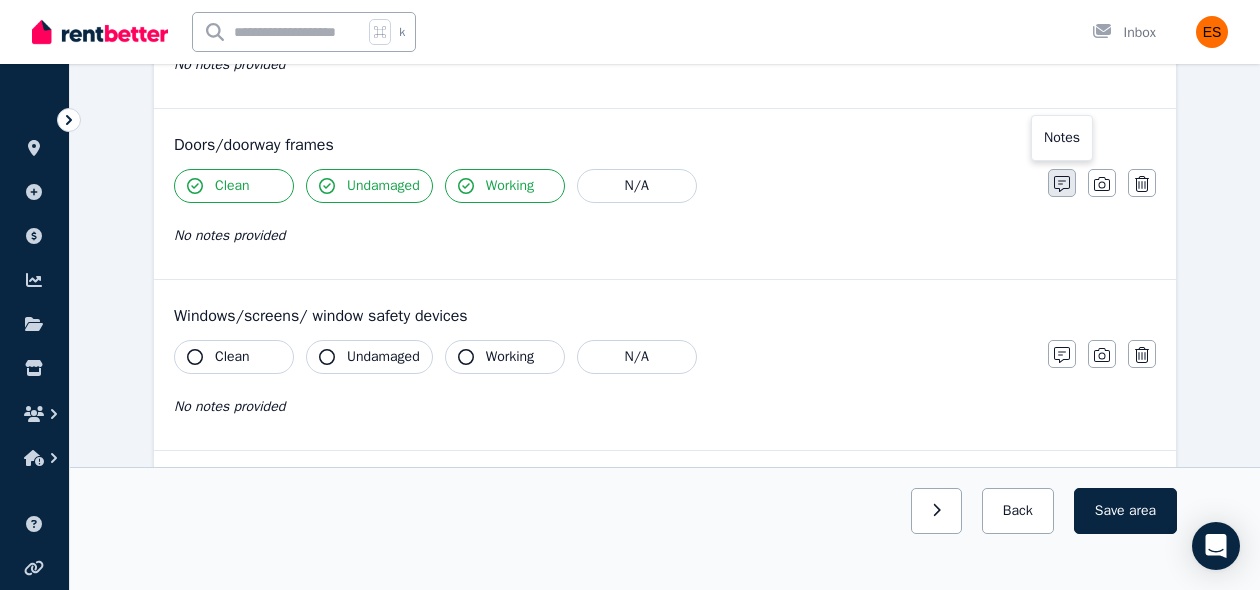 click 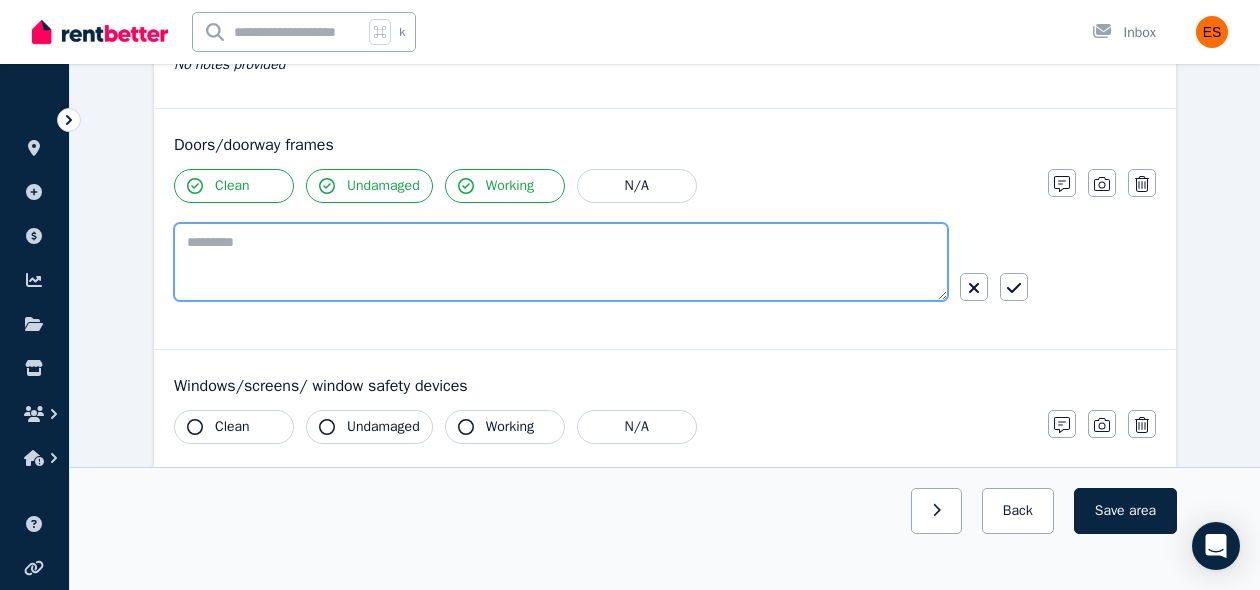 click at bounding box center [561, 262] 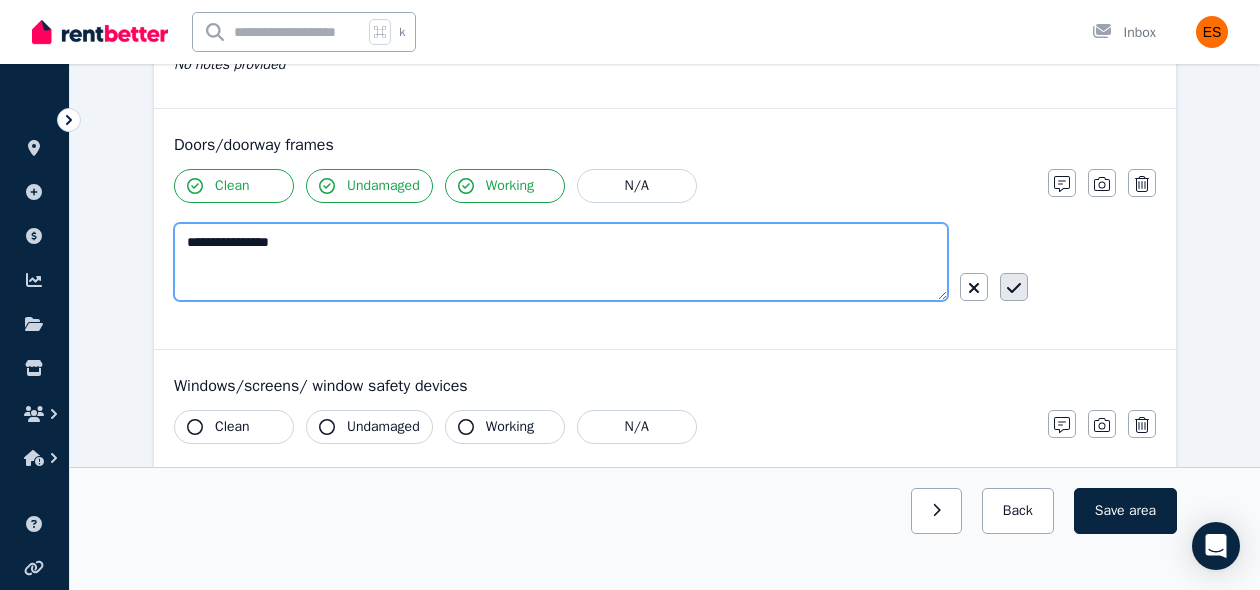 type on "**********" 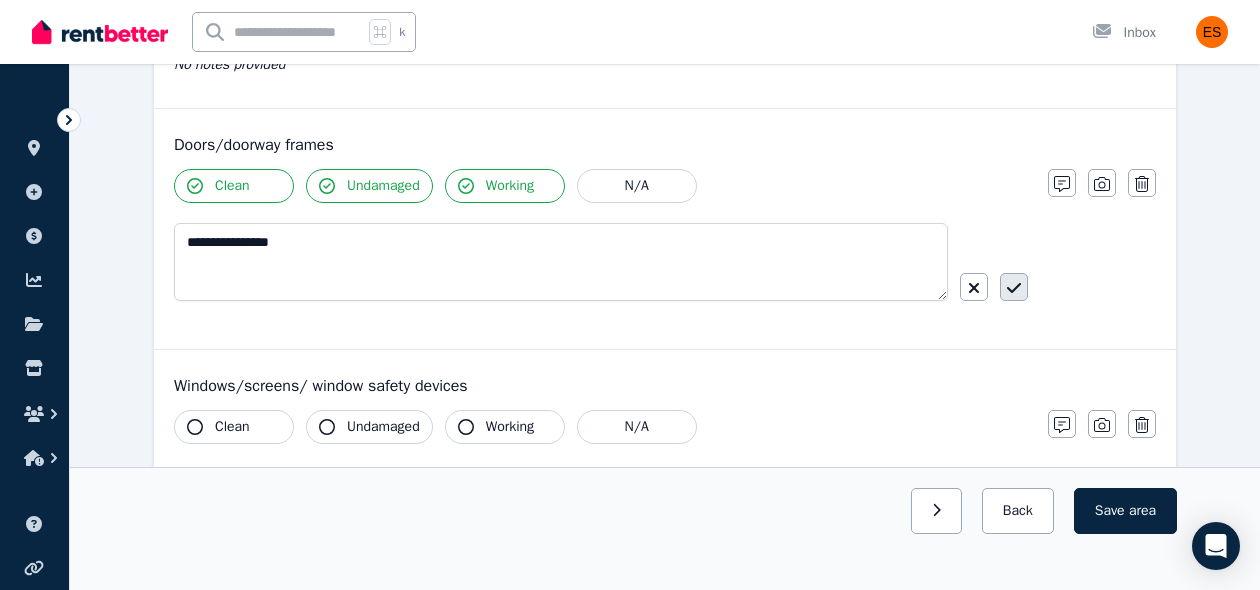 click 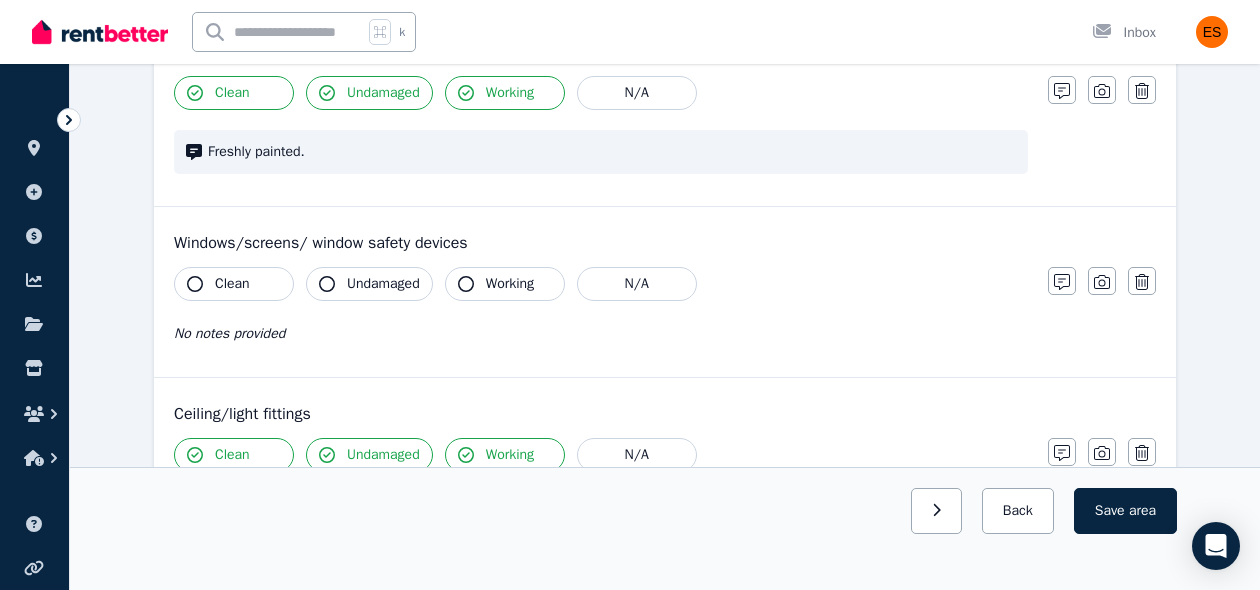 scroll, scrollTop: 635, scrollLeft: 0, axis: vertical 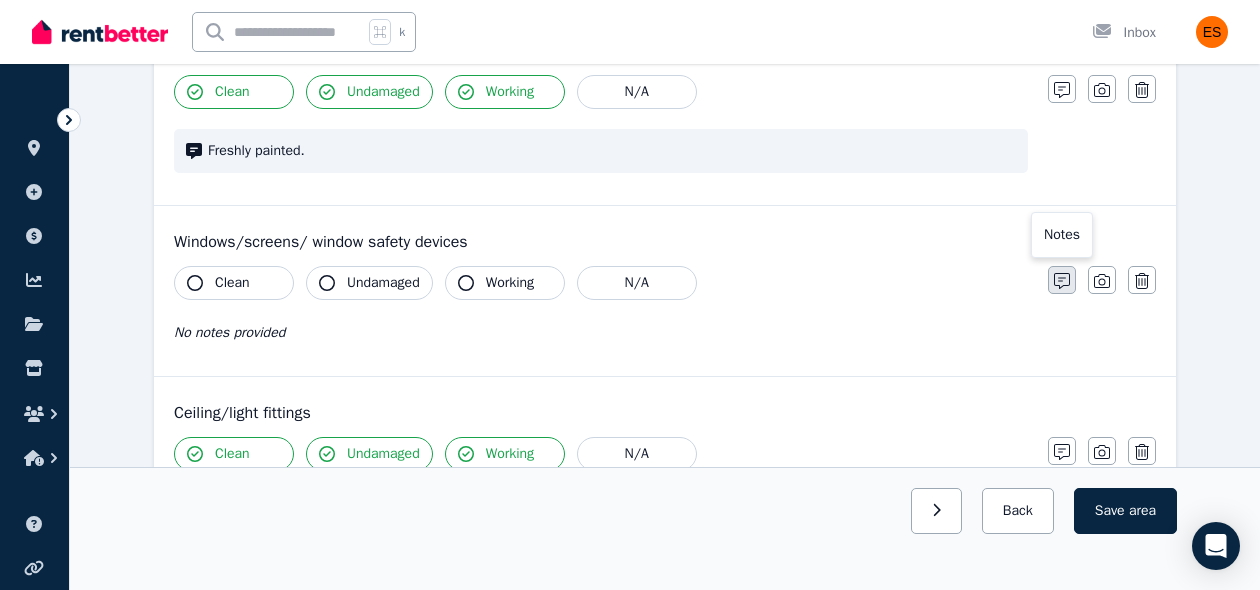 click 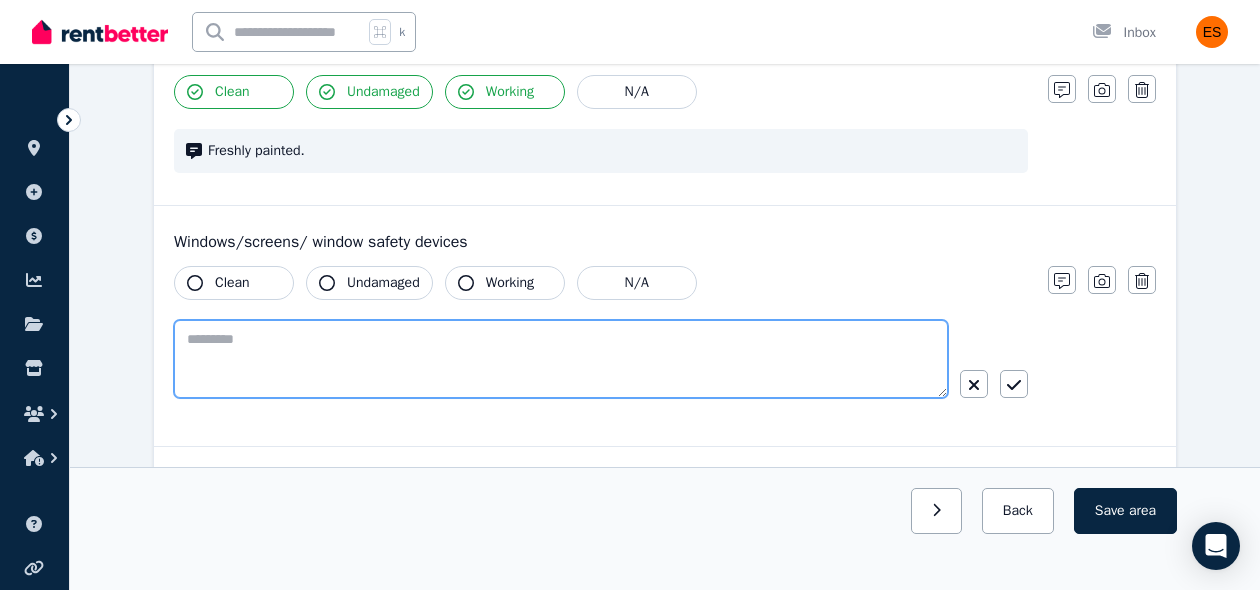click at bounding box center (561, 359) 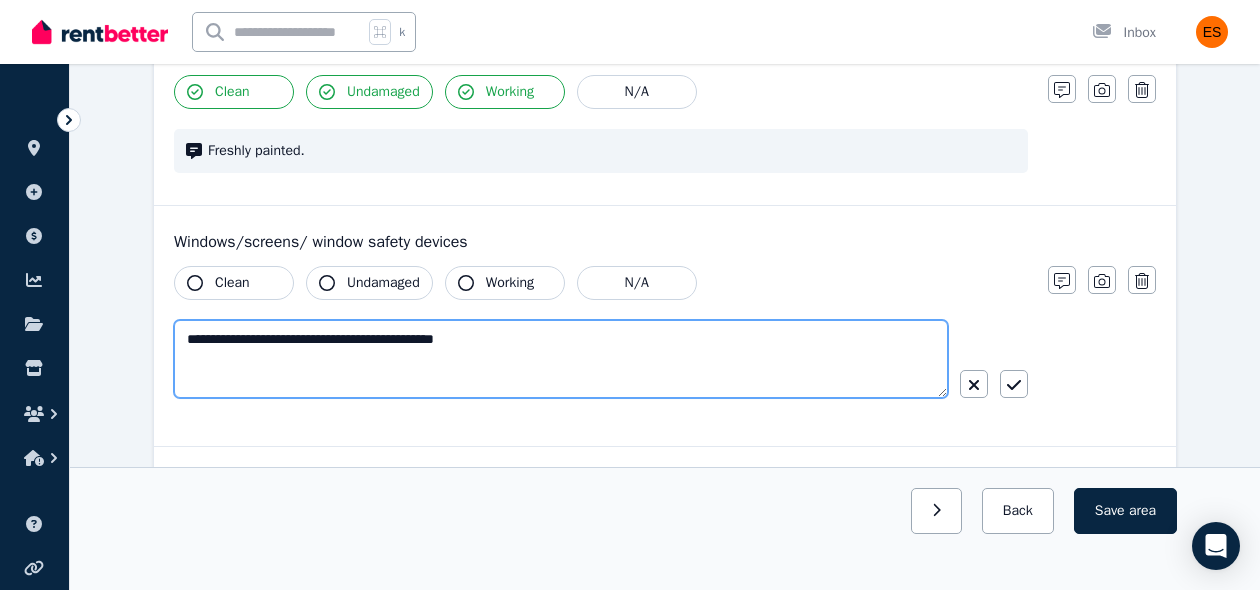 type on "**********" 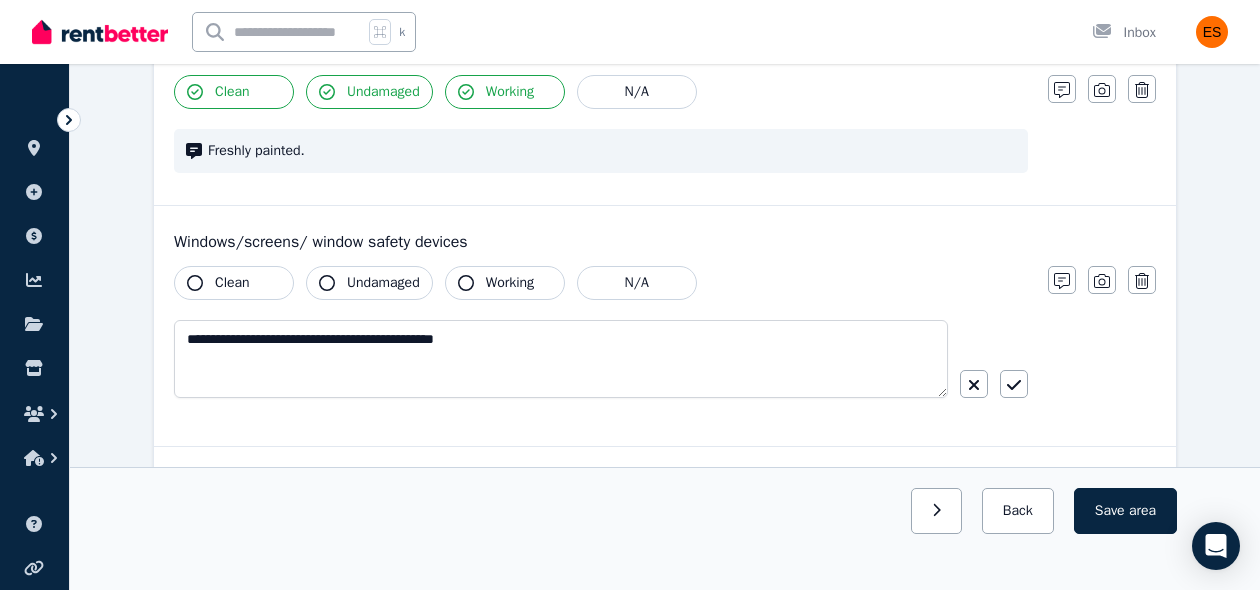 click at bounding box center [1014, 384] 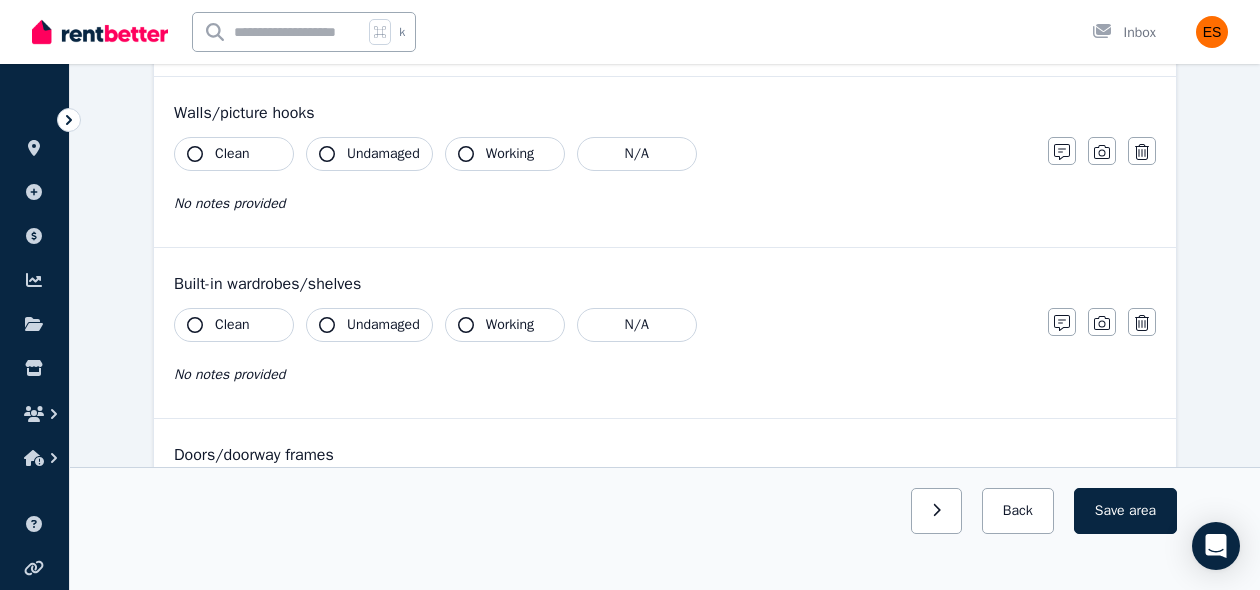 scroll, scrollTop: 229, scrollLeft: 0, axis: vertical 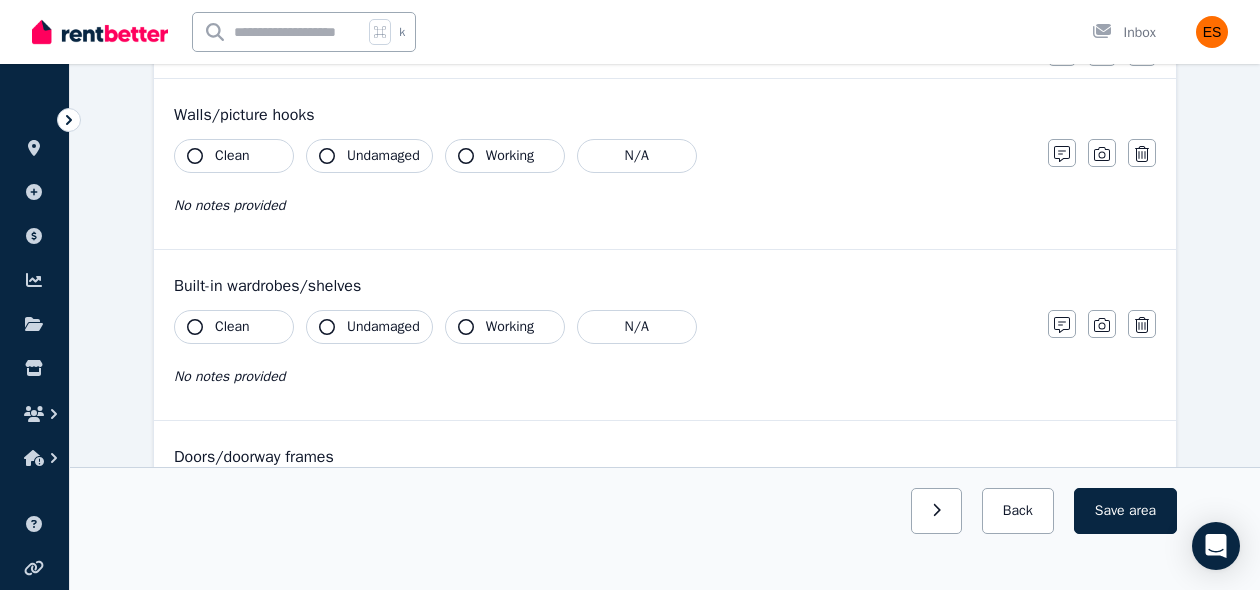 click 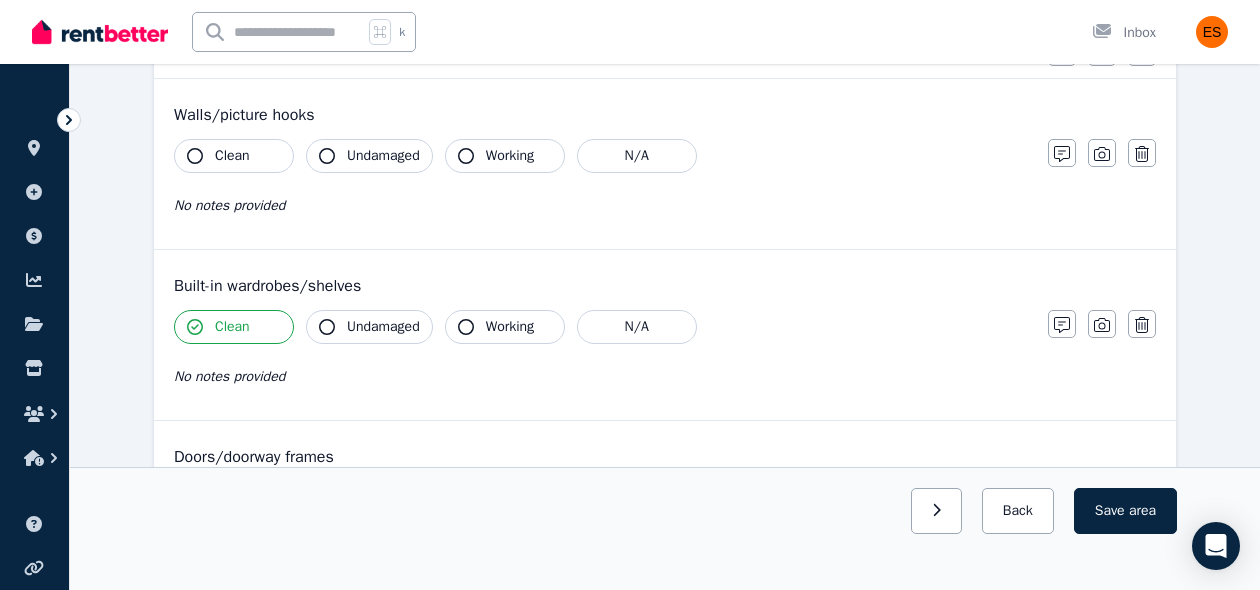 click on "Undamaged" at bounding box center [369, 327] 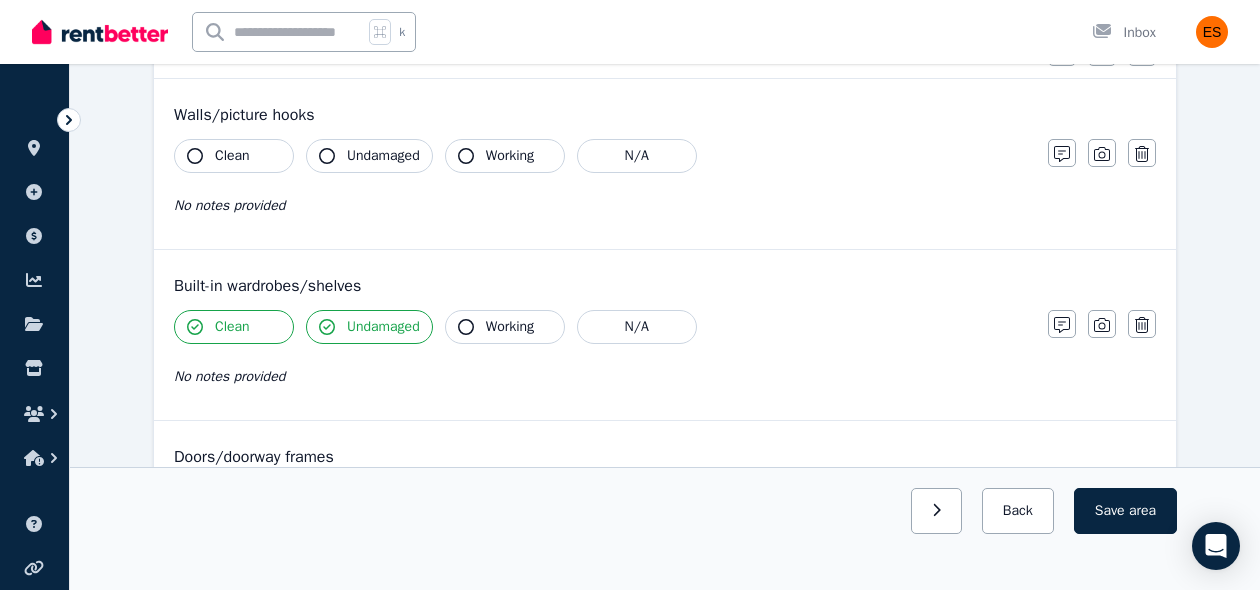 click on "Working" at bounding box center [505, 327] 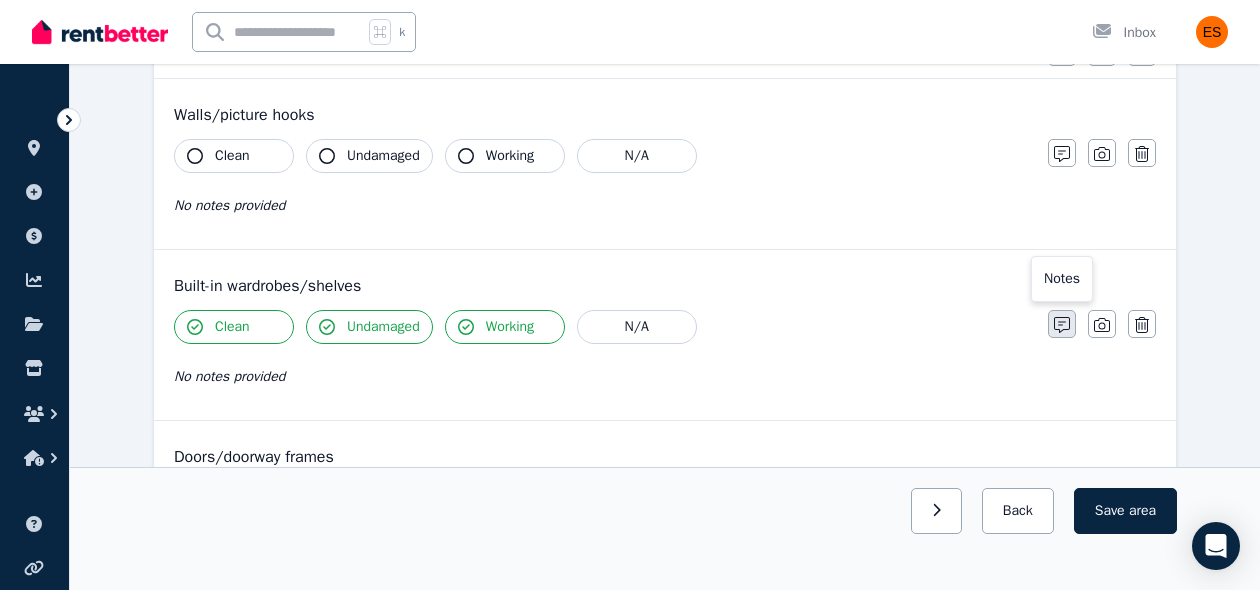 click at bounding box center (1062, 324) 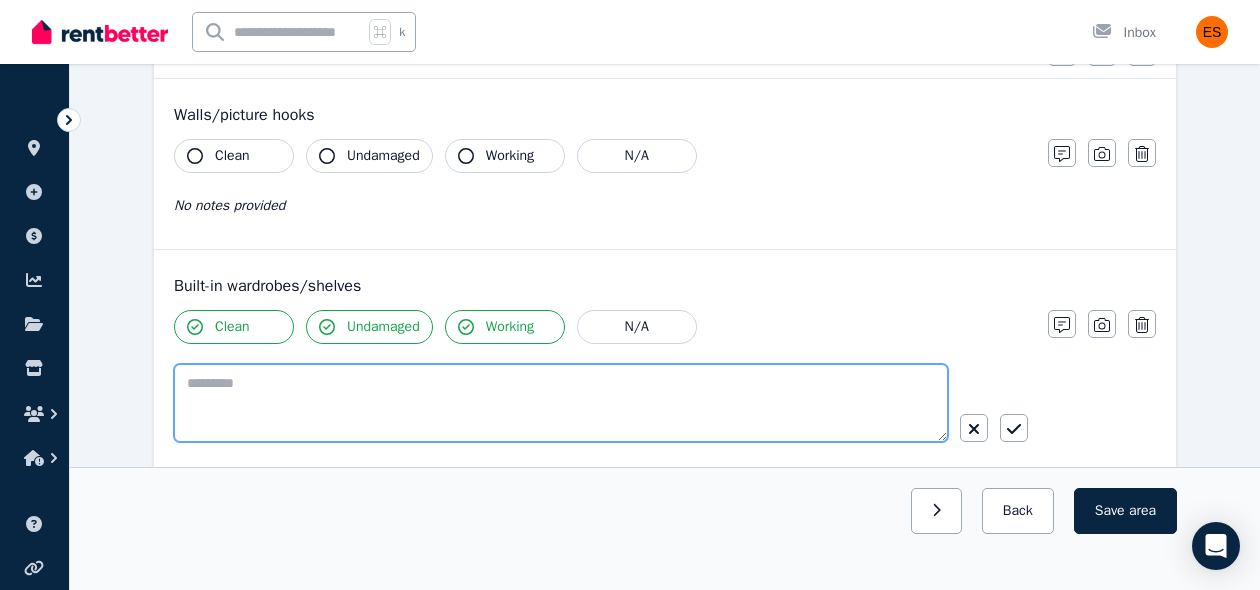 click at bounding box center [561, 403] 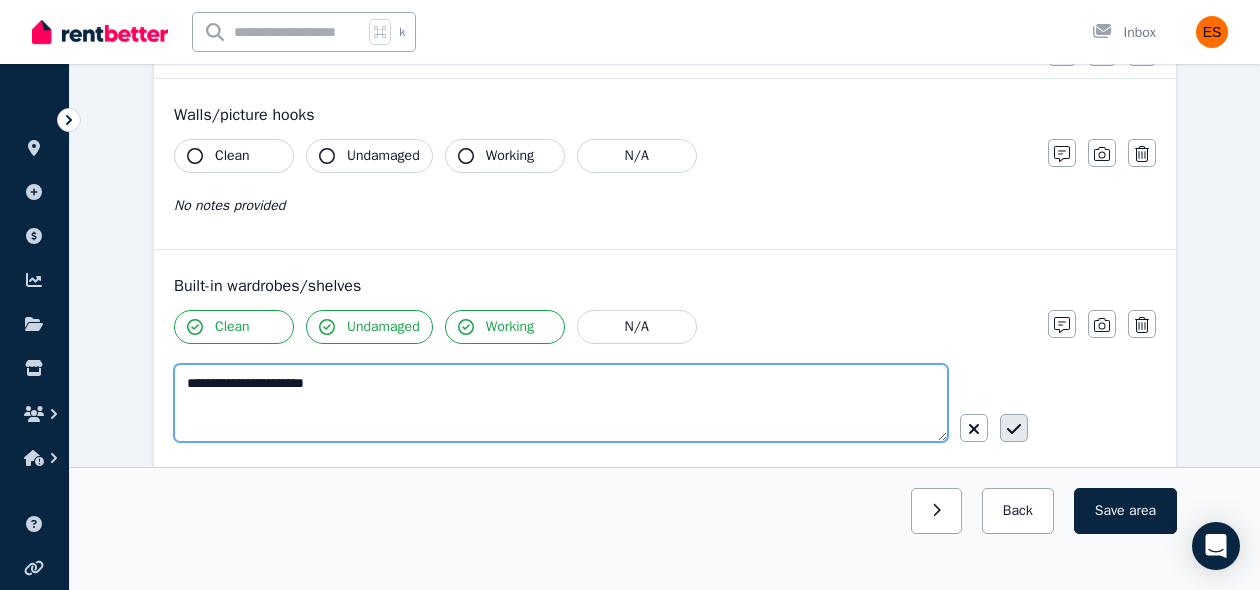 type on "**********" 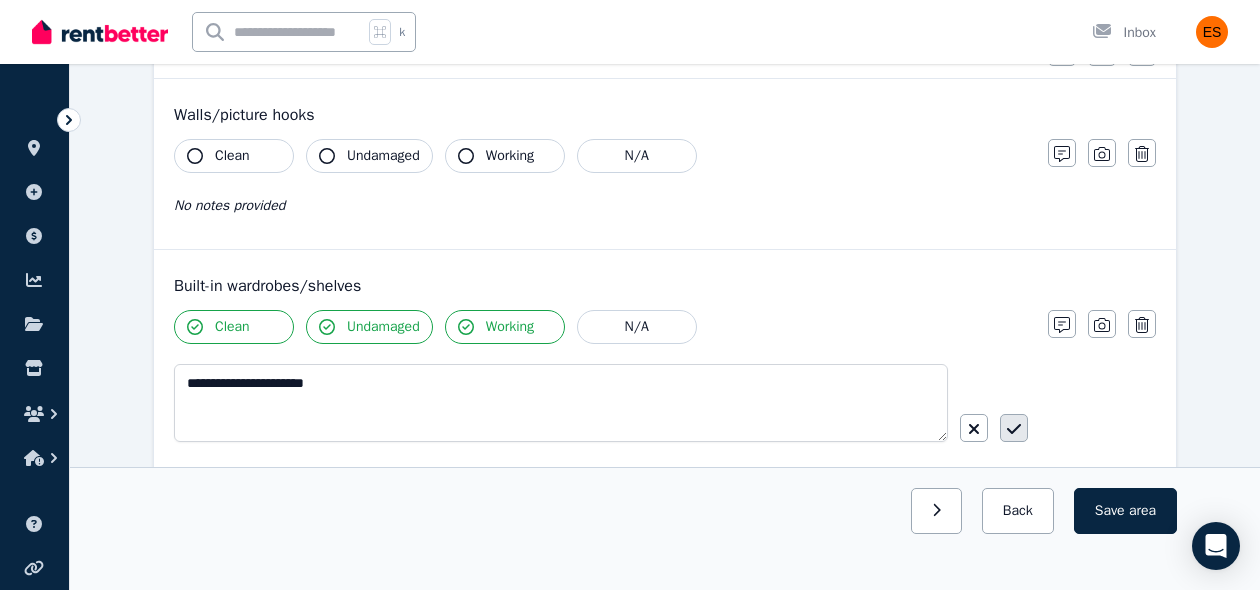 click 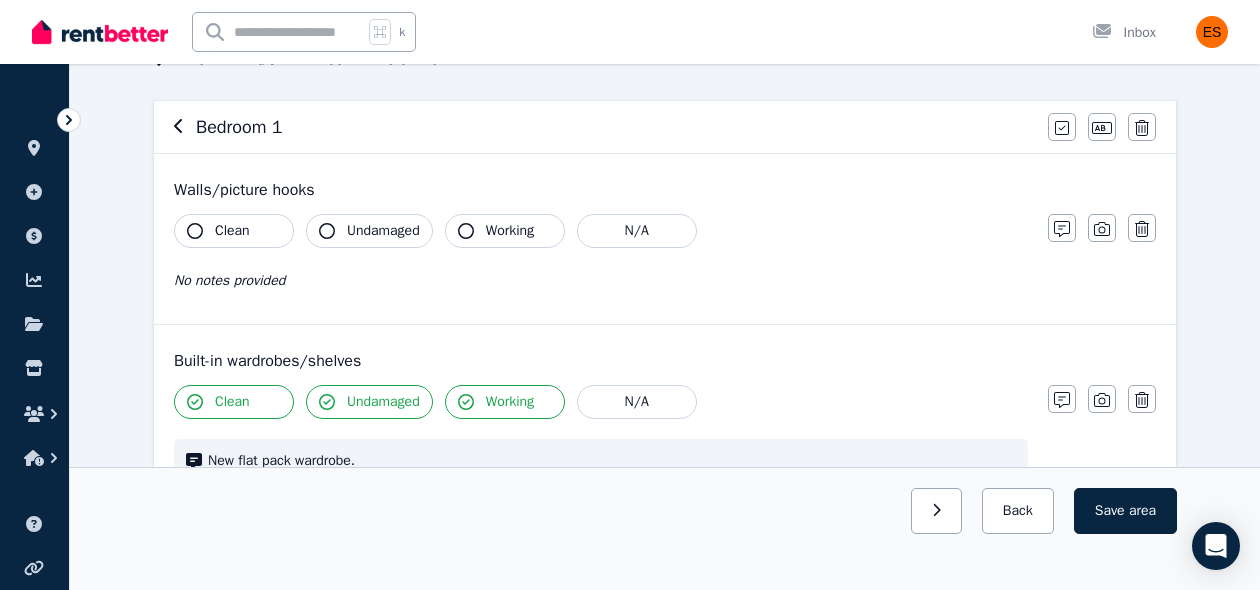 scroll, scrollTop: 143, scrollLeft: 0, axis: vertical 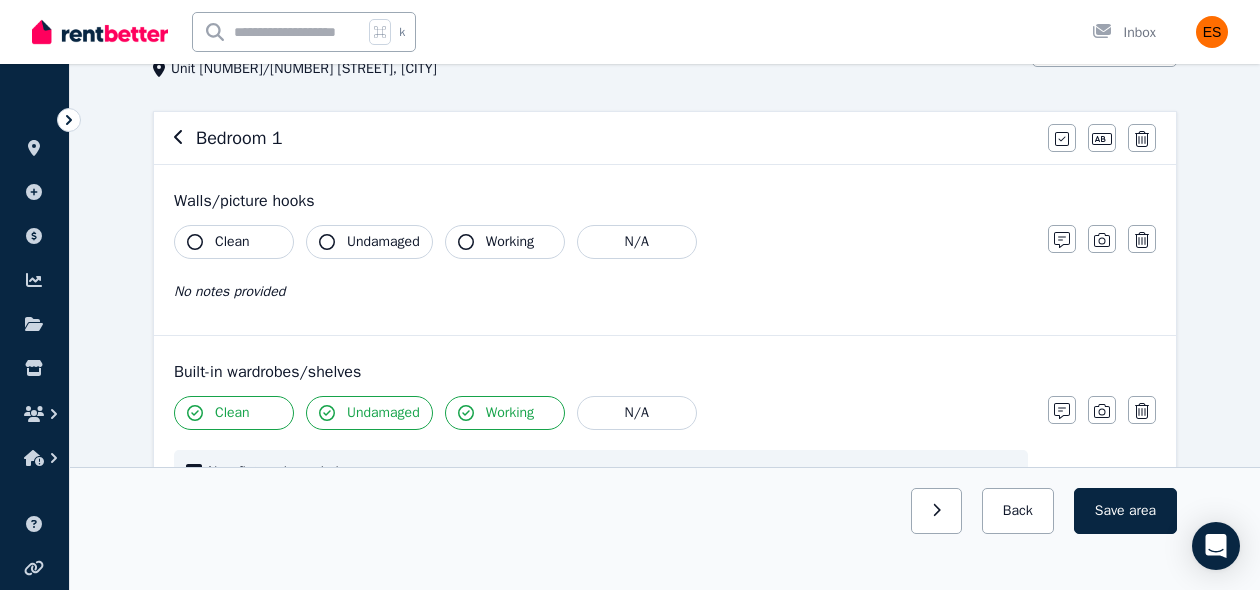 click 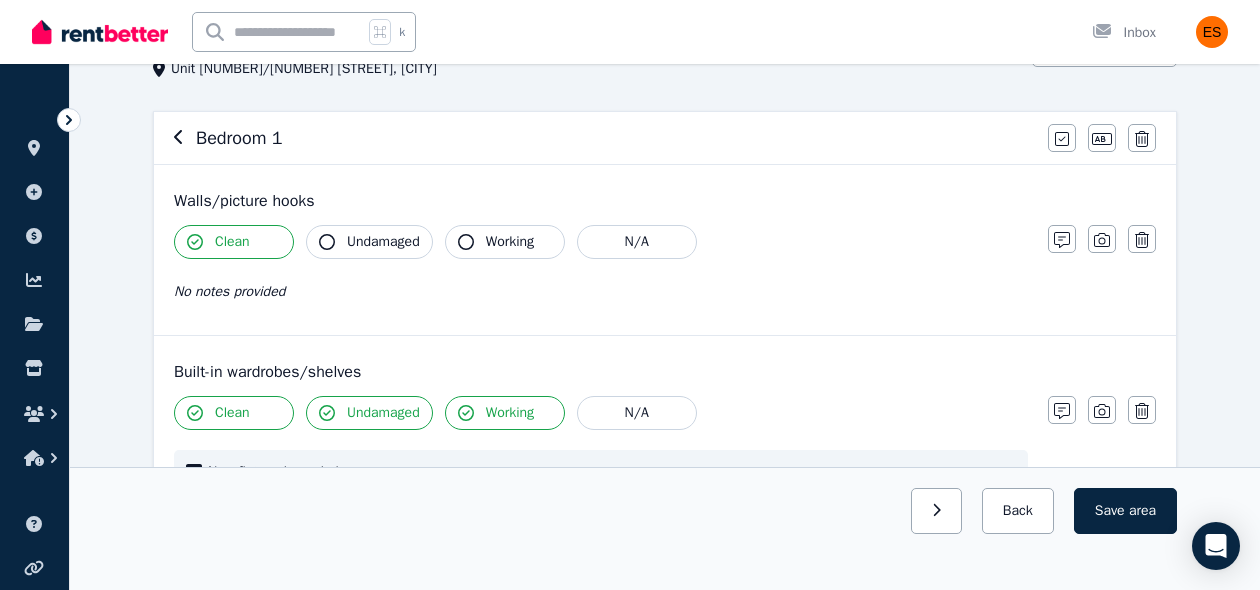 click 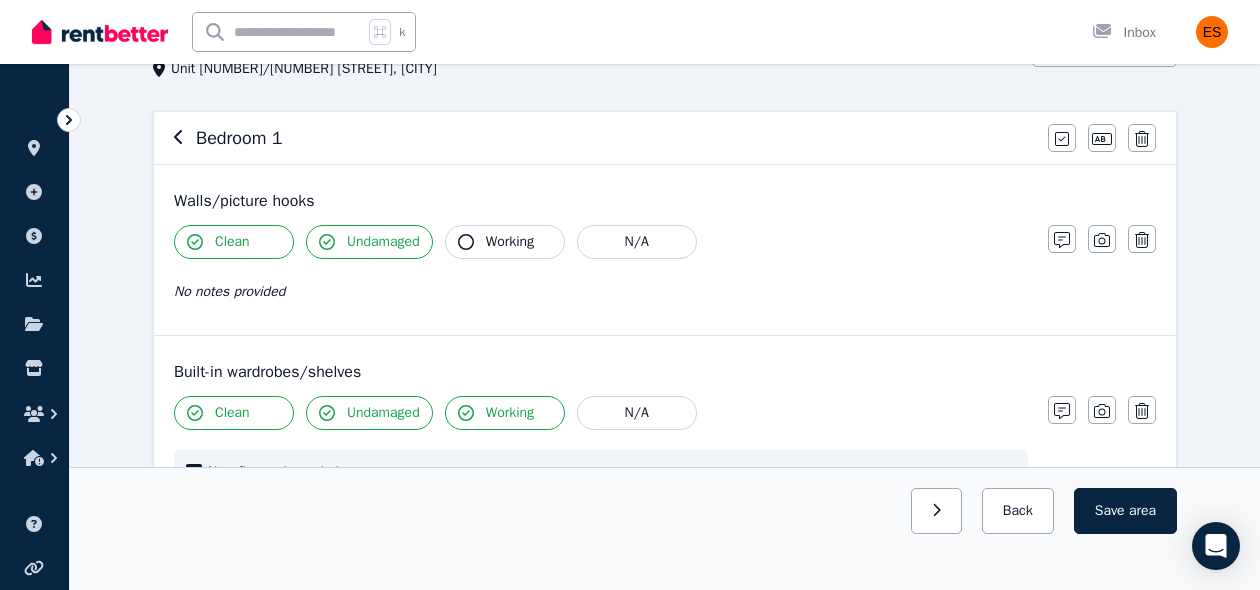 click on "Working" at bounding box center (505, 242) 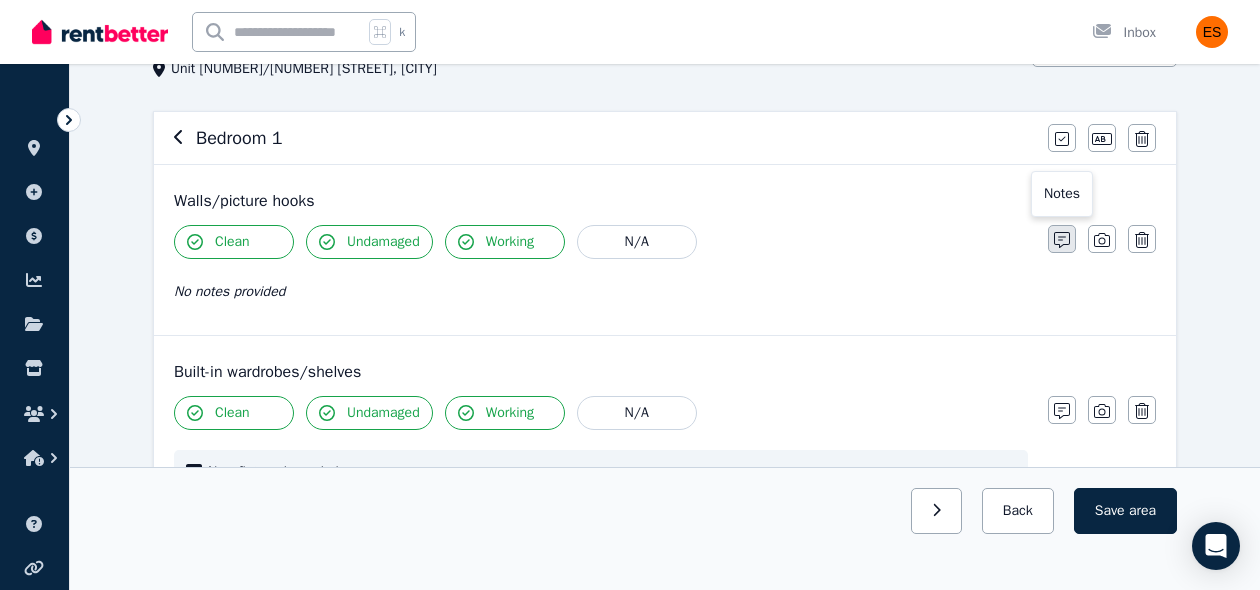 click at bounding box center (1062, 239) 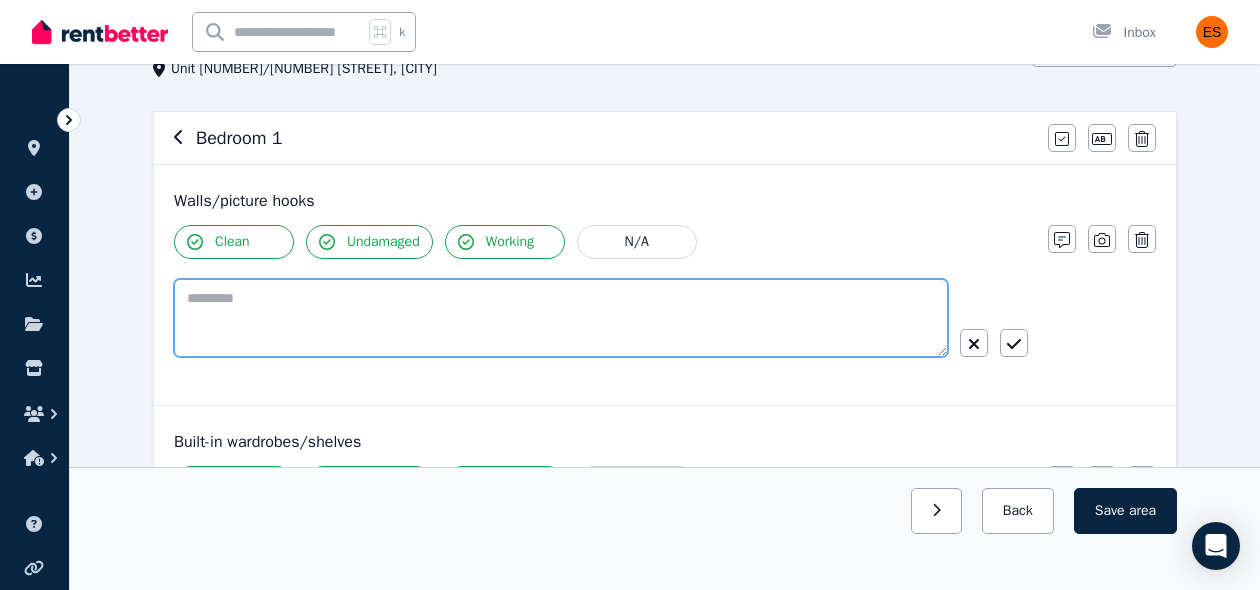 click at bounding box center (561, 318) 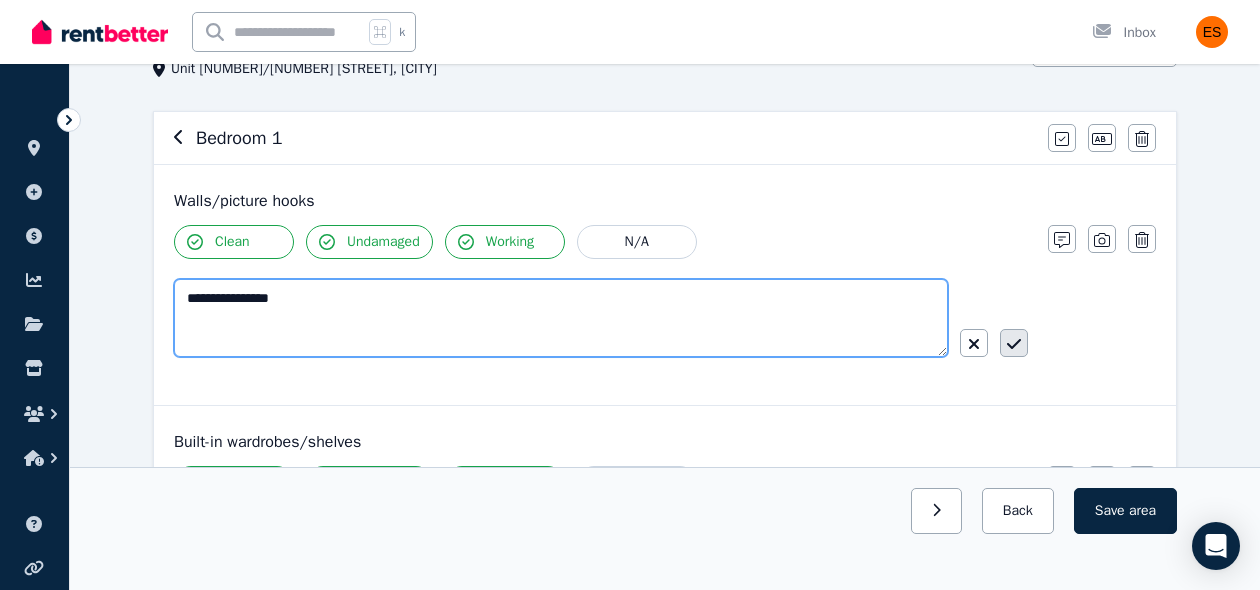 type on "**********" 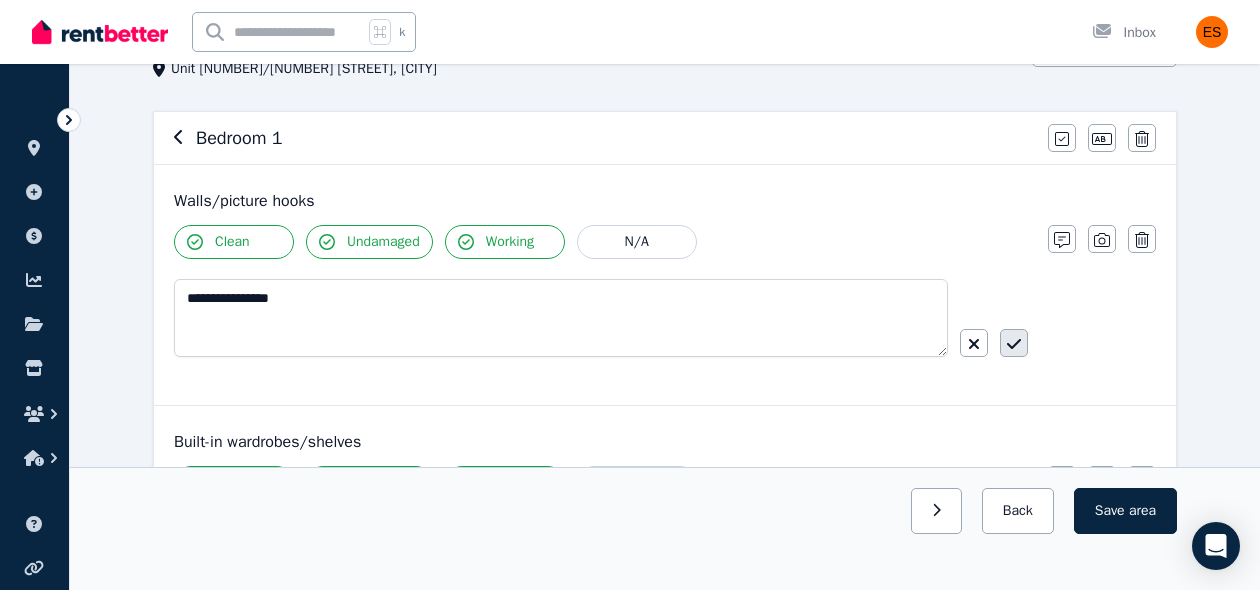 click at bounding box center [1014, 343] 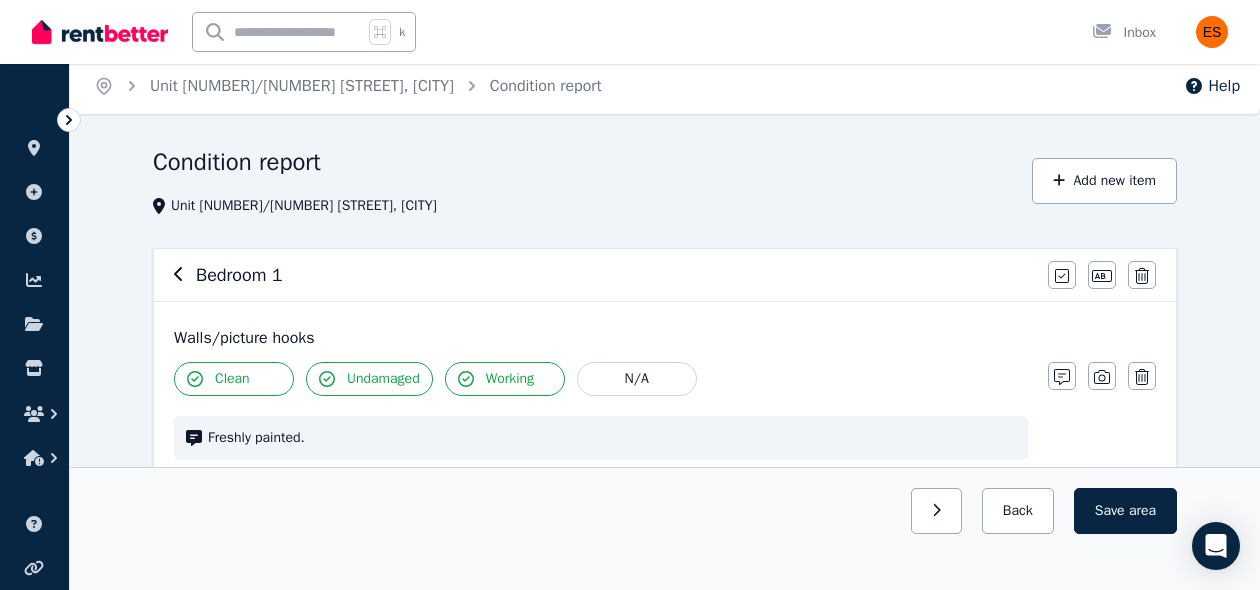 scroll, scrollTop: 0, scrollLeft: 0, axis: both 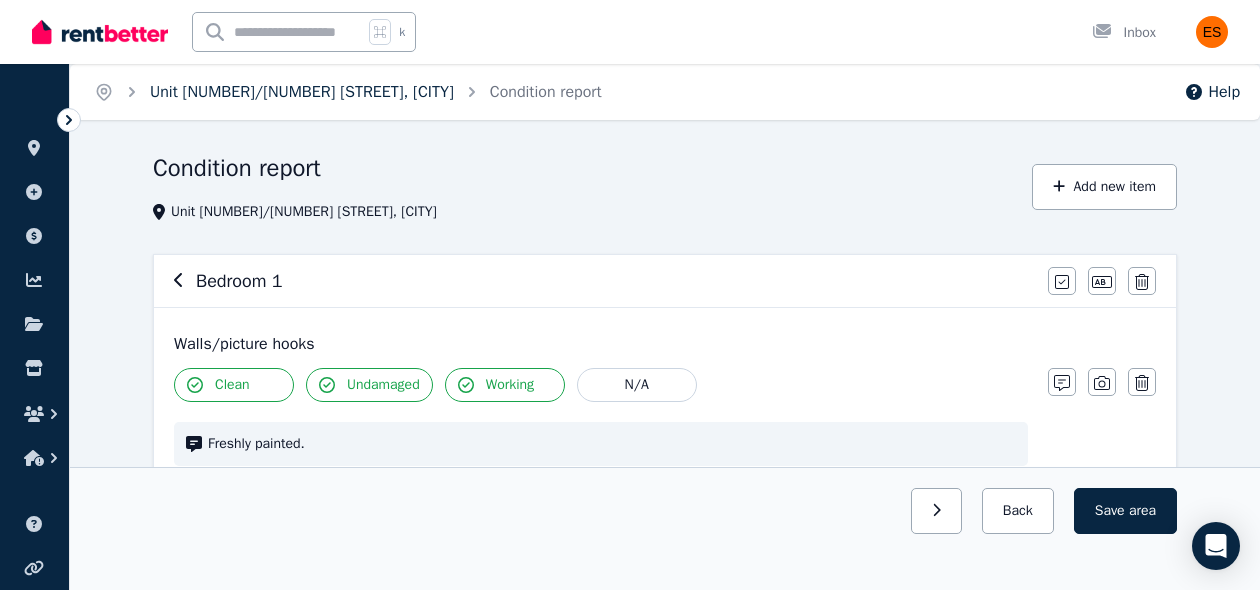 click on "Unit [NUMBER]/[NUMBER] [STREET], [CITY]" at bounding box center [302, 92] 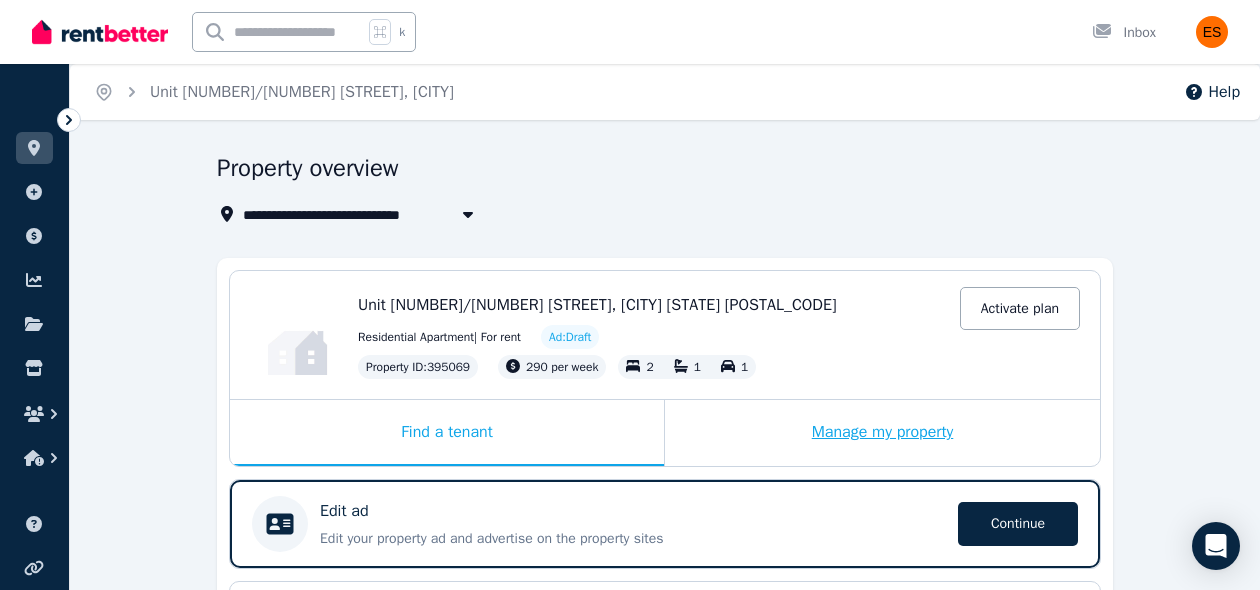 click on "Manage my property" at bounding box center [882, 433] 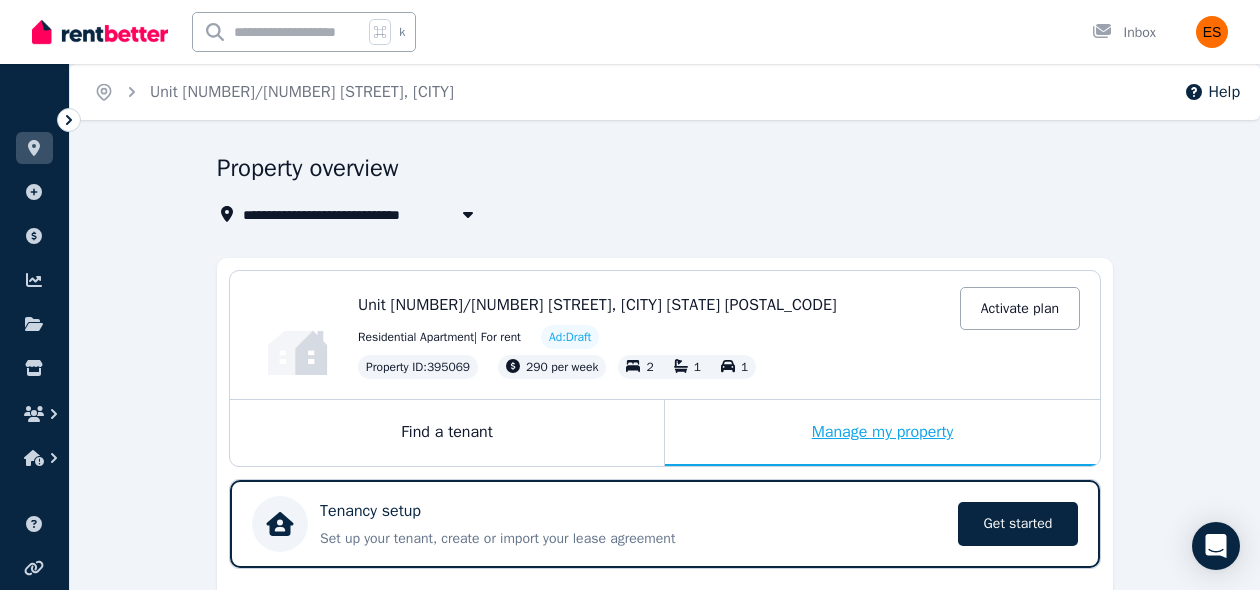 scroll, scrollTop: 240, scrollLeft: 0, axis: vertical 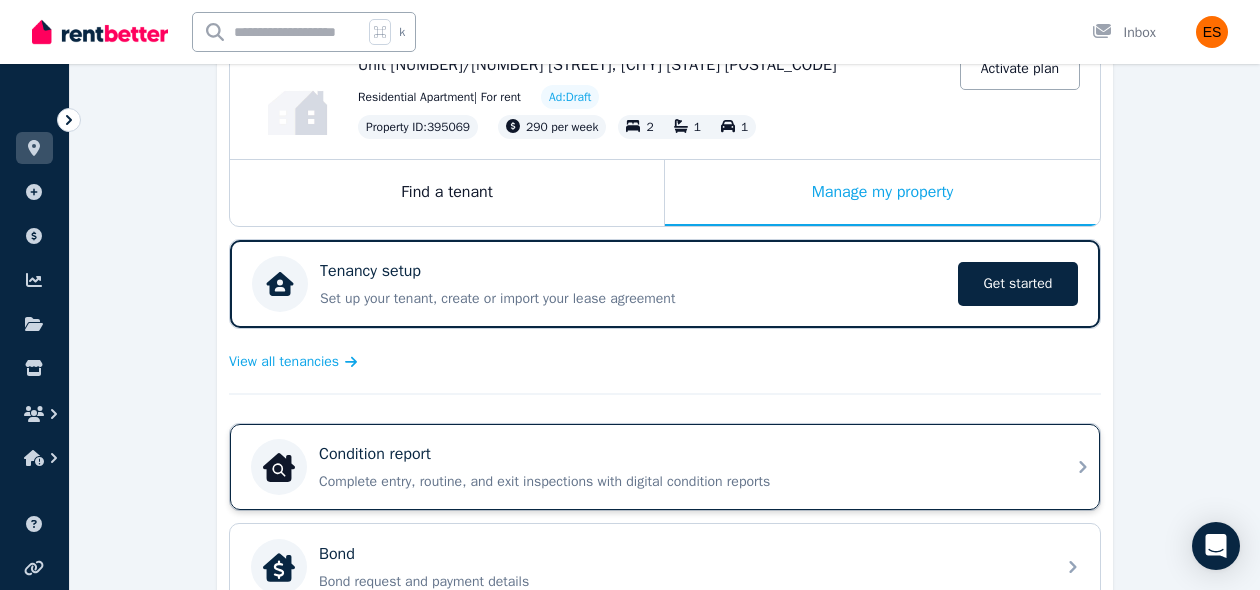 click on "Condition report" at bounding box center (681, 454) 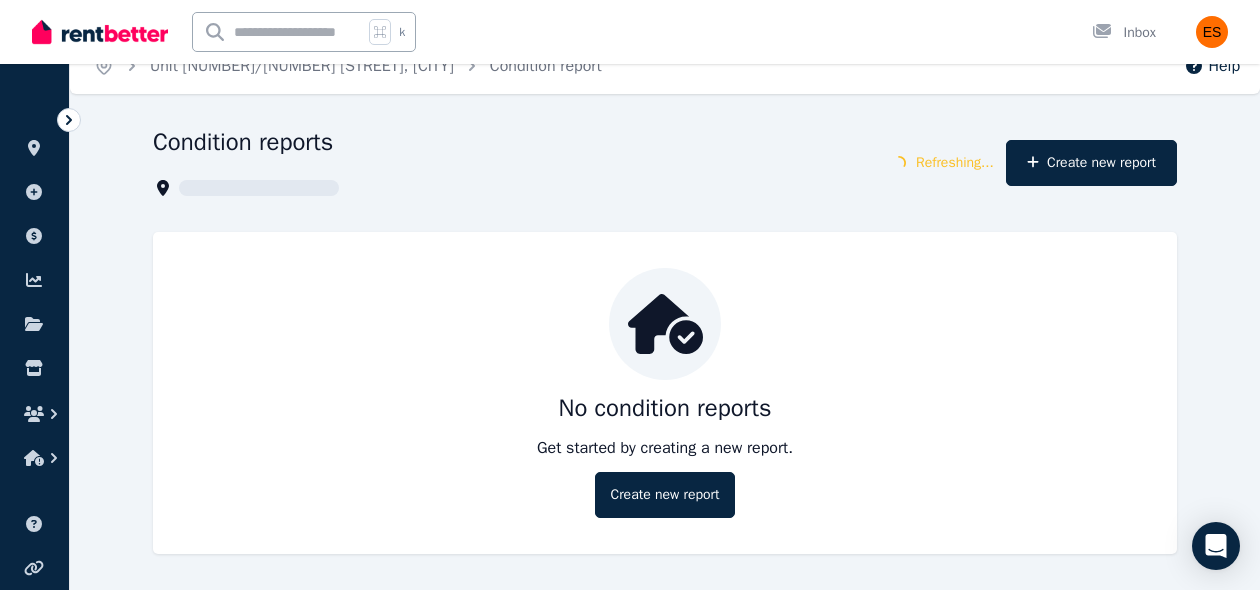 scroll, scrollTop: 0, scrollLeft: 0, axis: both 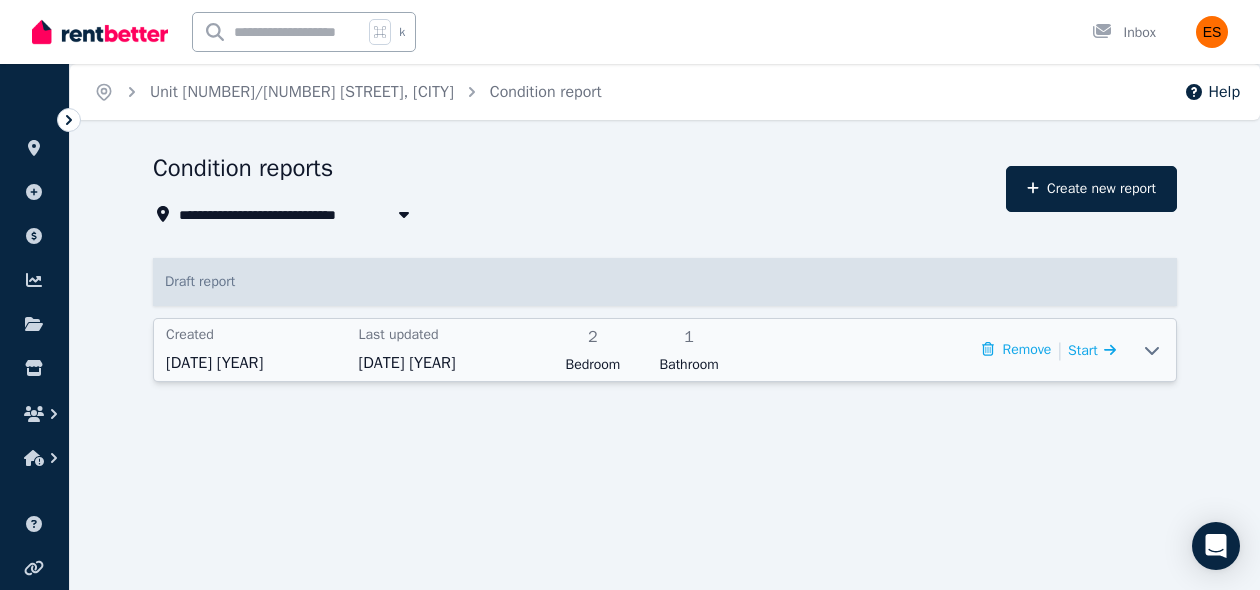 click 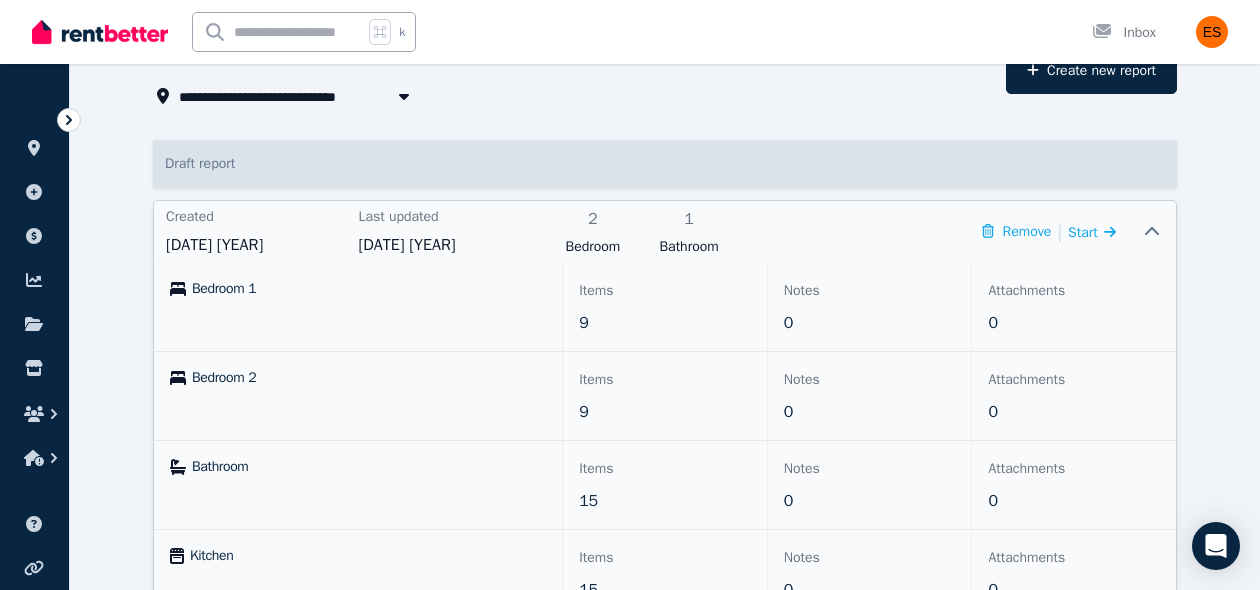 scroll, scrollTop: 0, scrollLeft: 0, axis: both 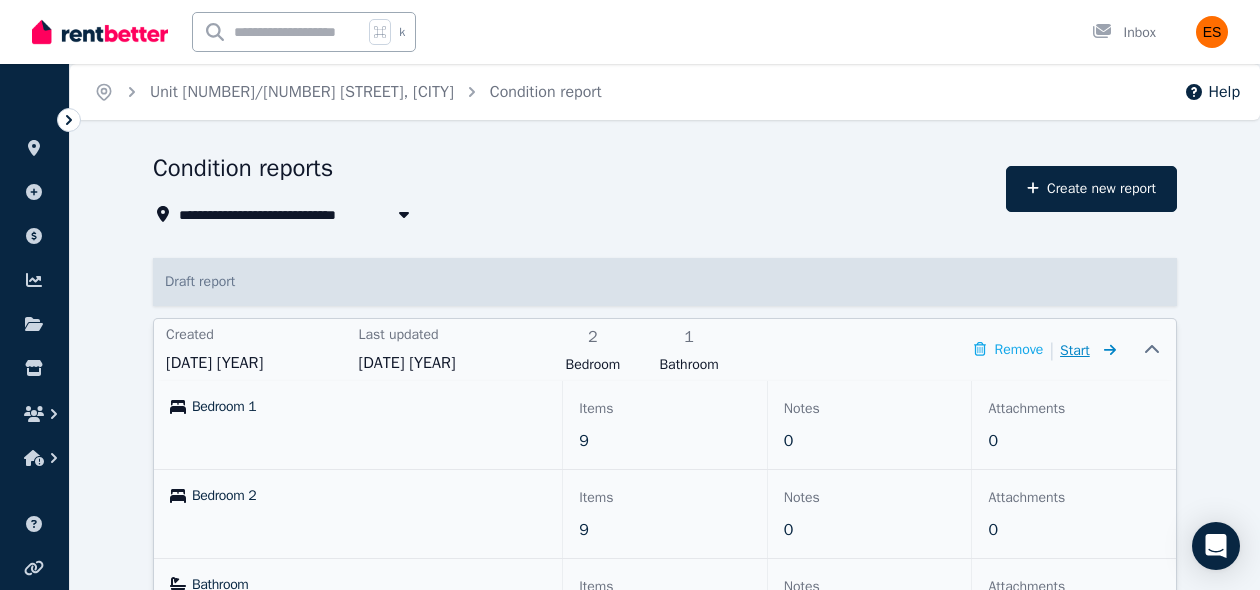 click on "Start" at bounding box center (1075, 350) 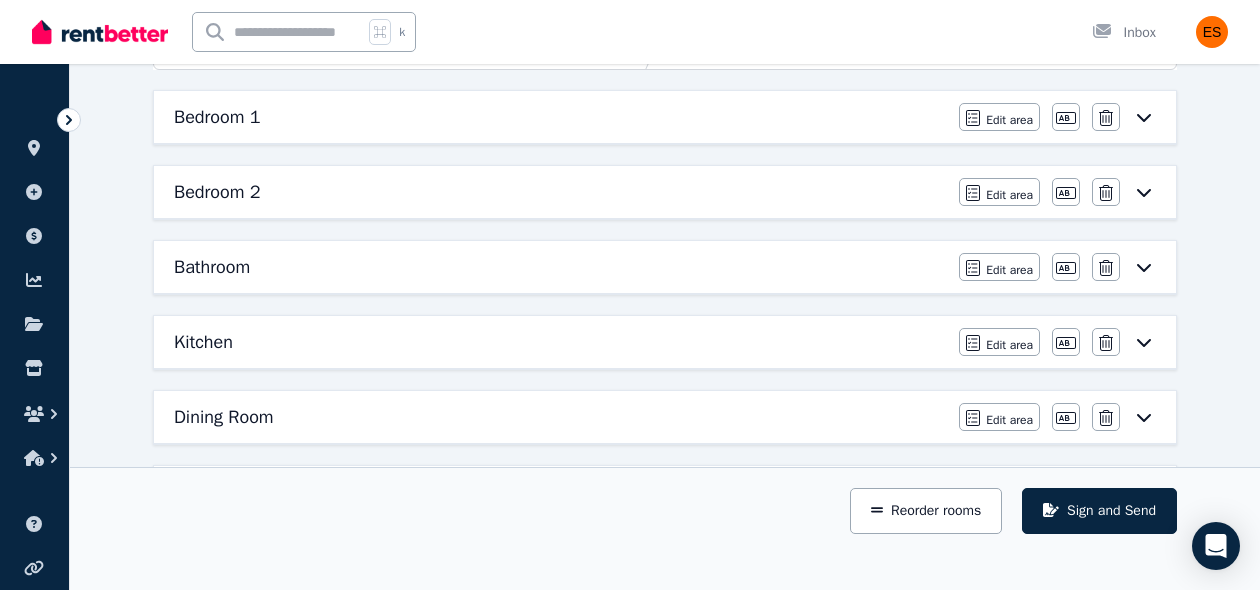 scroll, scrollTop: 242, scrollLeft: 0, axis: vertical 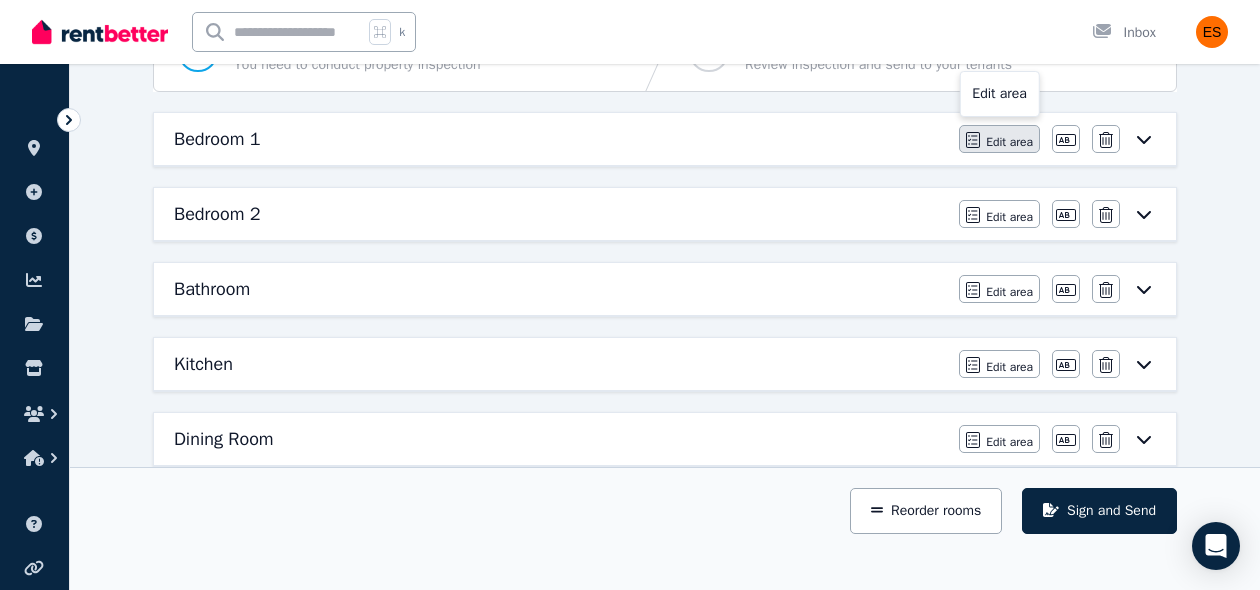 click on "Edit area" at bounding box center [1009, 142] 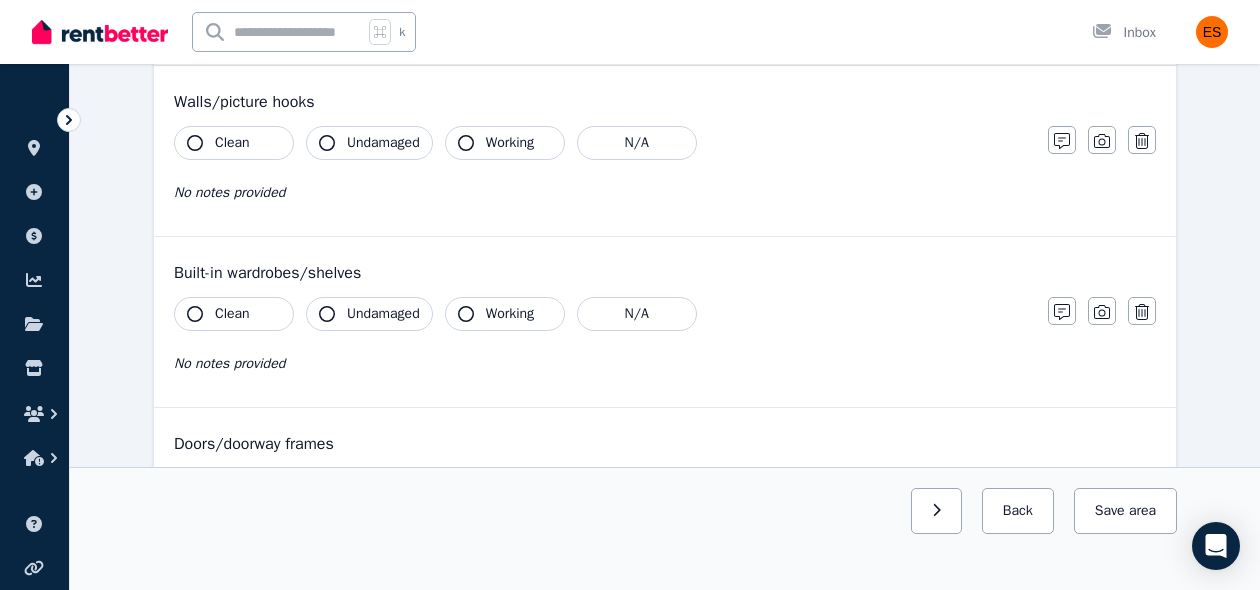 scroll, scrollTop: 0, scrollLeft: 0, axis: both 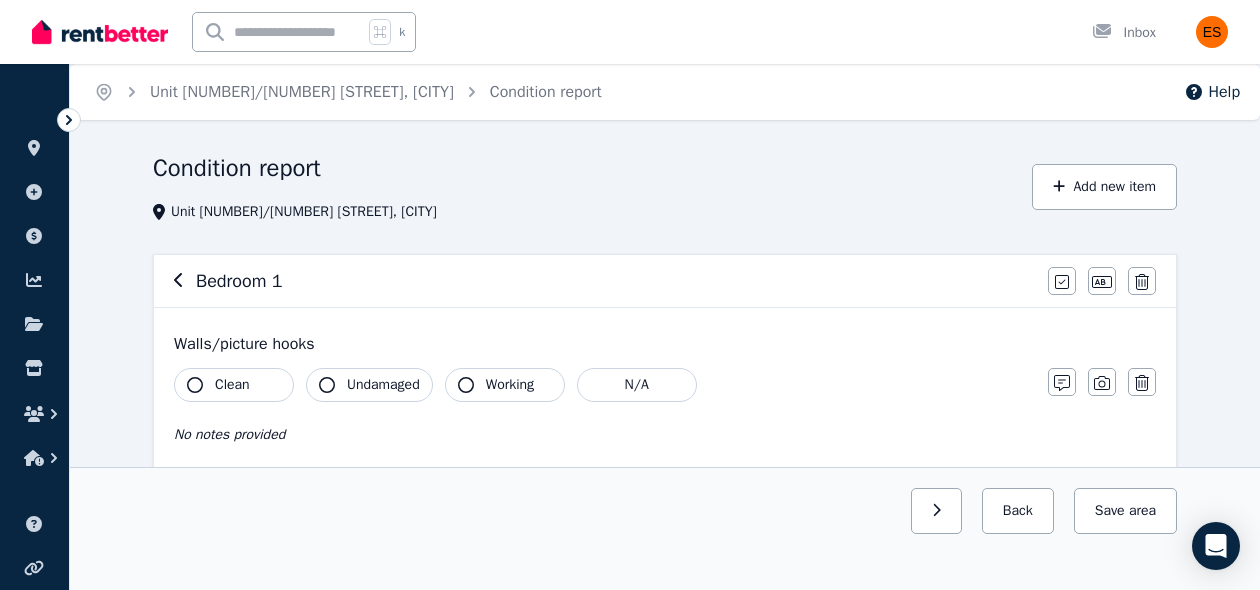 click on "Clean Undamaged Working N/A" at bounding box center (601, 385) 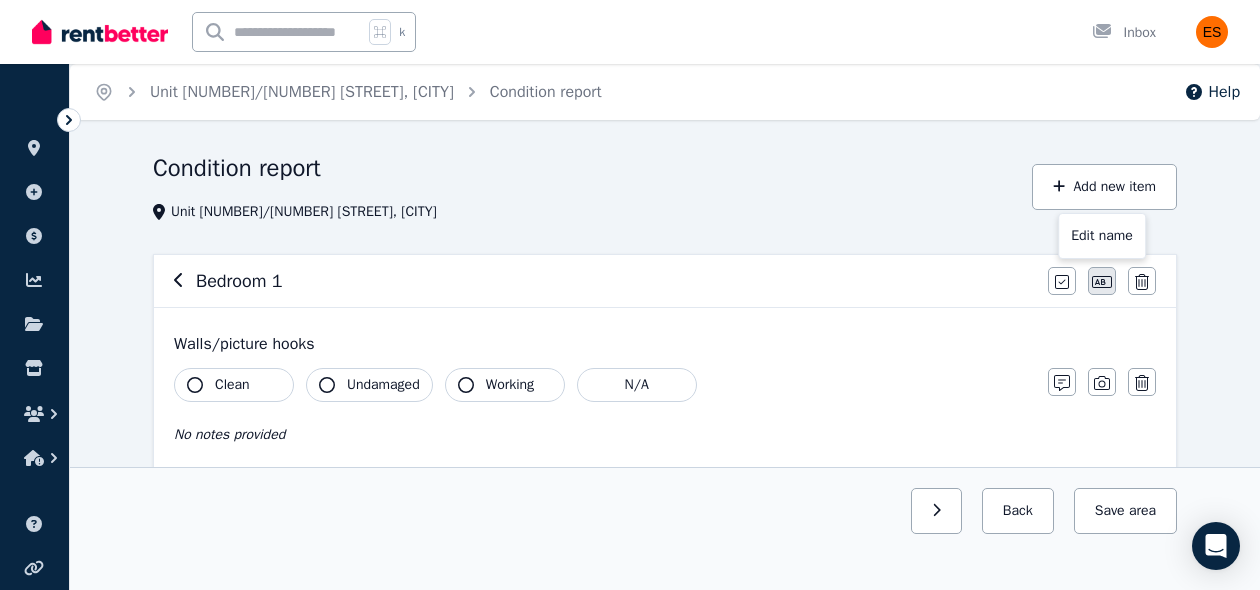 click 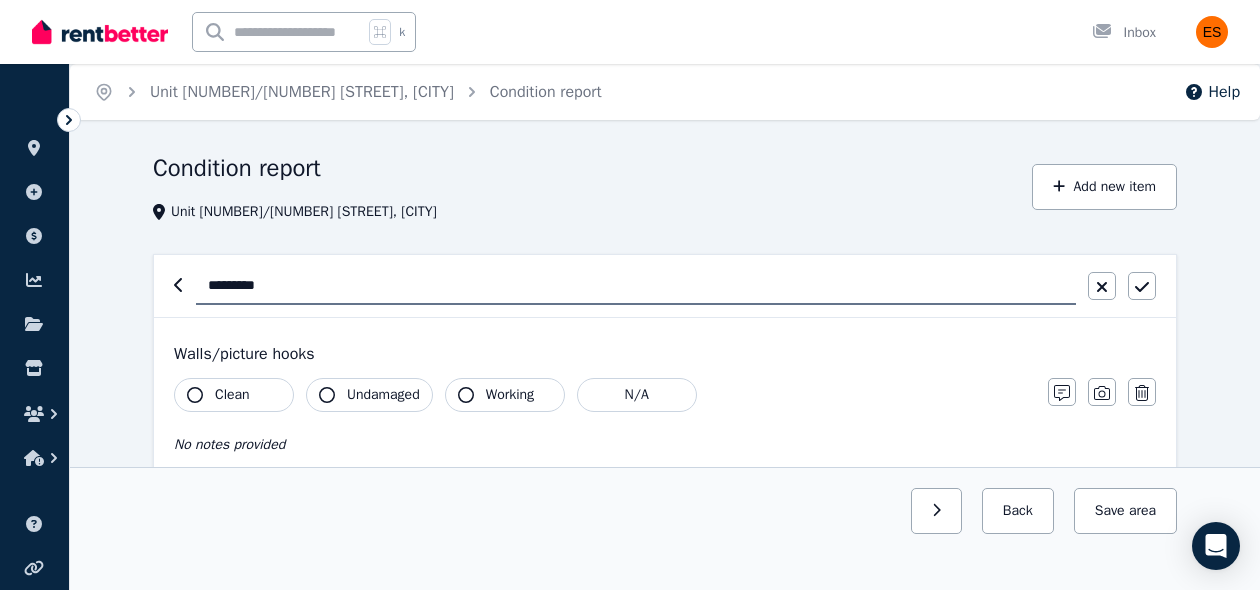 click on "Walls/picture hooks" at bounding box center [665, 354] 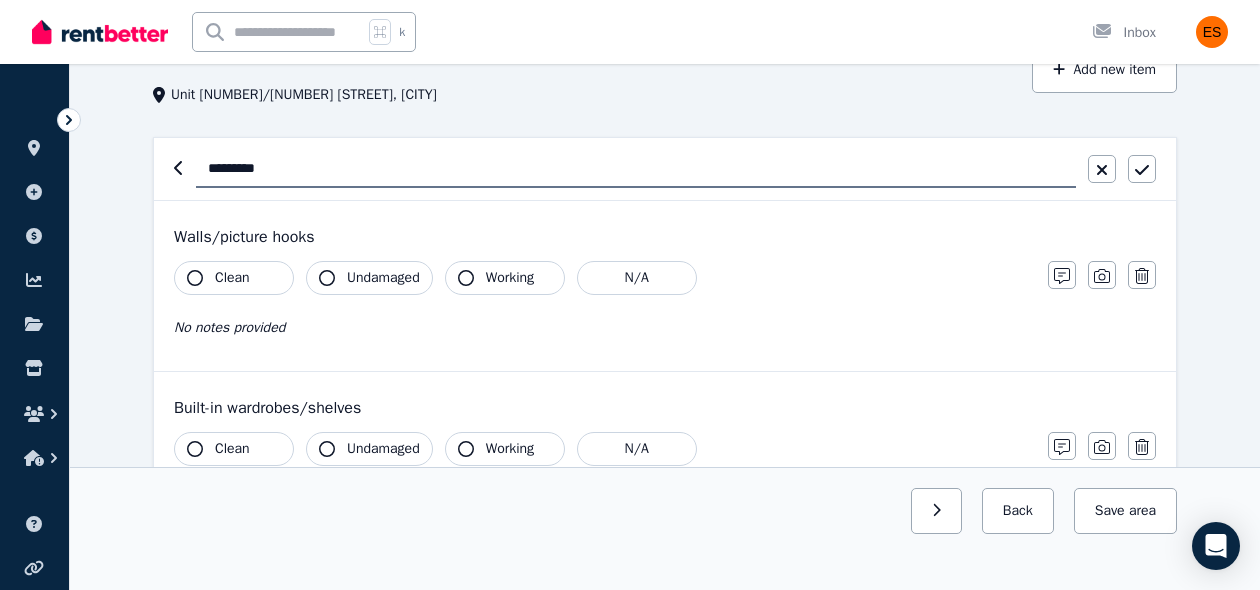 scroll, scrollTop: 144, scrollLeft: 0, axis: vertical 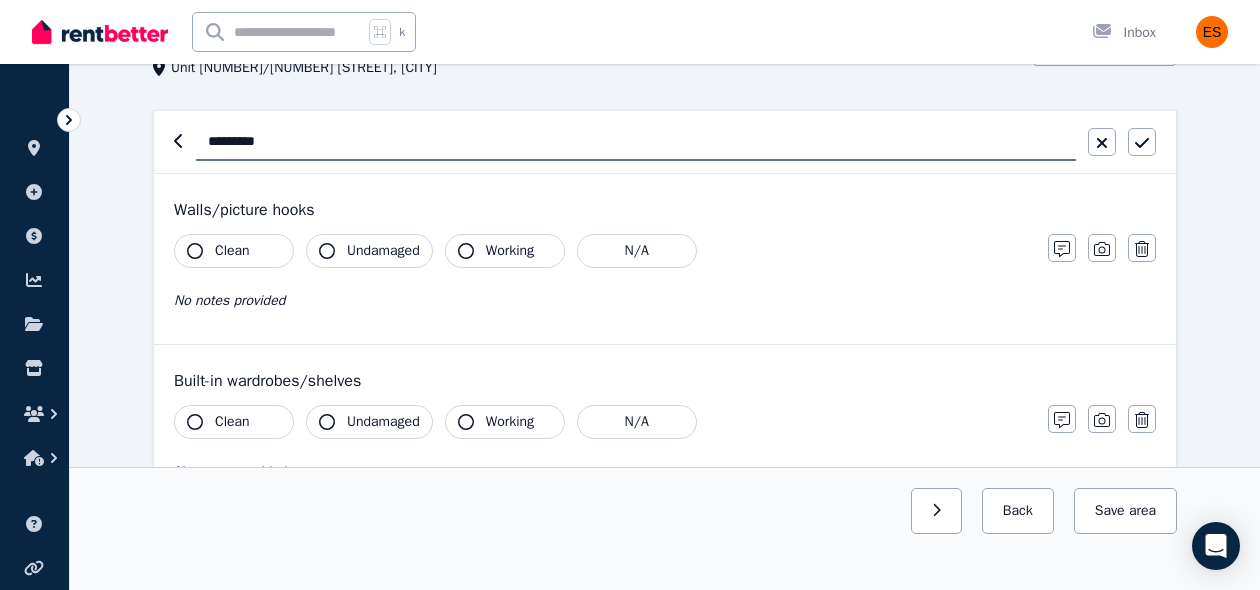 click on "Clean Undamaged Working N/A No notes provided" at bounding box center [601, 283] 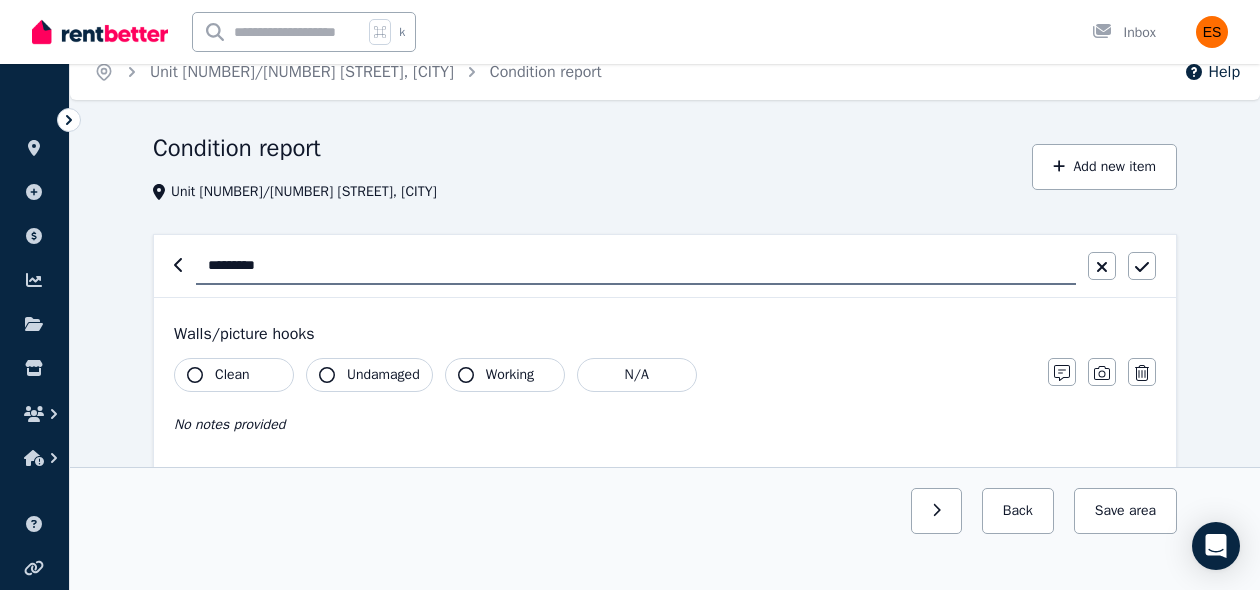 scroll, scrollTop: 0, scrollLeft: 0, axis: both 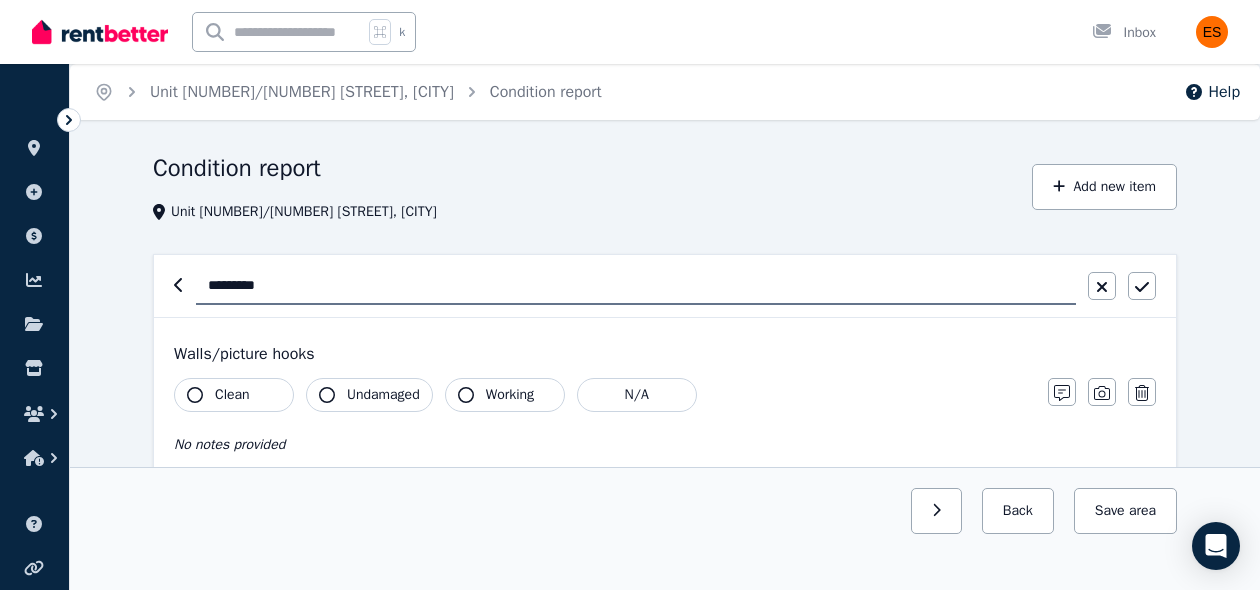 click on "*********" at bounding box center [665, 286] 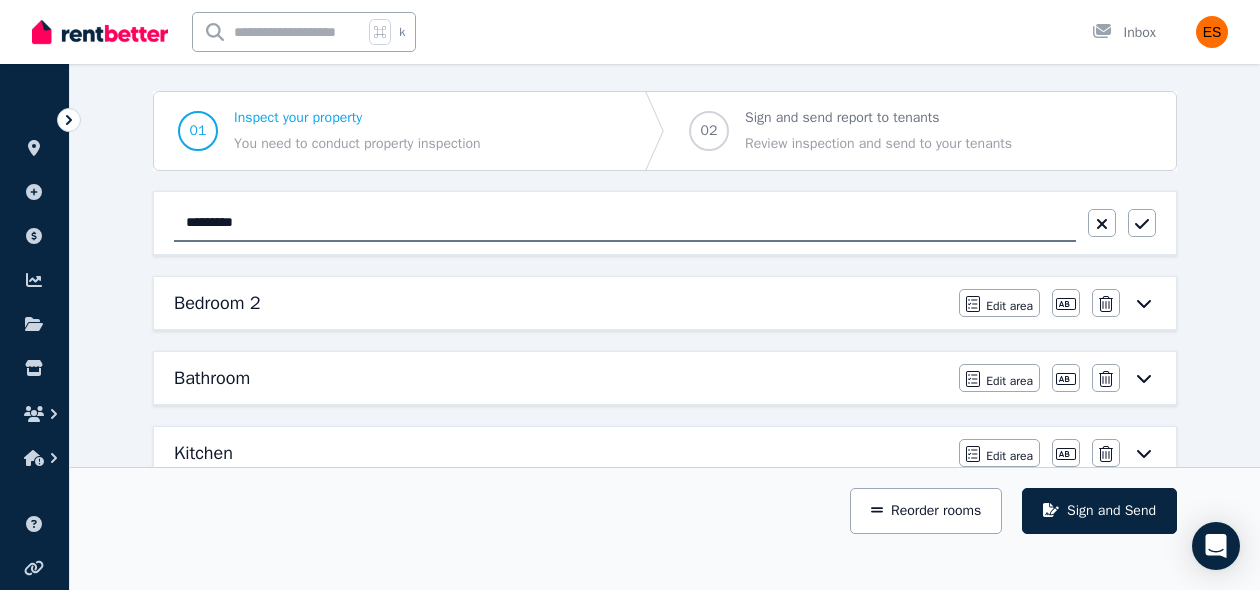 scroll, scrollTop: 247, scrollLeft: 0, axis: vertical 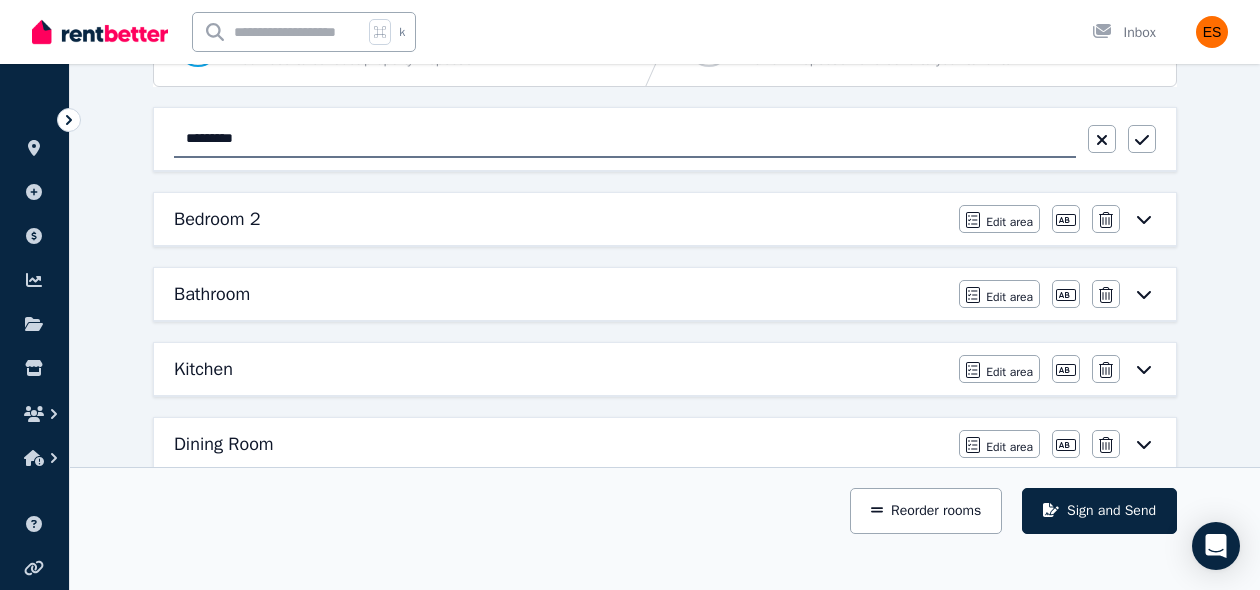 click on "Condition report Unit [NUMBER]/[NUMBER] [STREET], [CITY] Add new area Sign and Send [NUMBER] Inspect your property You need to conduct property inspection [NUMBER] Sign and send report to tenants Review inspection and send to your tenants ********* Bedroom [NUMBER] Edit area Edit area Edit name Delete Bathroom Edit area Edit area Edit name Delete Kitchen Edit area Edit area Edit name Delete Dining Room Edit area Edit area Edit name Delete Entrance/Hall Edit area Edit area Edit name Delete Laundry Edit area Edit area Edit name Delete Porch Edit area Edit area Edit name Delete Parking space Edit area Edit area Edit name Delete Bins Edit area Edit area Edit name Delete Health issues Edit area Edit area Communication facilities Edit area Edit area Water efficiency devices Edit area Edit area Additional property condition Edit area Edit area Reorder rooms Sign and Send" at bounding box center (665, 605) 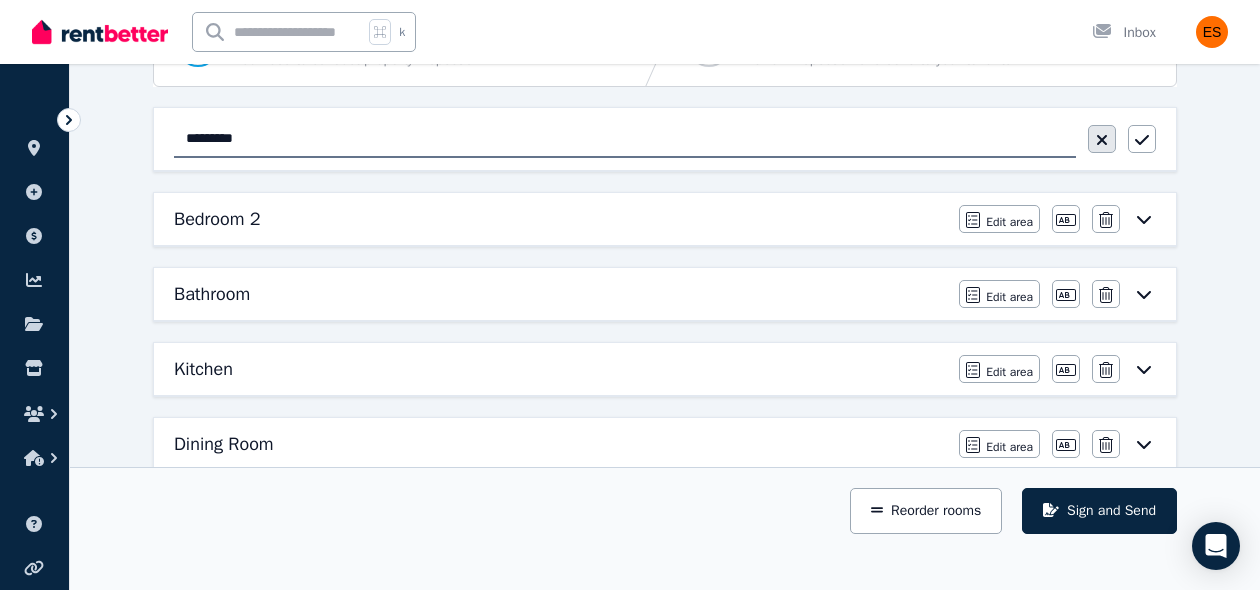 click 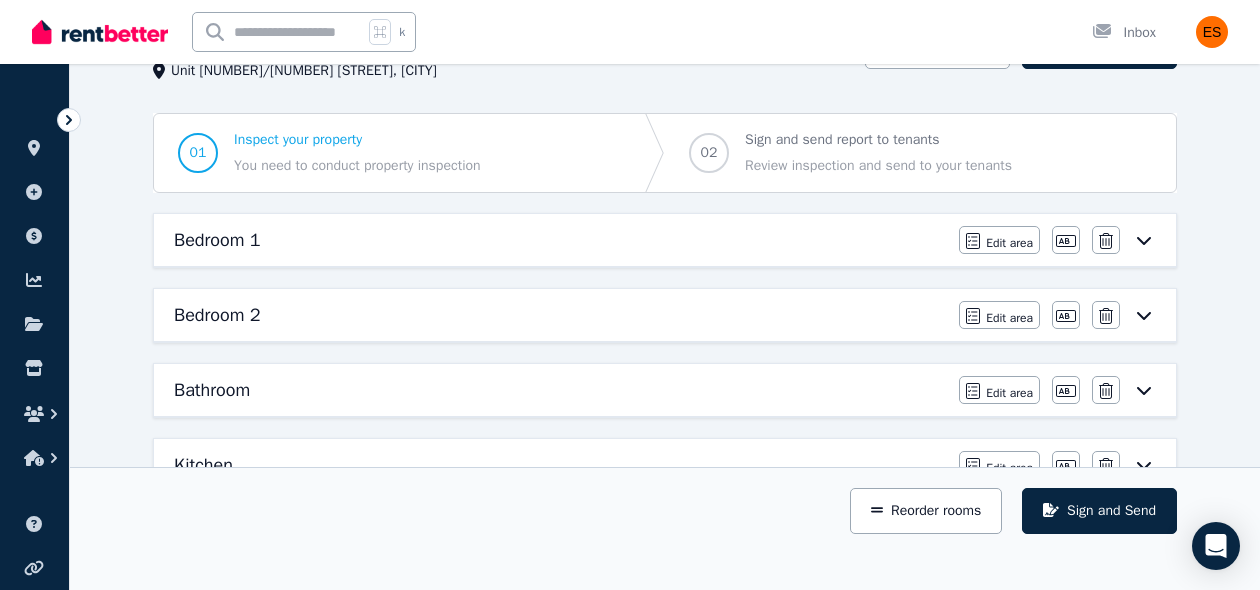 scroll, scrollTop: 130, scrollLeft: 0, axis: vertical 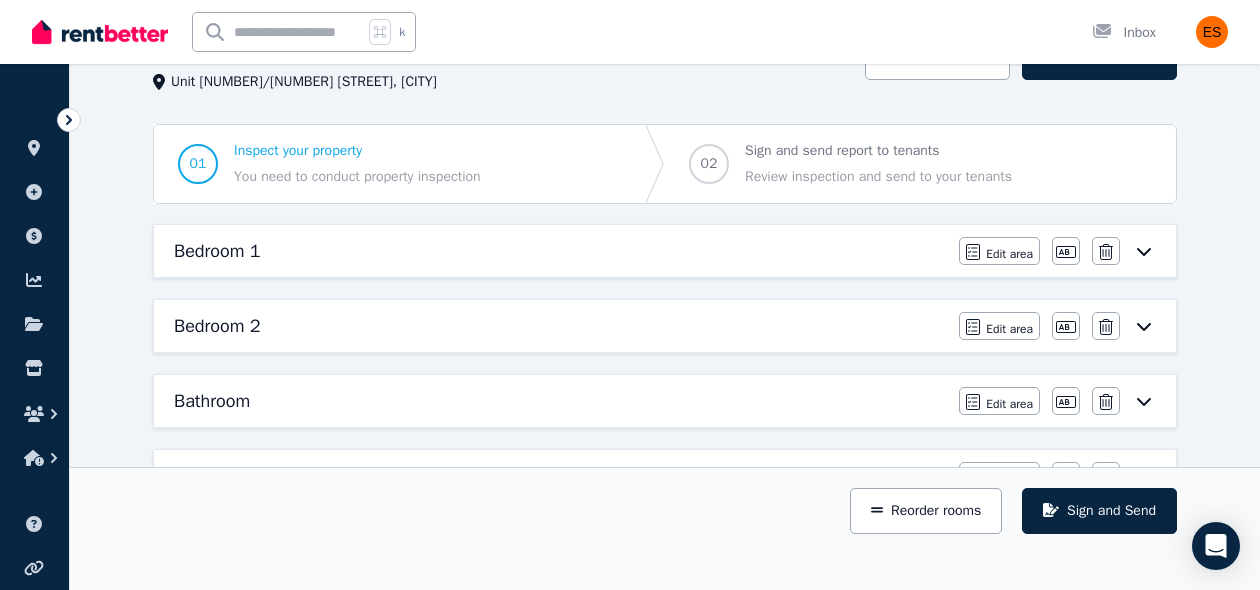 click on "Bedroom 1" at bounding box center [560, 251] 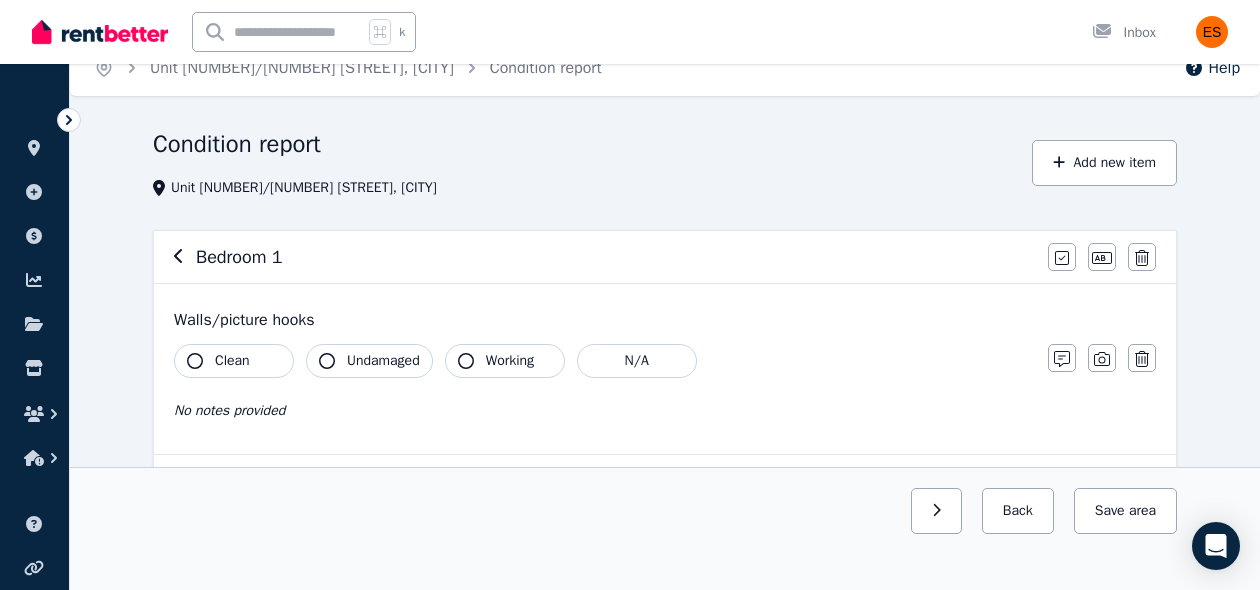 scroll, scrollTop: 20, scrollLeft: 0, axis: vertical 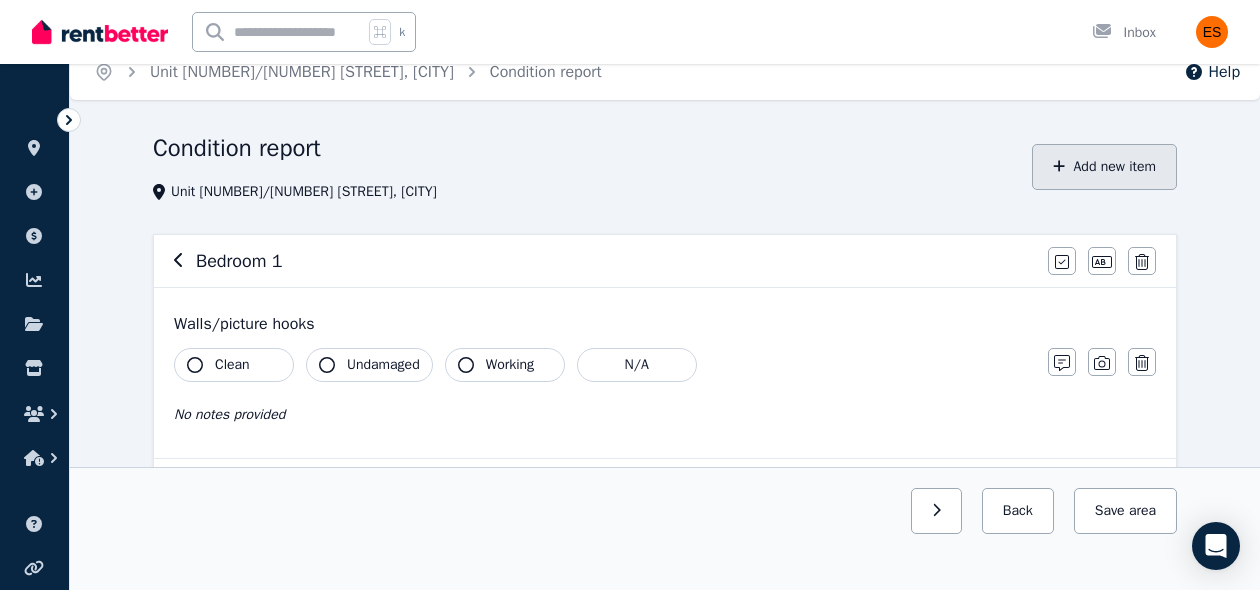 click on "Add new item" at bounding box center [1104, 167] 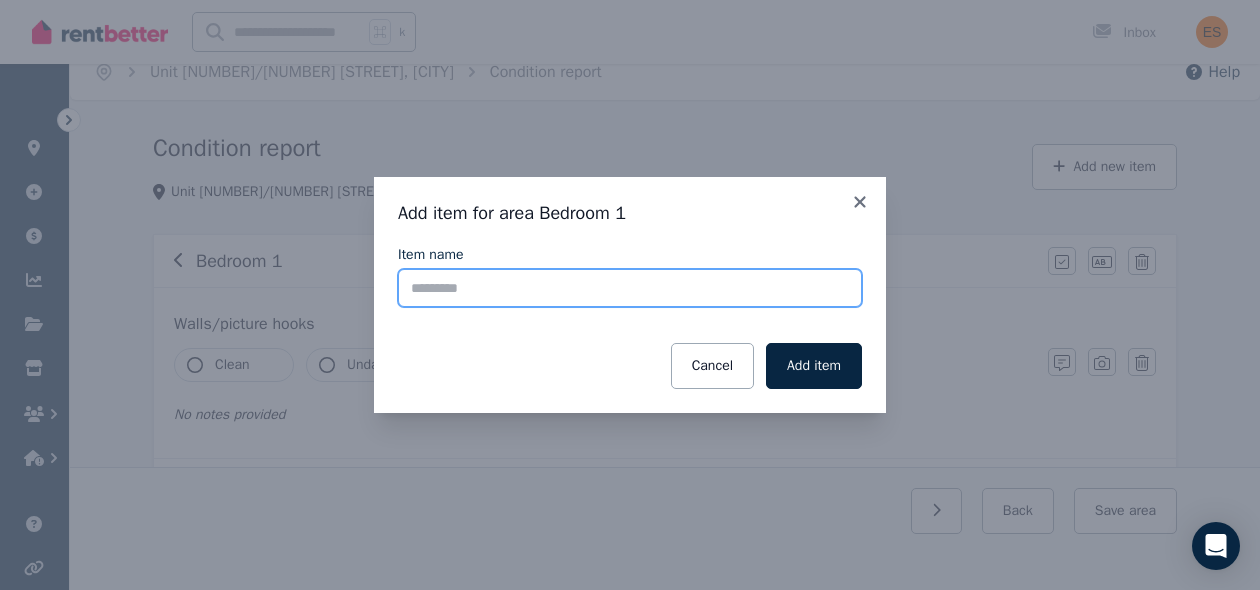 click on "Item name" at bounding box center (630, 288) 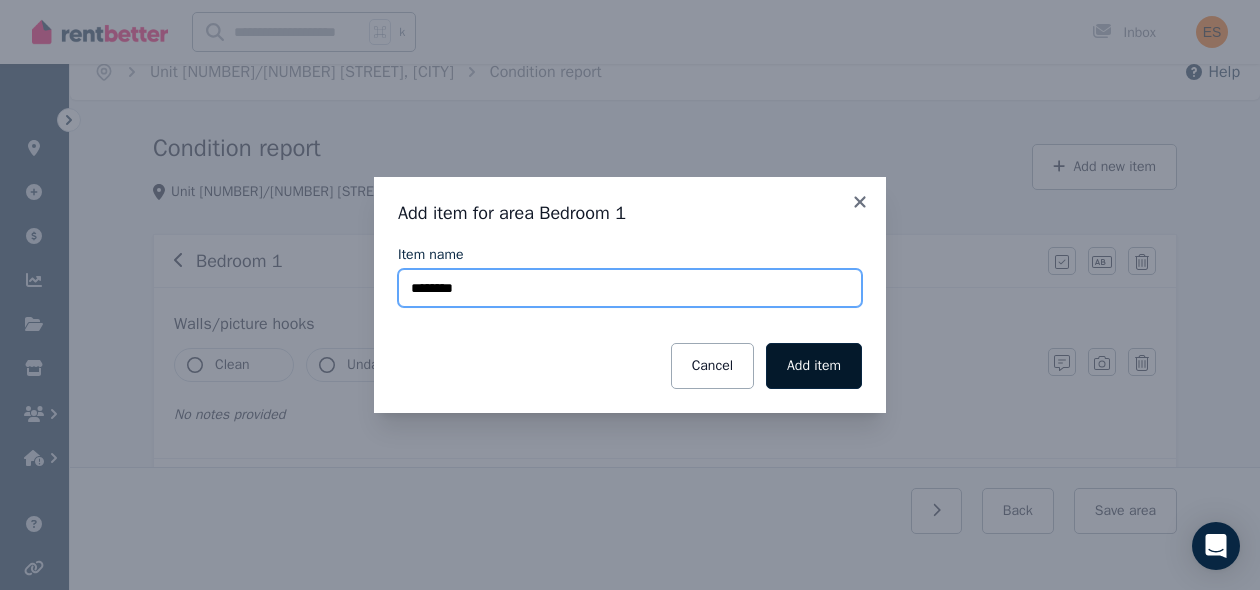 type on "********" 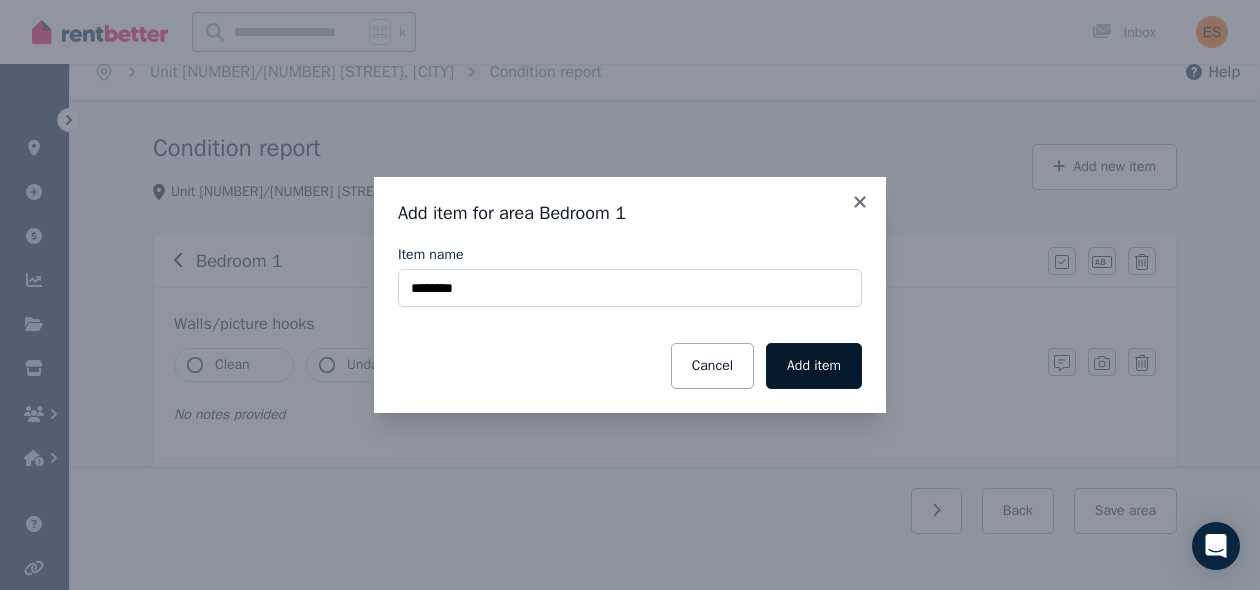 click on "Add item" at bounding box center (814, 366) 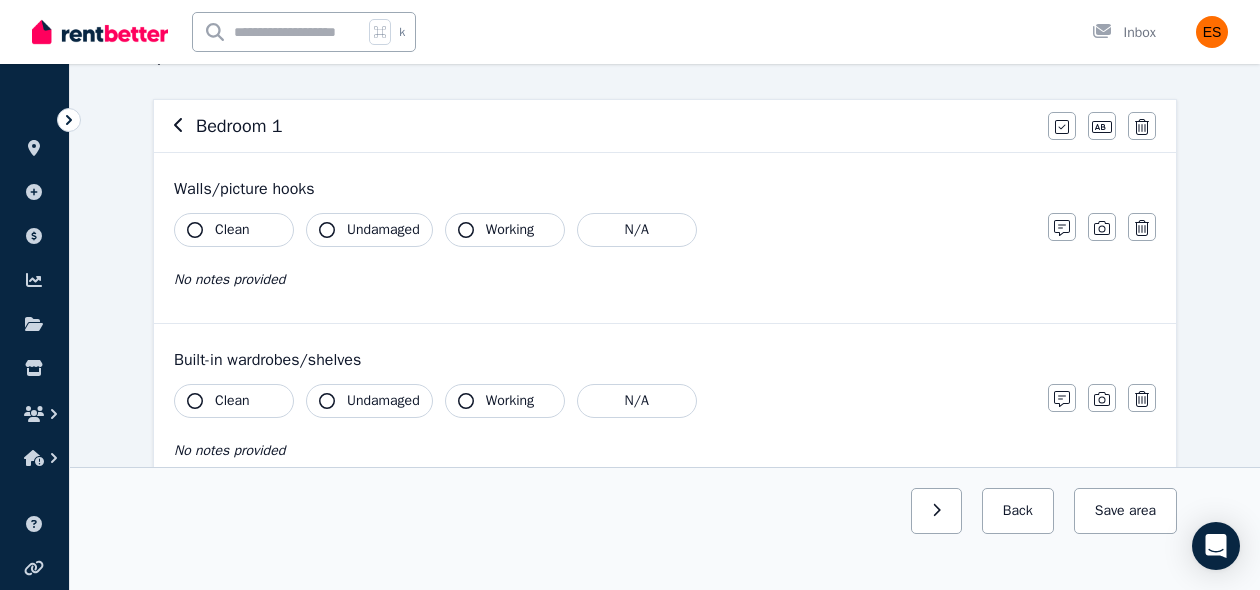 scroll, scrollTop: 156, scrollLeft: 0, axis: vertical 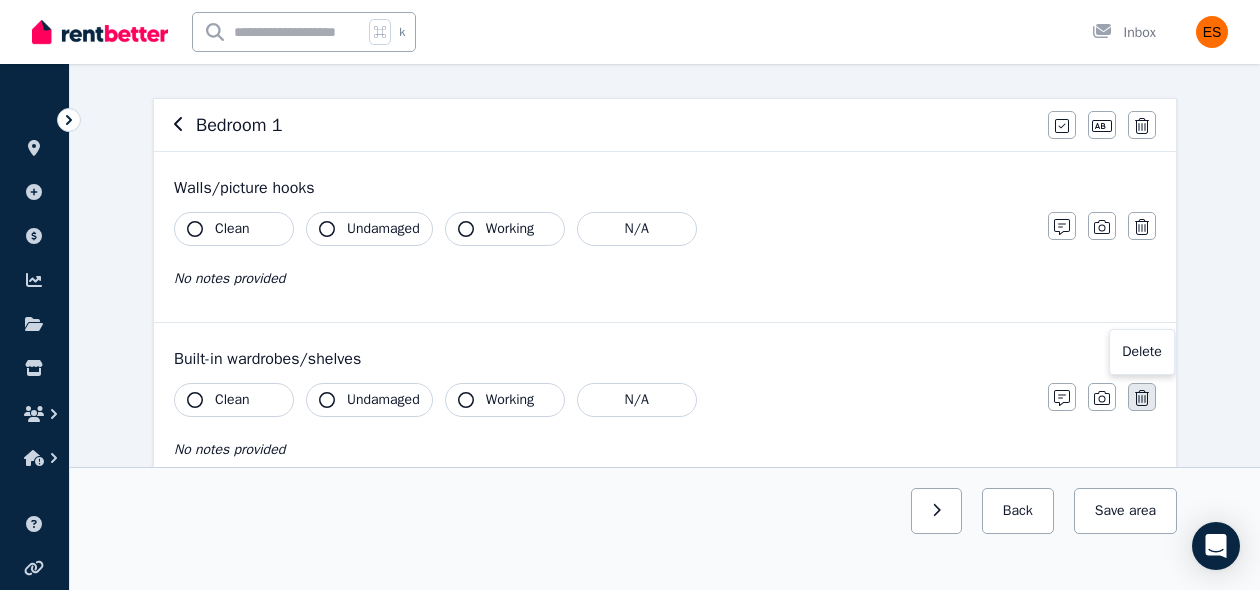 click at bounding box center (1142, 397) 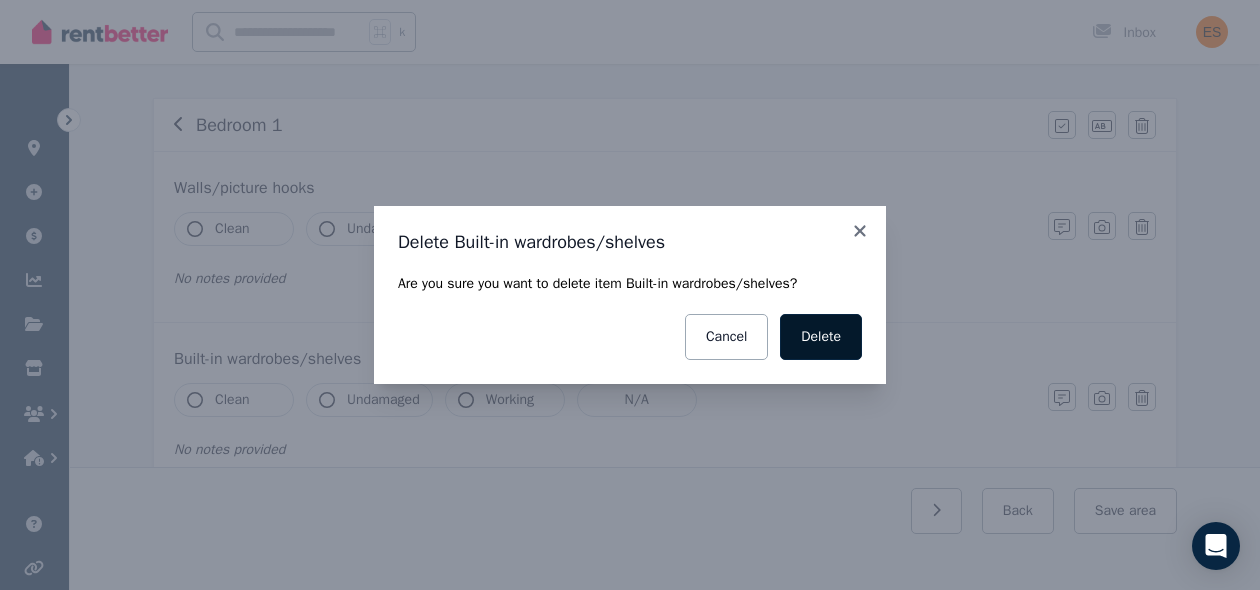 click on "Delete" at bounding box center [821, 337] 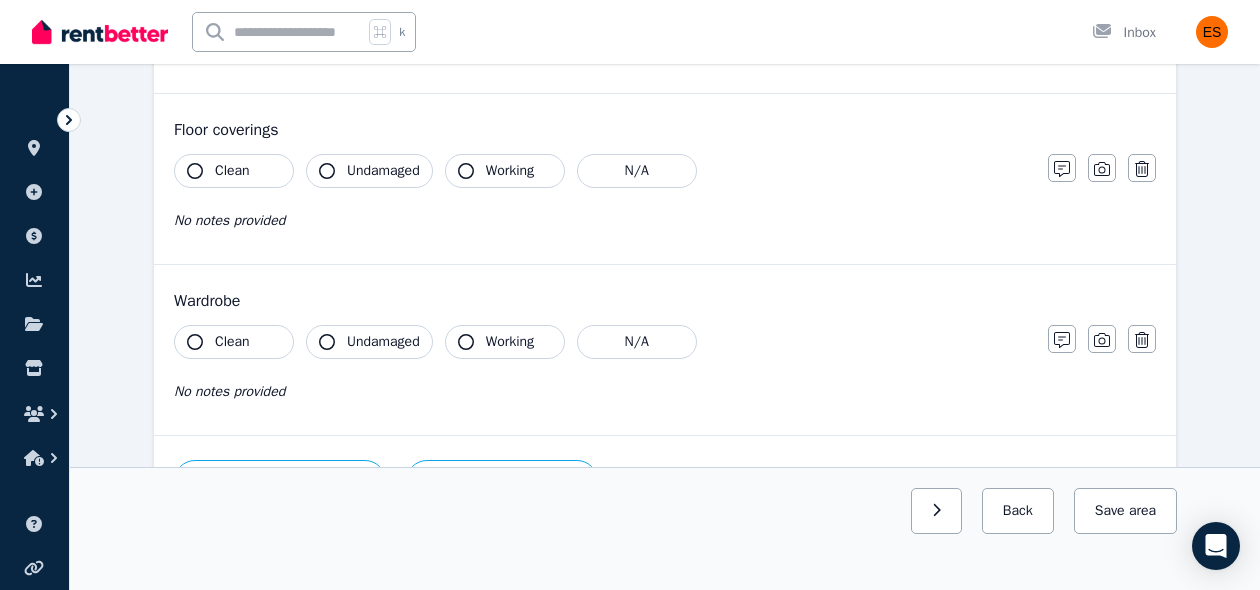 scroll, scrollTop: 1400, scrollLeft: 0, axis: vertical 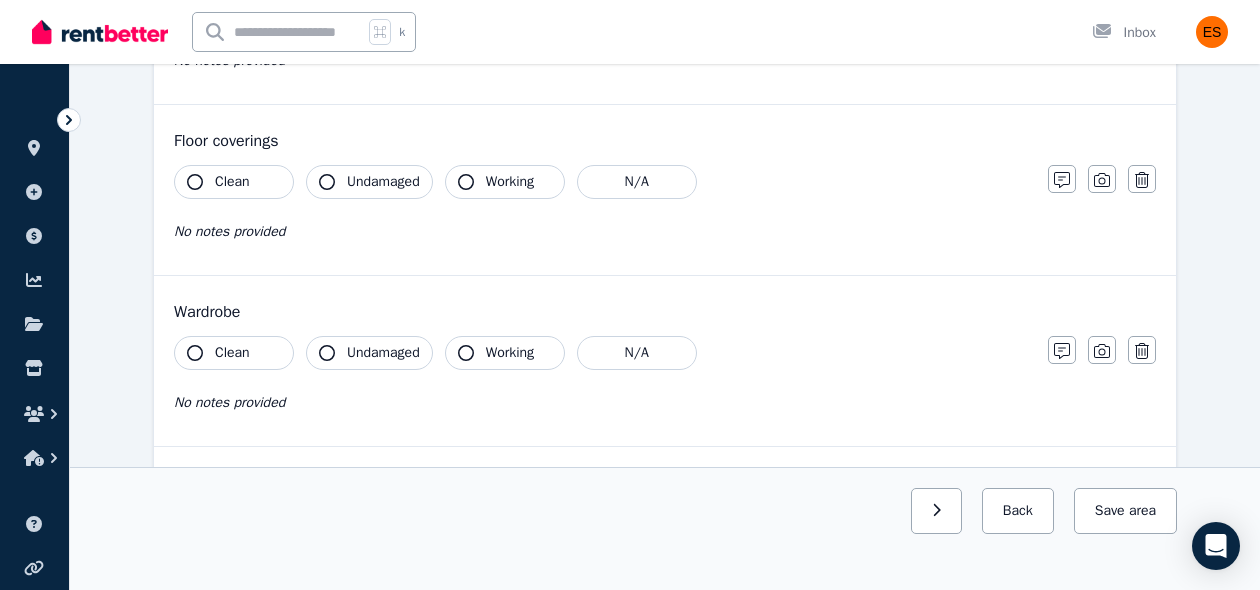 click on "Clean" at bounding box center (234, 182) 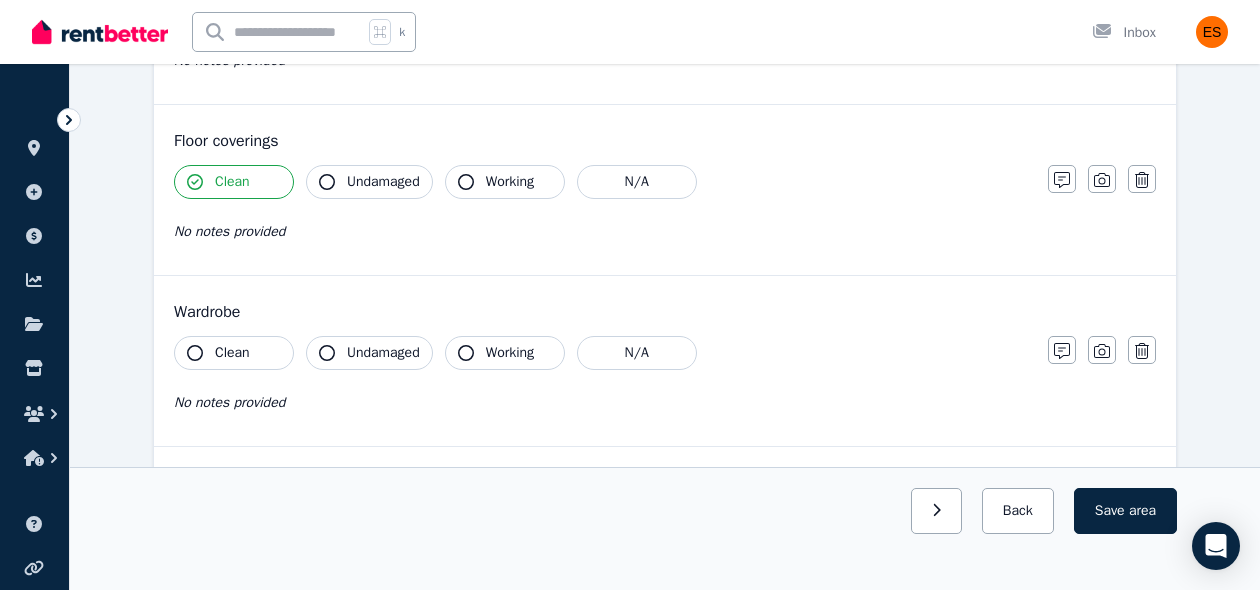 click on "Working" at bounding box center (505, 182) 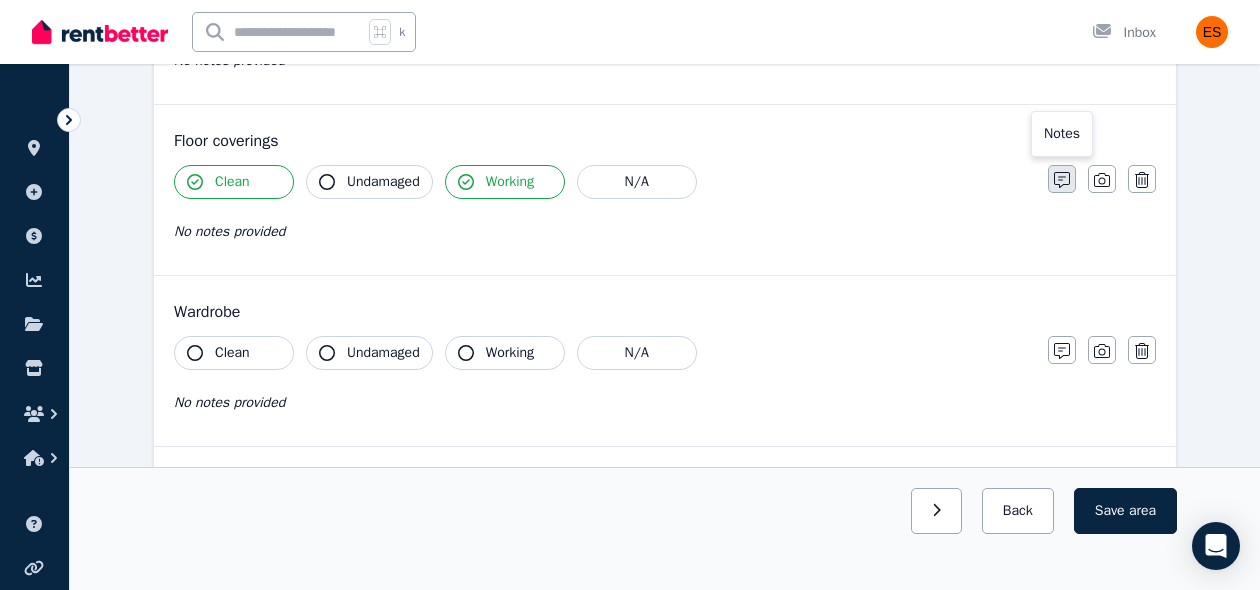 click 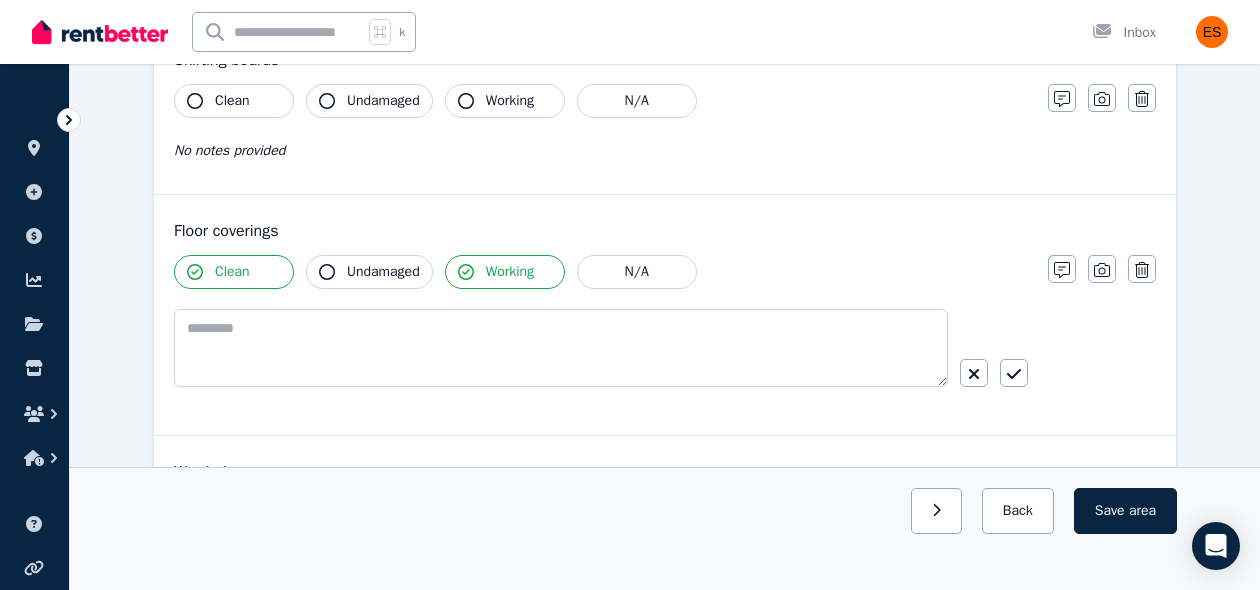 scroll, scrollTop: 1276, scrollLeft: 0, axis: vertical 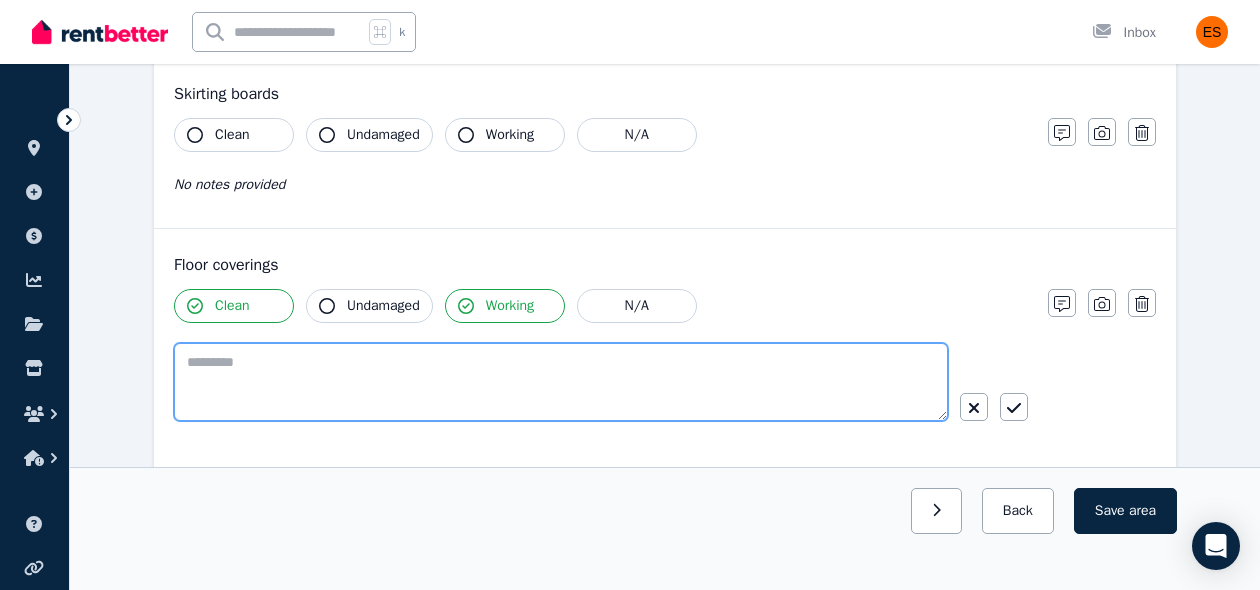 click at bounding box center [561, 382] 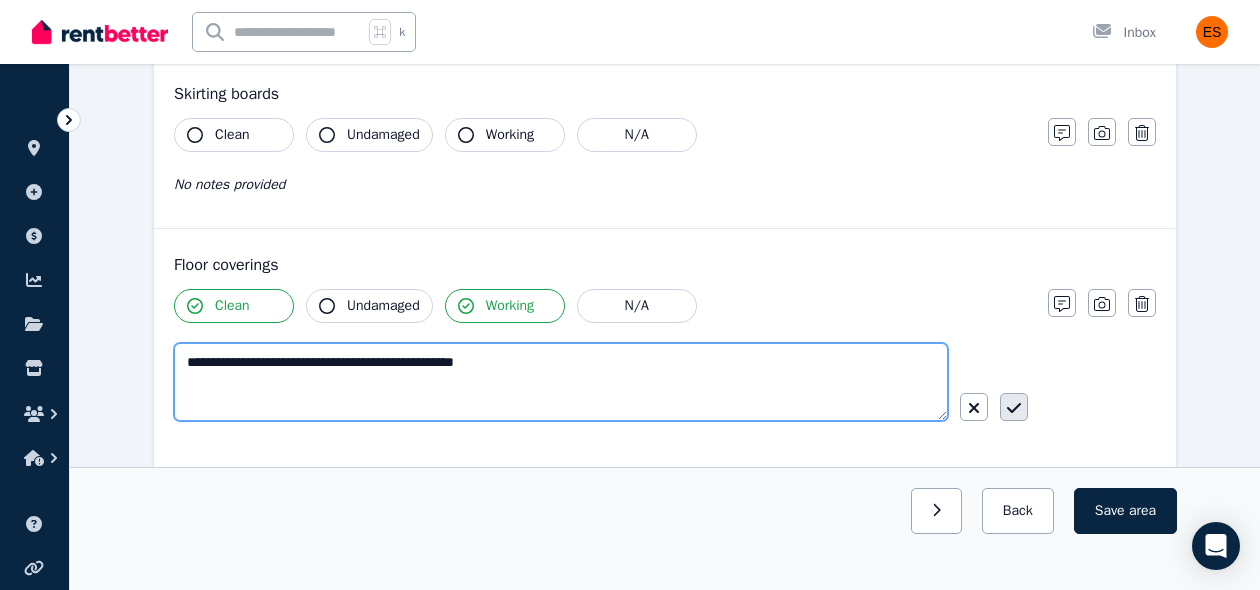type on "**********" 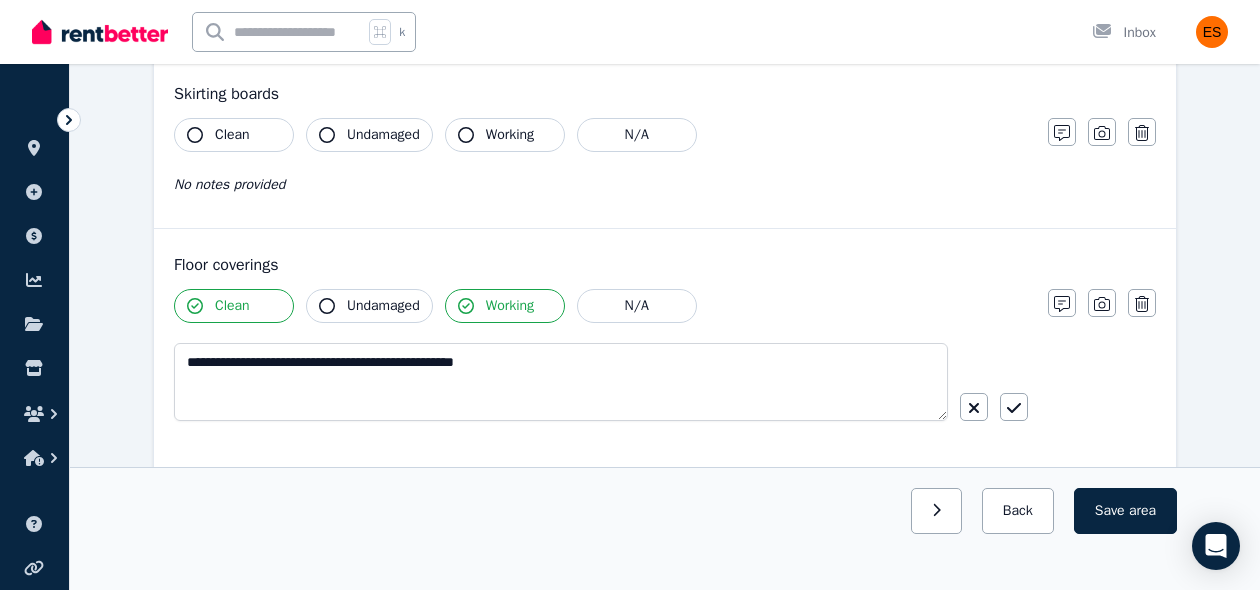 click 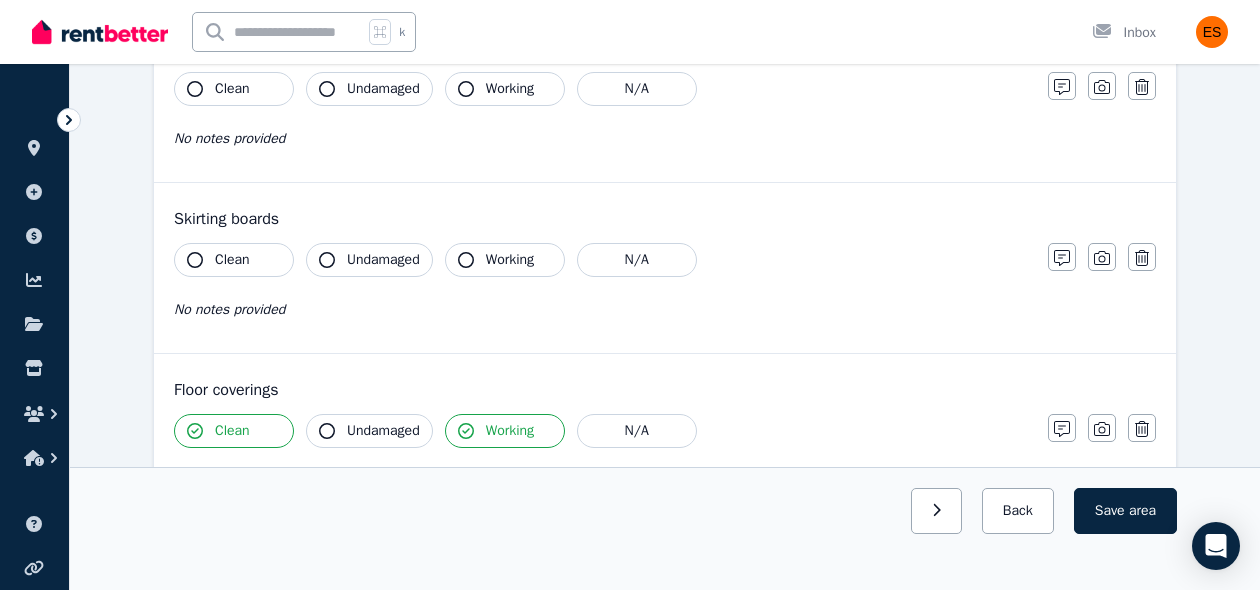 scroll, scrollTop: 1152, scrollLeft: 0, axis: vertical 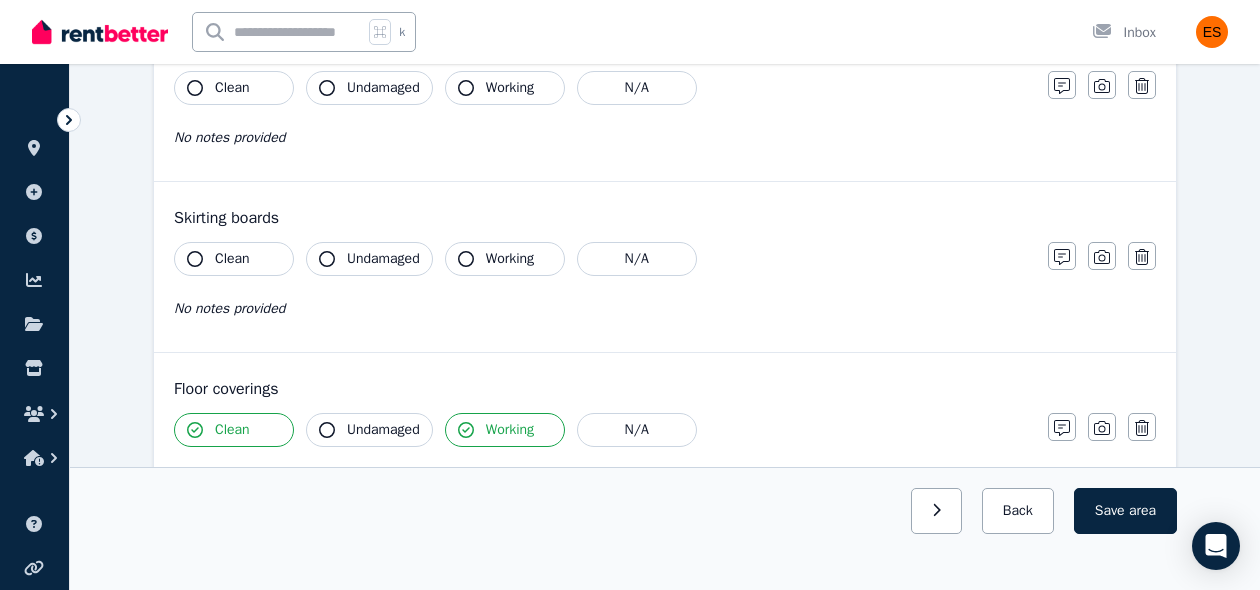 click on "Clean" at bounding box center (234, 259) 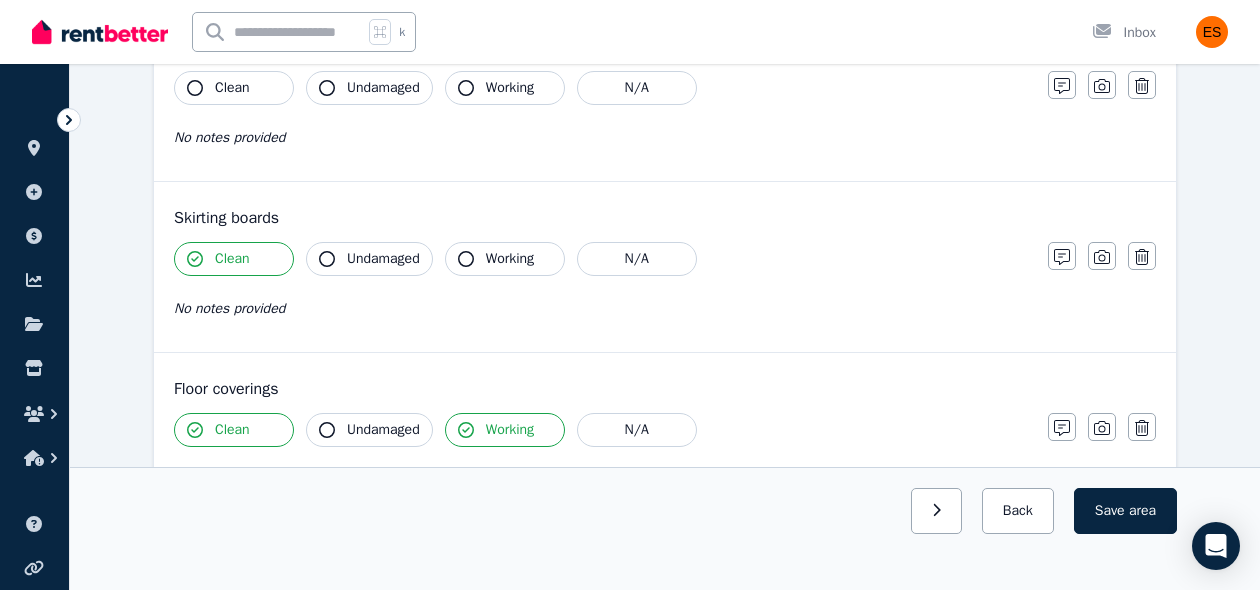 click on "Undamaged" at bounding box center (383, 259) 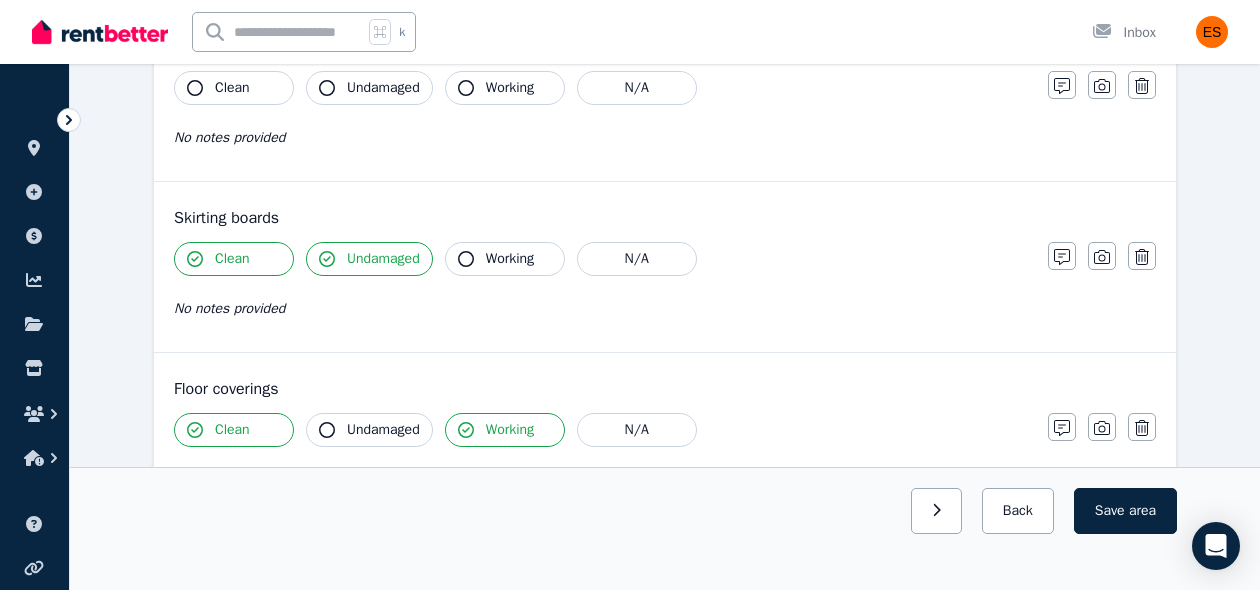 click on "Working" at bounding box center (505, 259) 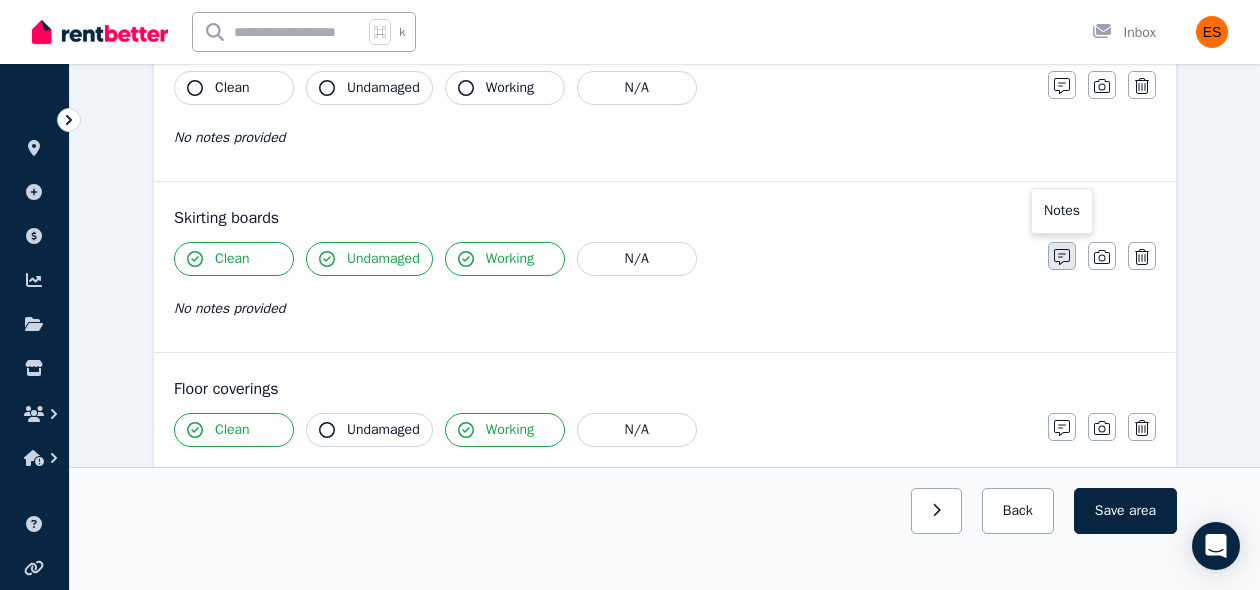 click 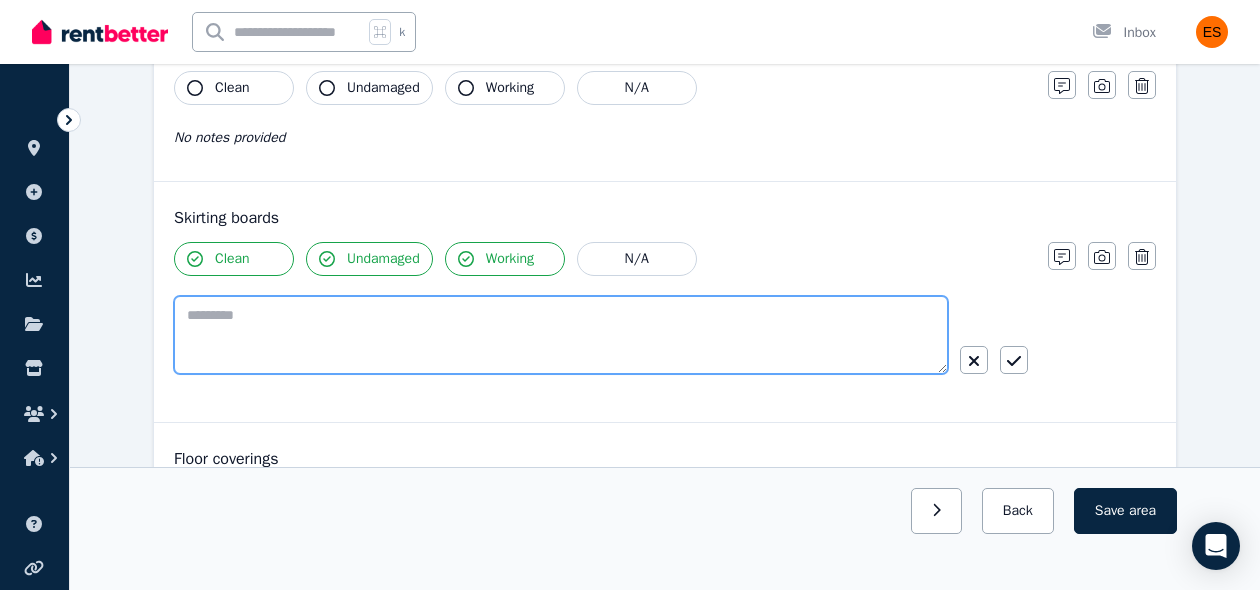 click at bounding box center (561, 335) 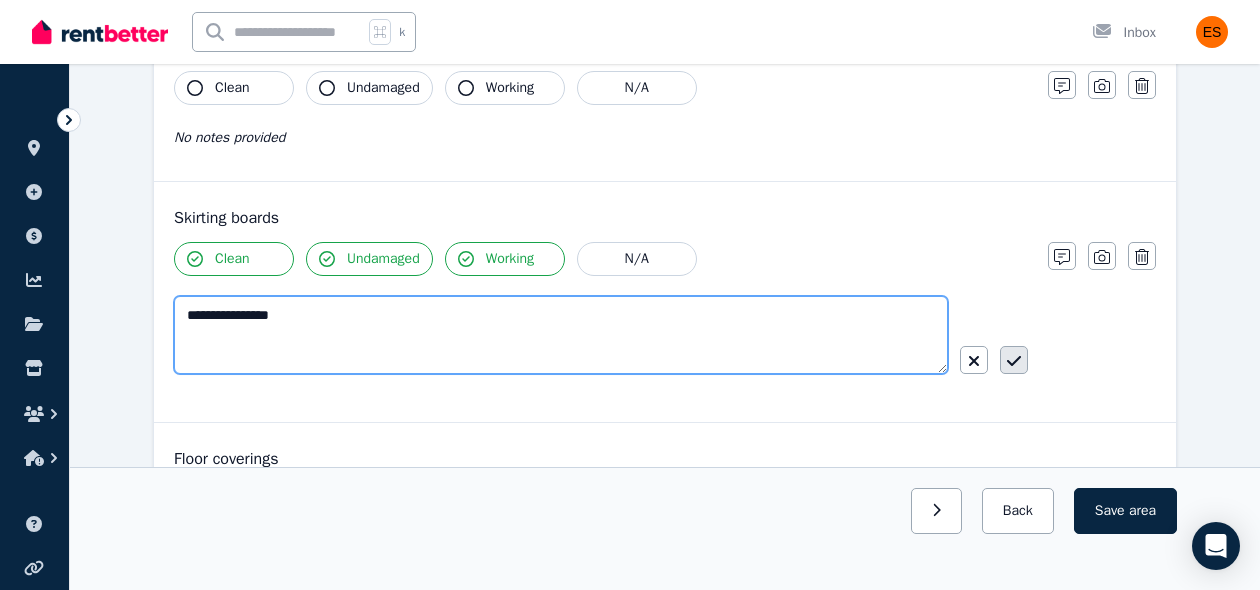 type on "**********" 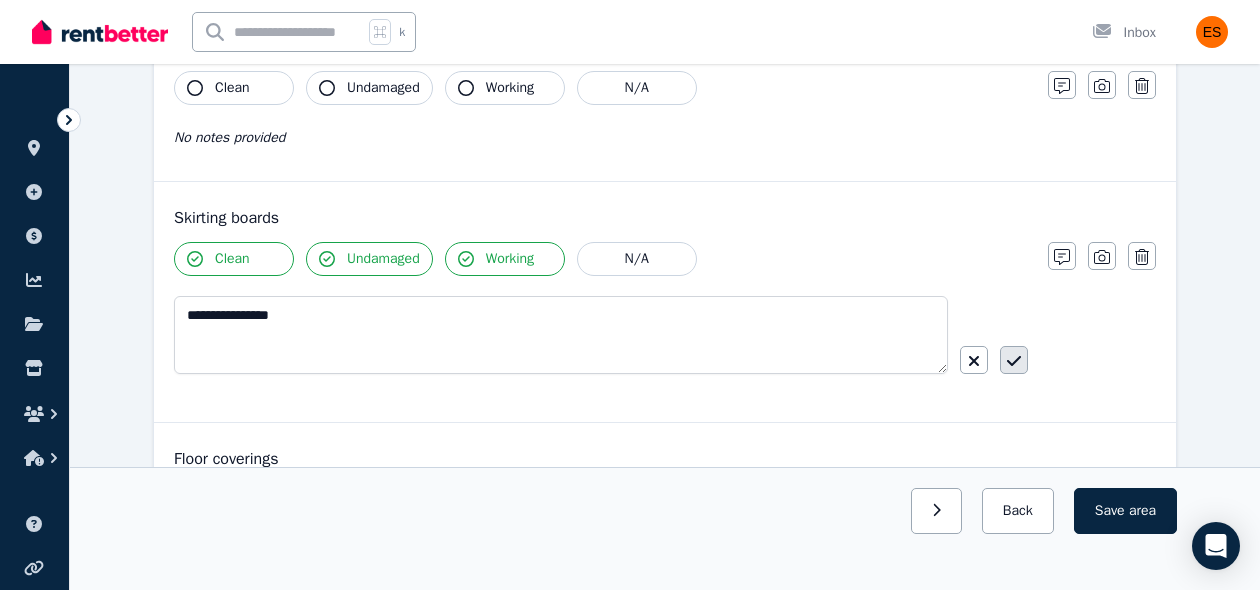 click 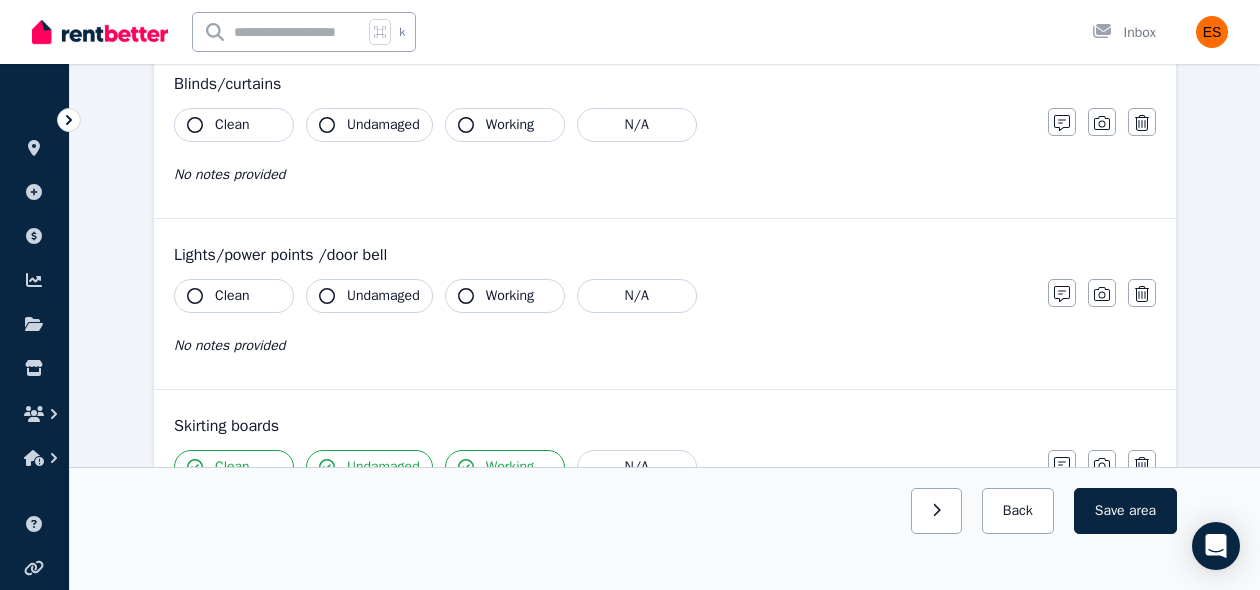 scroll, scrollTop: 942, scrollLeft: 0, axis: vertical 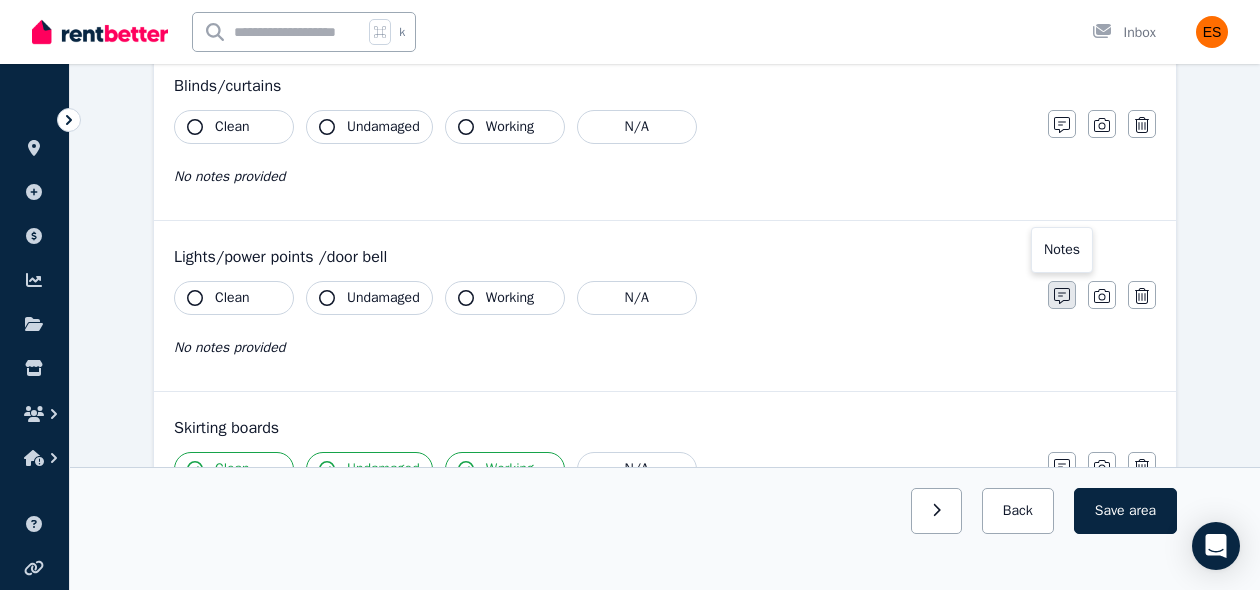 click 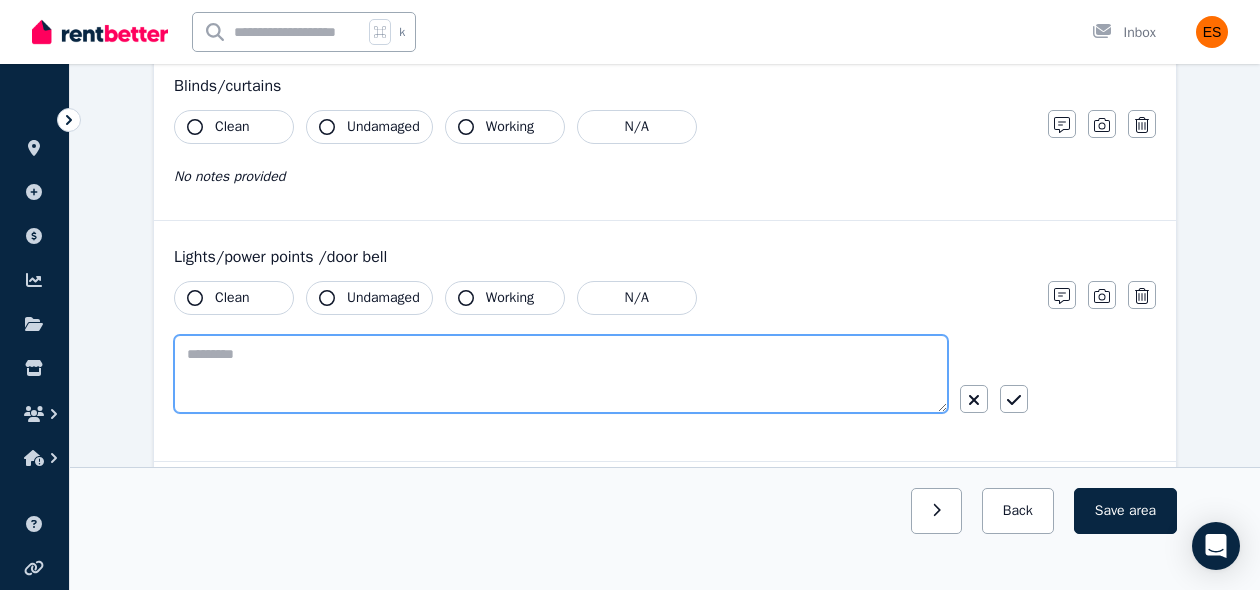 click at bounding box center [561, 374] 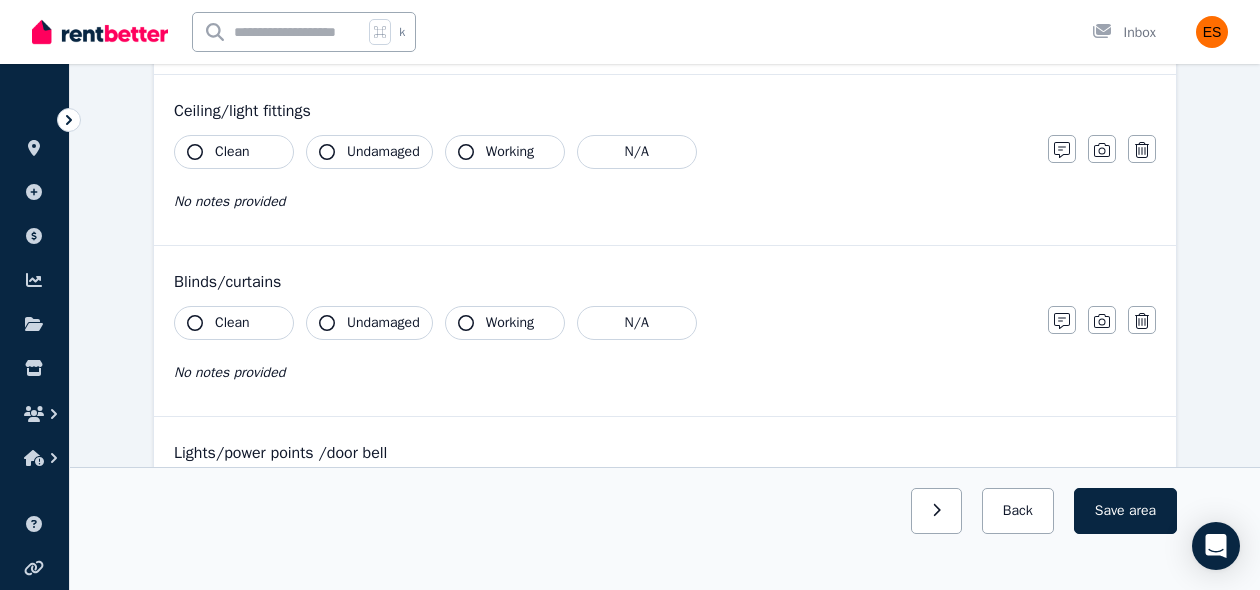 scroll, scrollTop: 744, scrollLeft: 0, axis: vertical 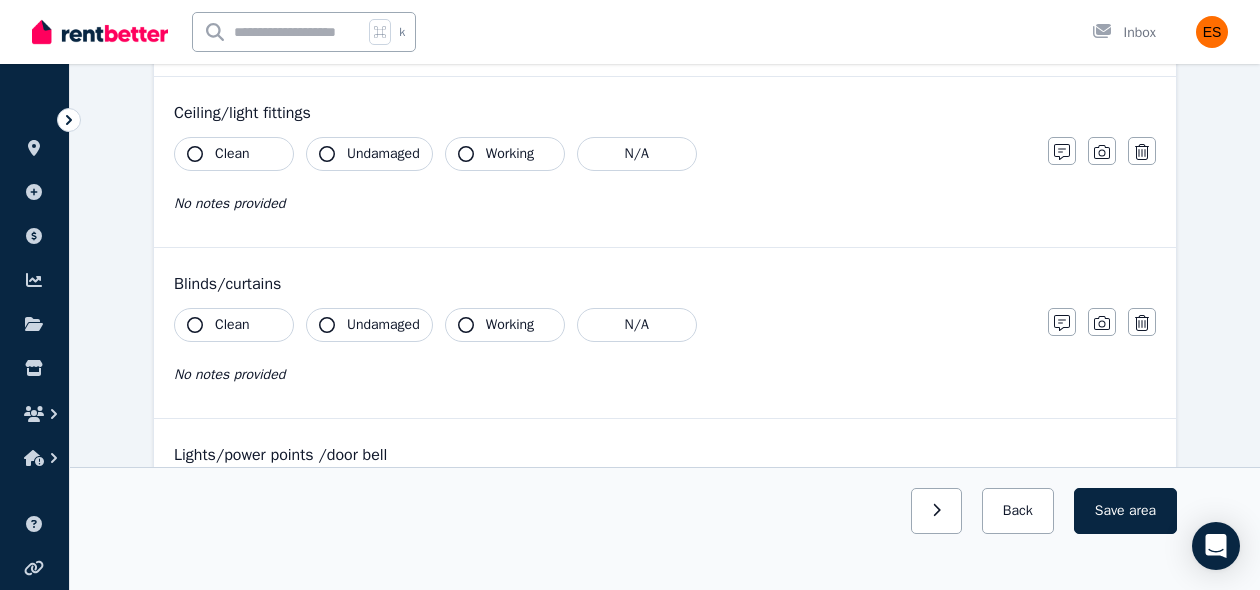 click on "Clean Undamaged Working N/A" at bounding box center [601, 154] 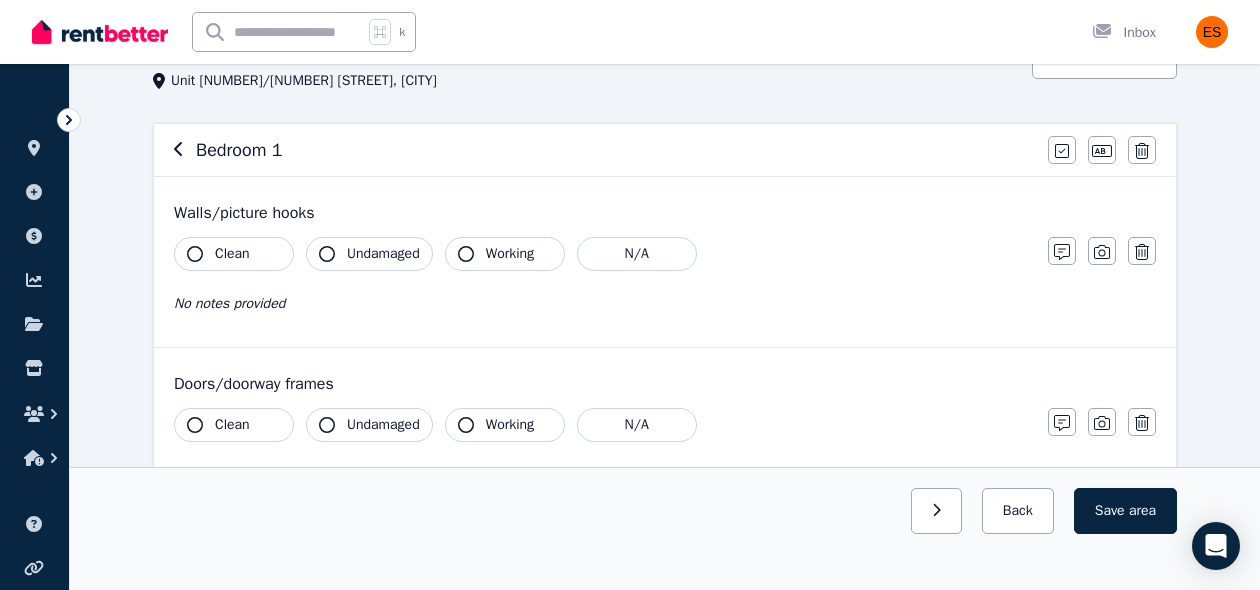 scroll, scrollTop: 129, scrollLeft: 0, axis: vertical 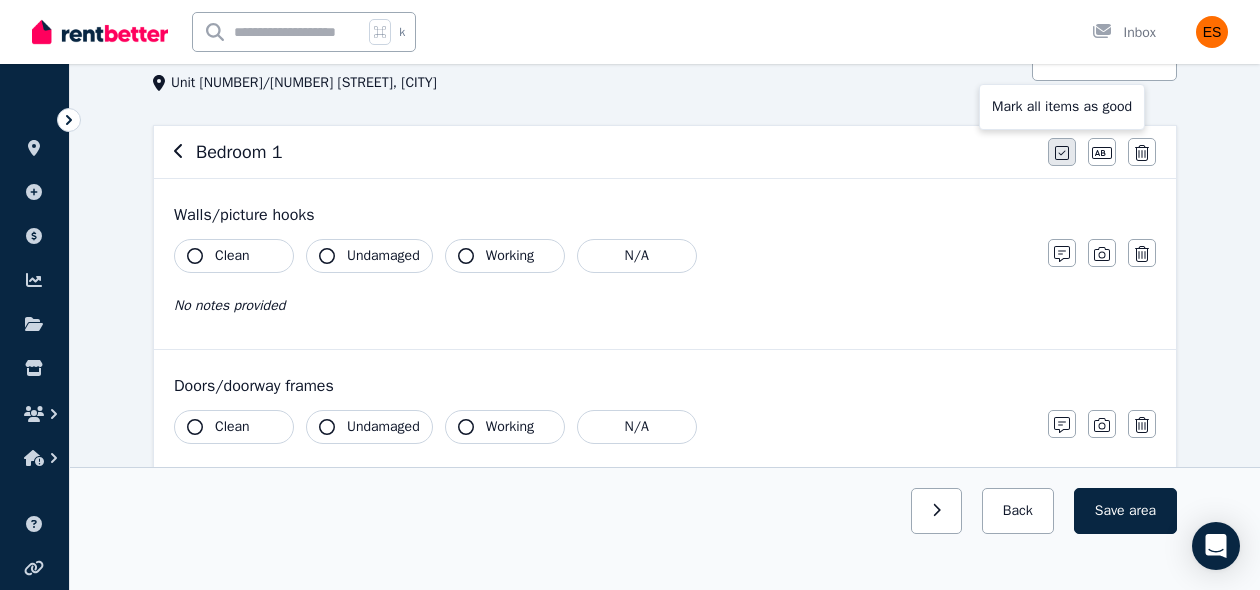 click at bounding box center [1062, 152] 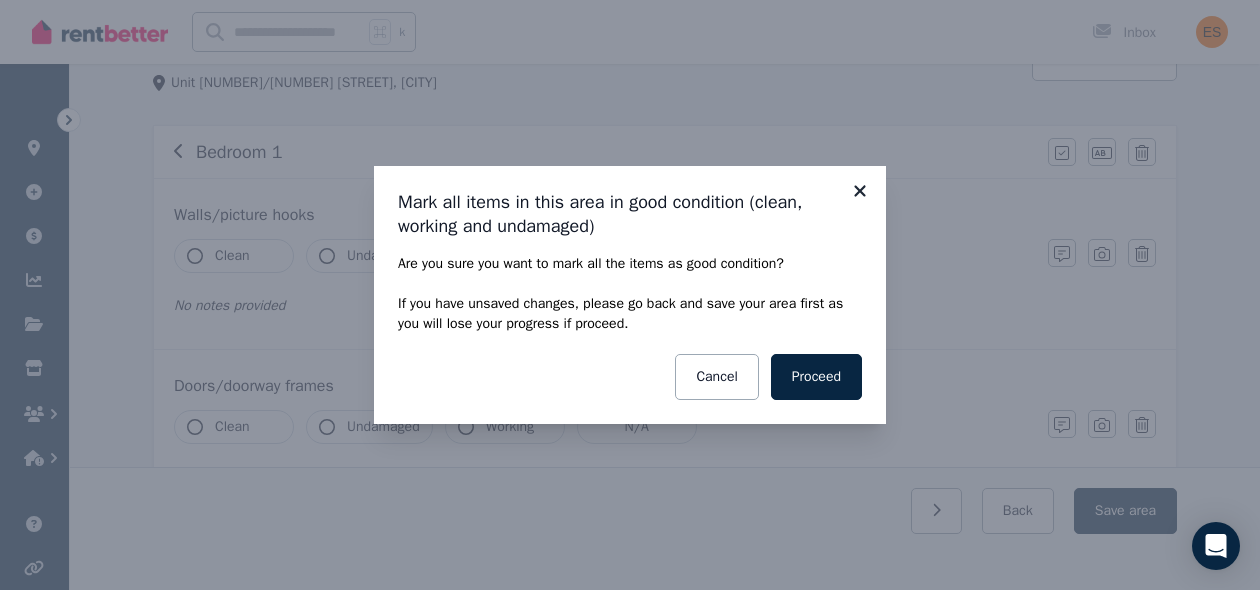 click 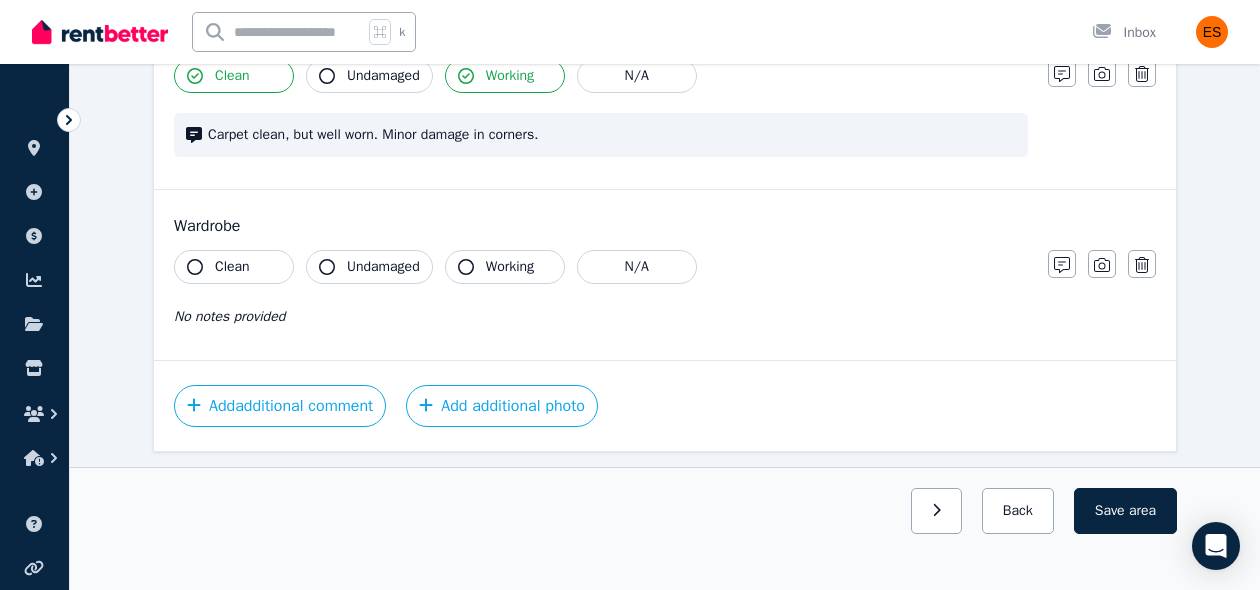 scroll, scrollTop: 1616, scrollLeft: 0, axis: vertical 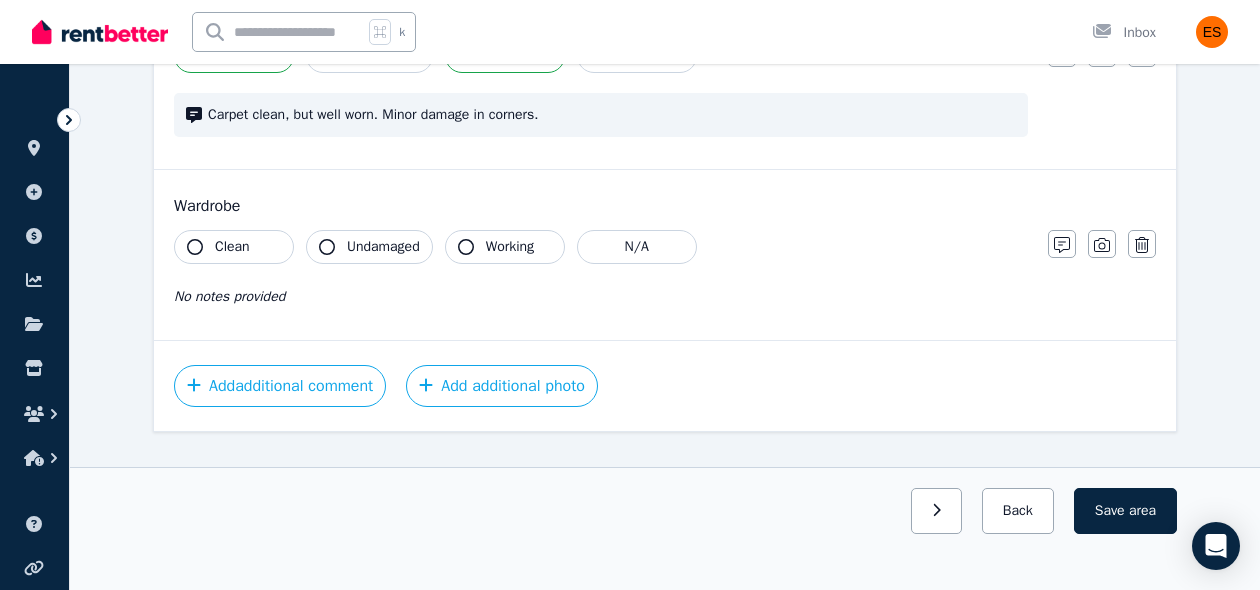 click on "Clean" at bounding box center (234, 247) 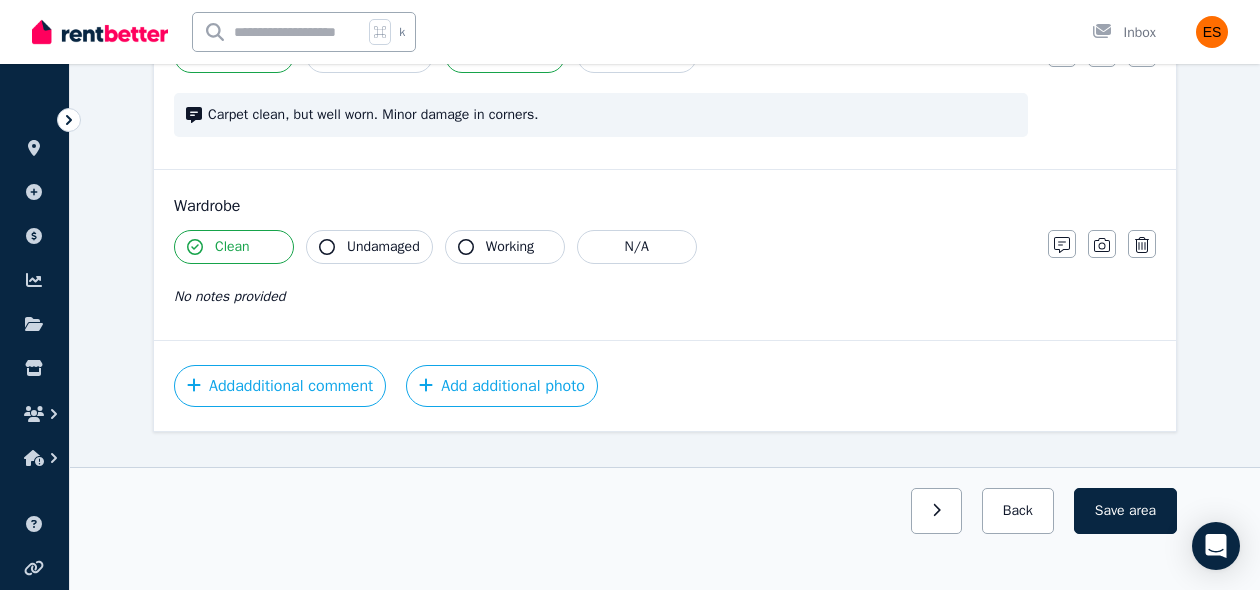 click on "Undamaged" at bounding box center (383, 247) 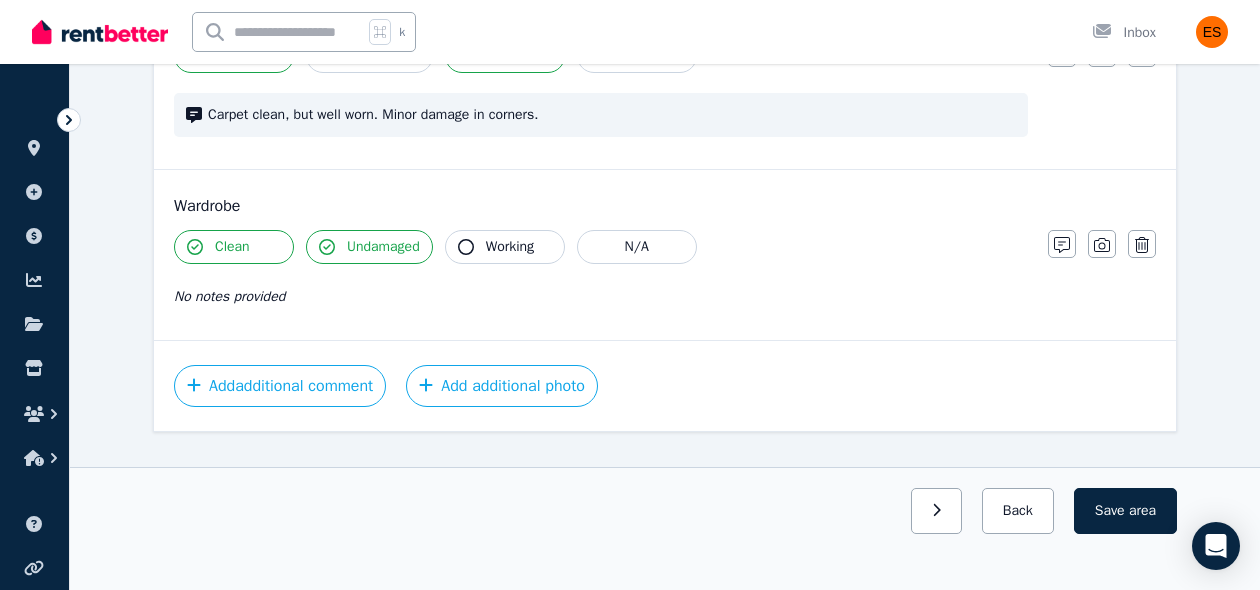 click on "Working" at bounding box center (505, 247) 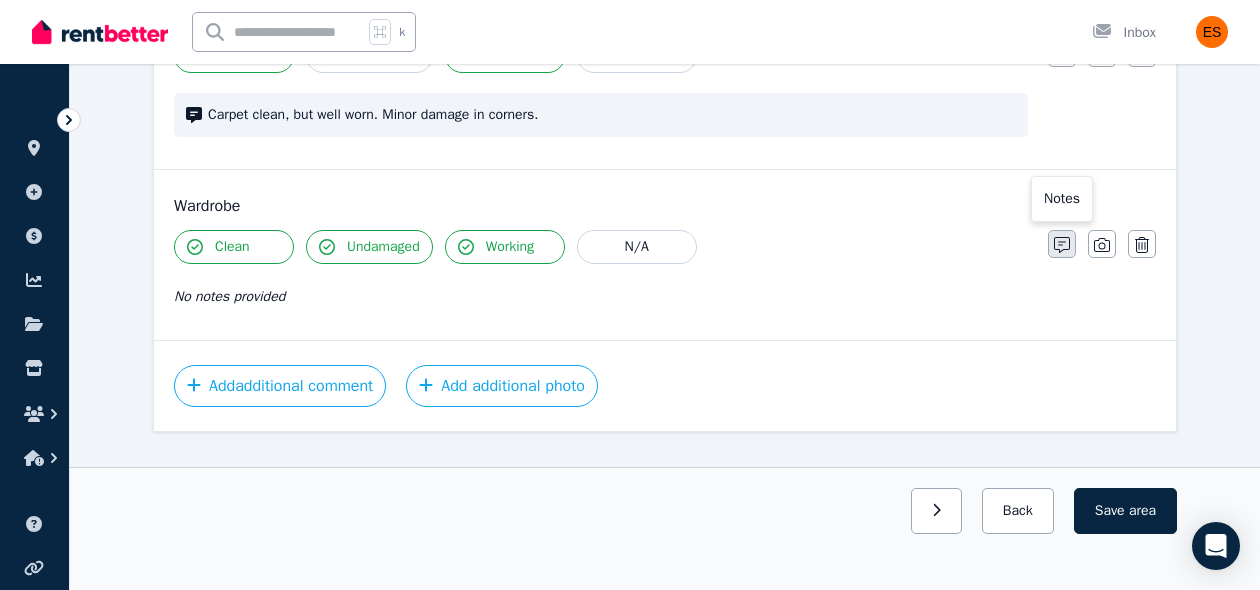 click at bounding box center (1062, 244) 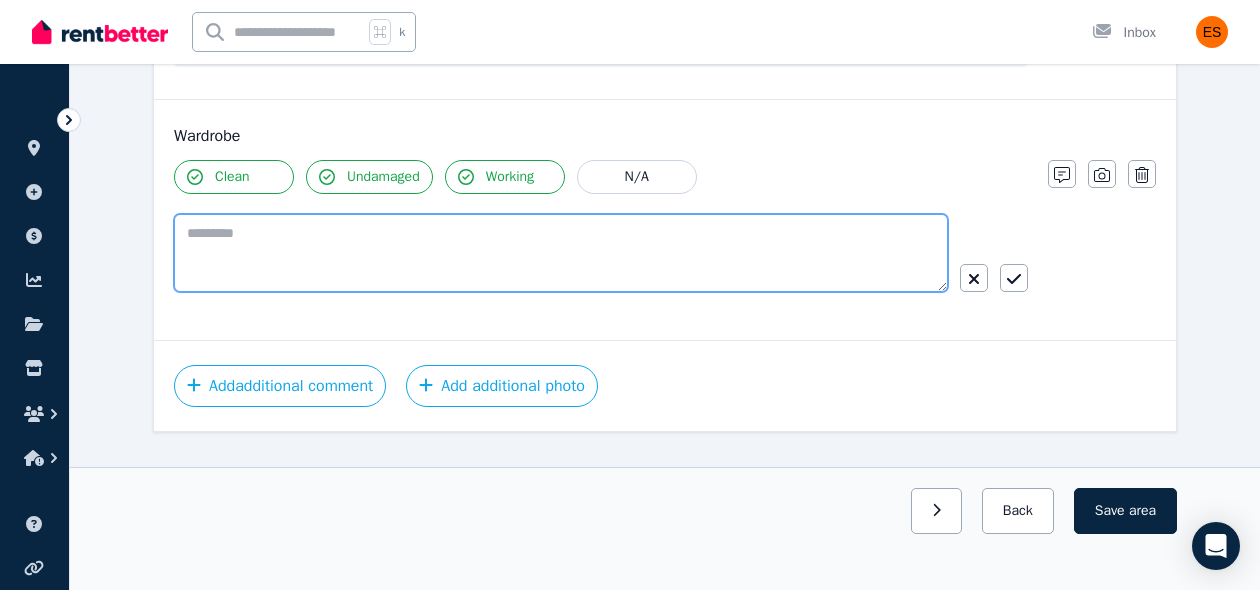 click at bounding box center [561, 253] 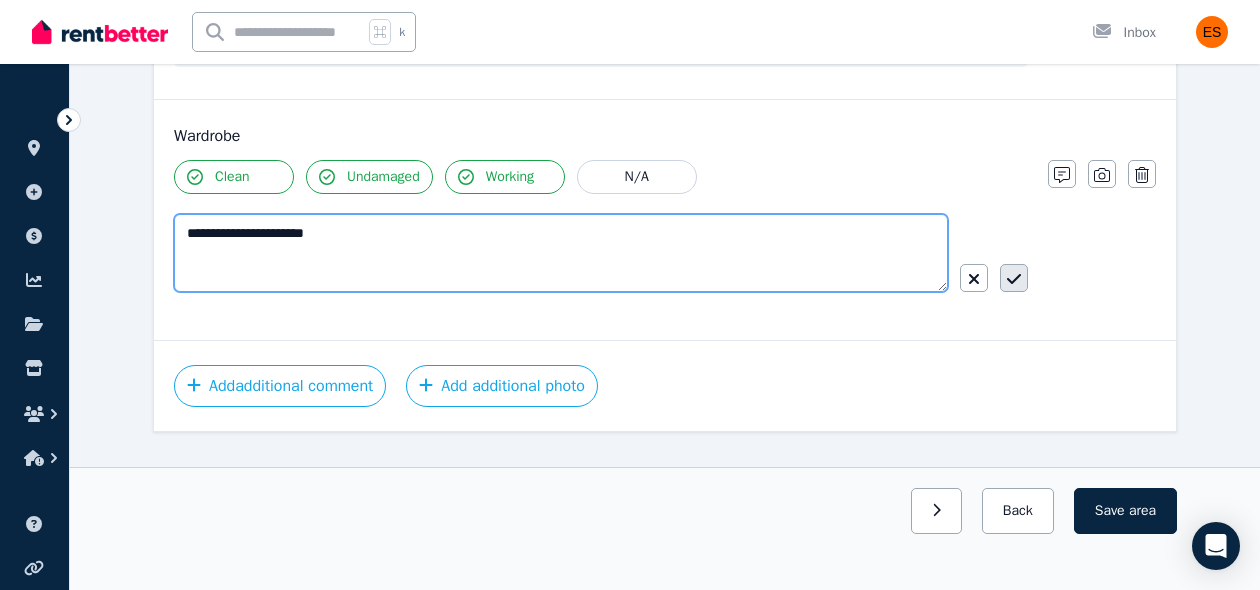 type on "**********" 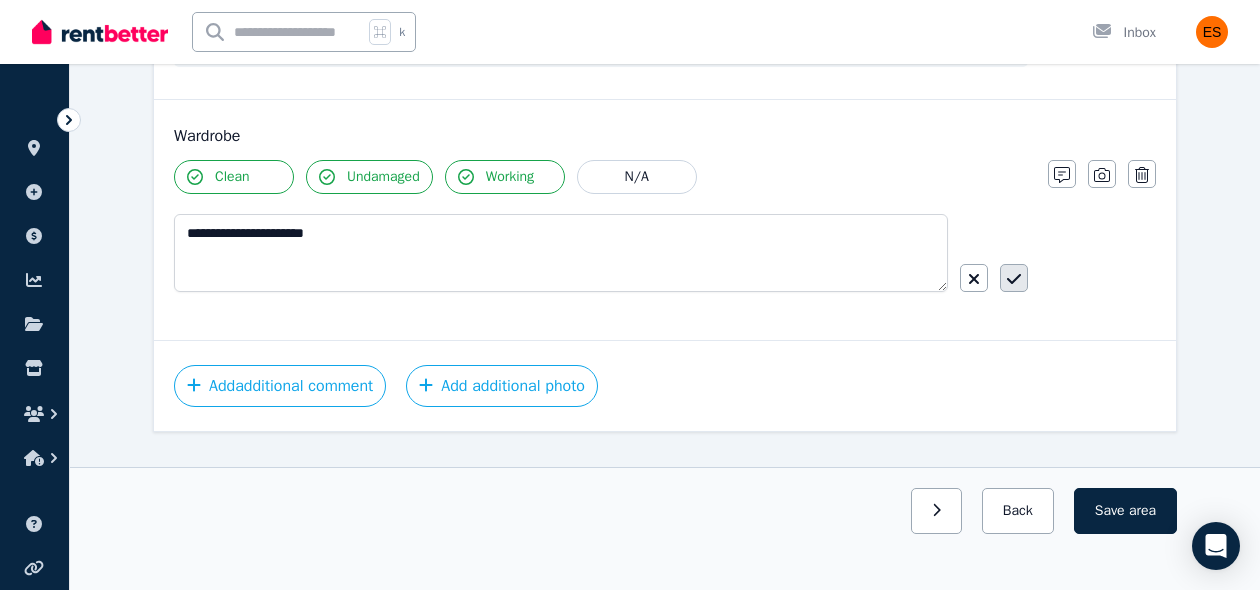 click 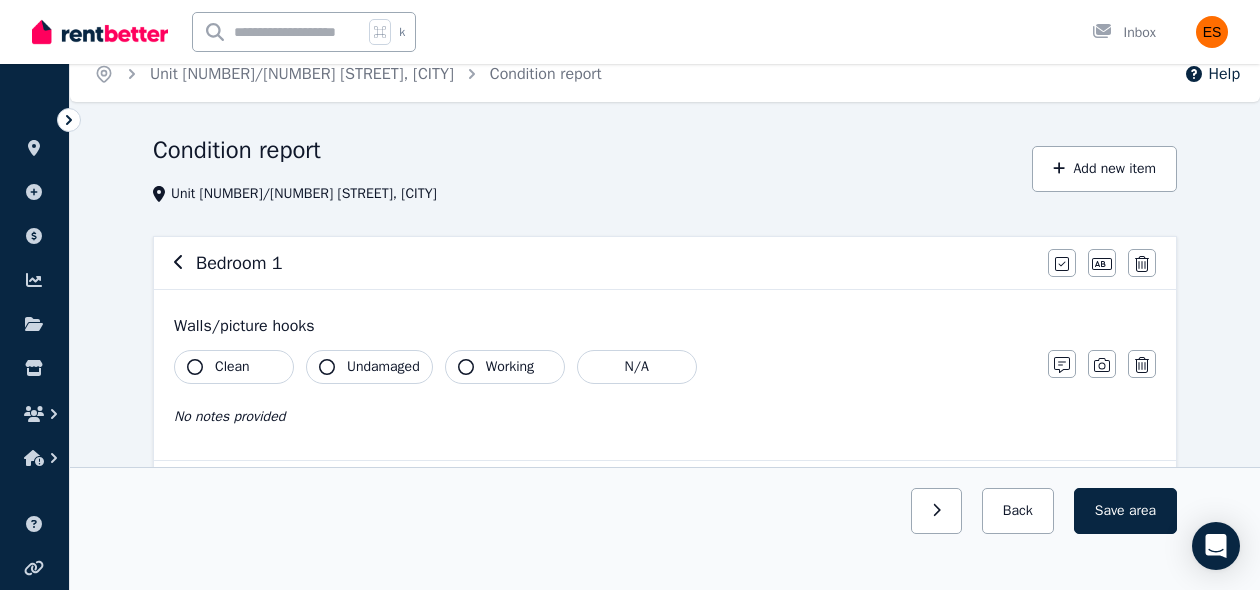 scroll, scrollTop: 0, scrollLeft: 0, axis: both 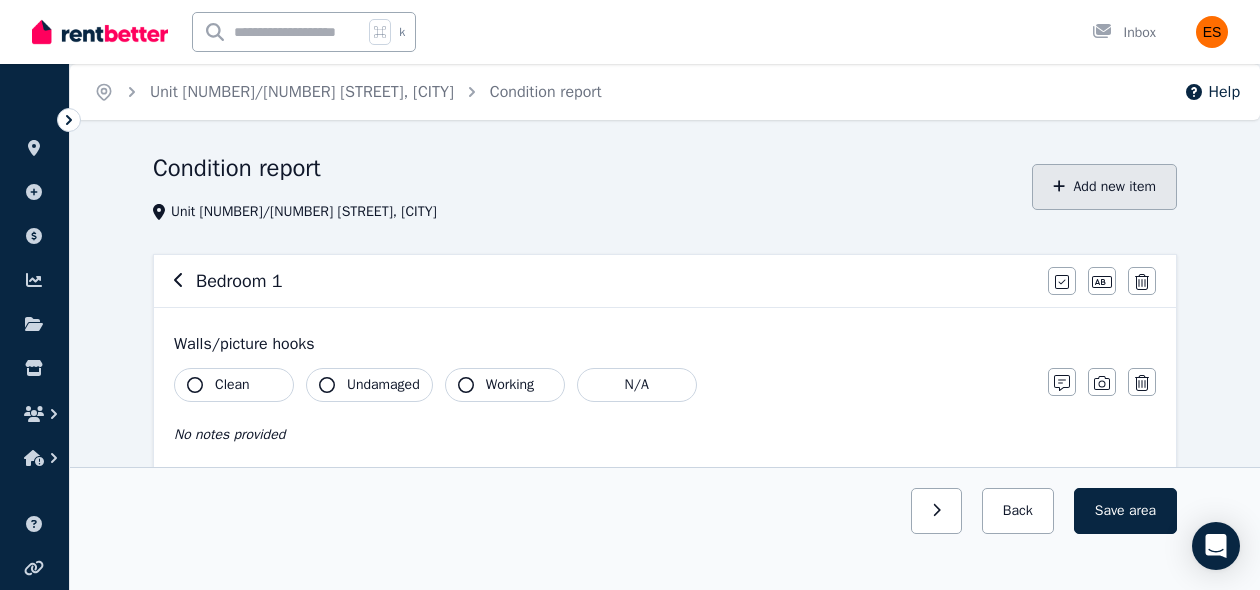 click on "Add new item" at bounding box center (1104, 187) 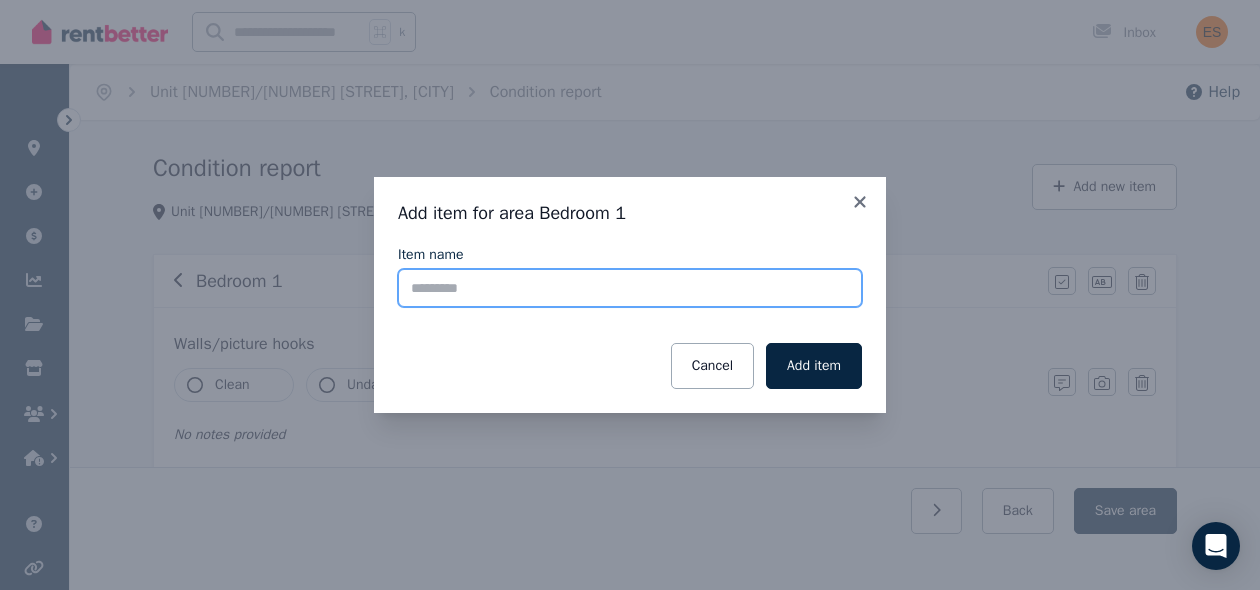 click on "Item name" at bounding box center [630, 288] 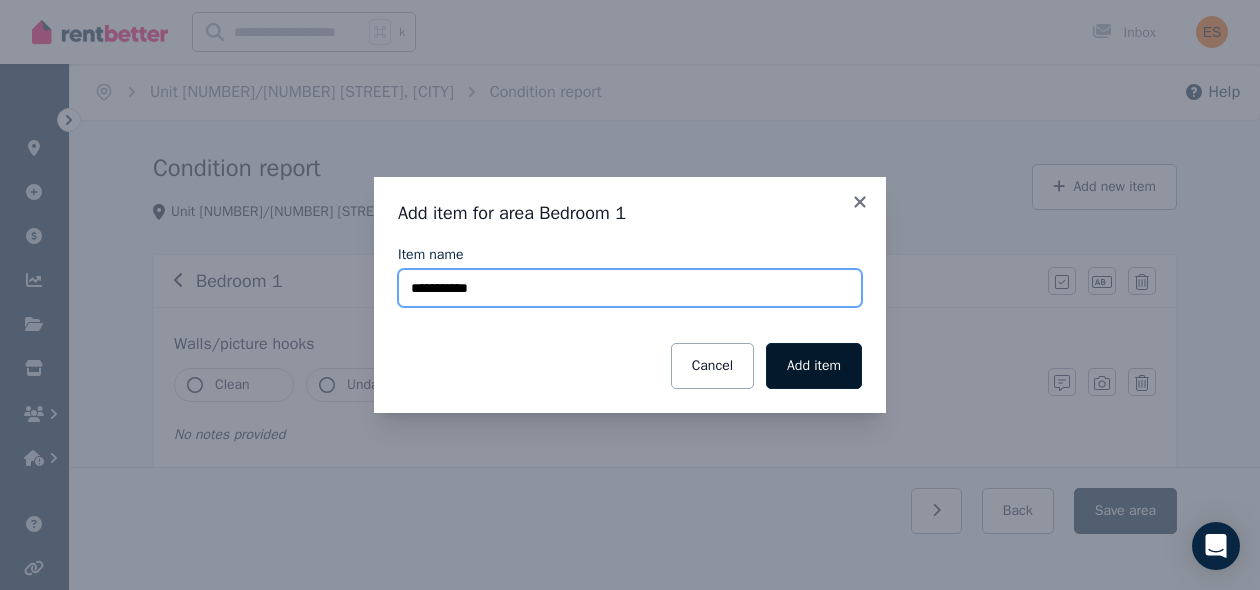 type on "**********" 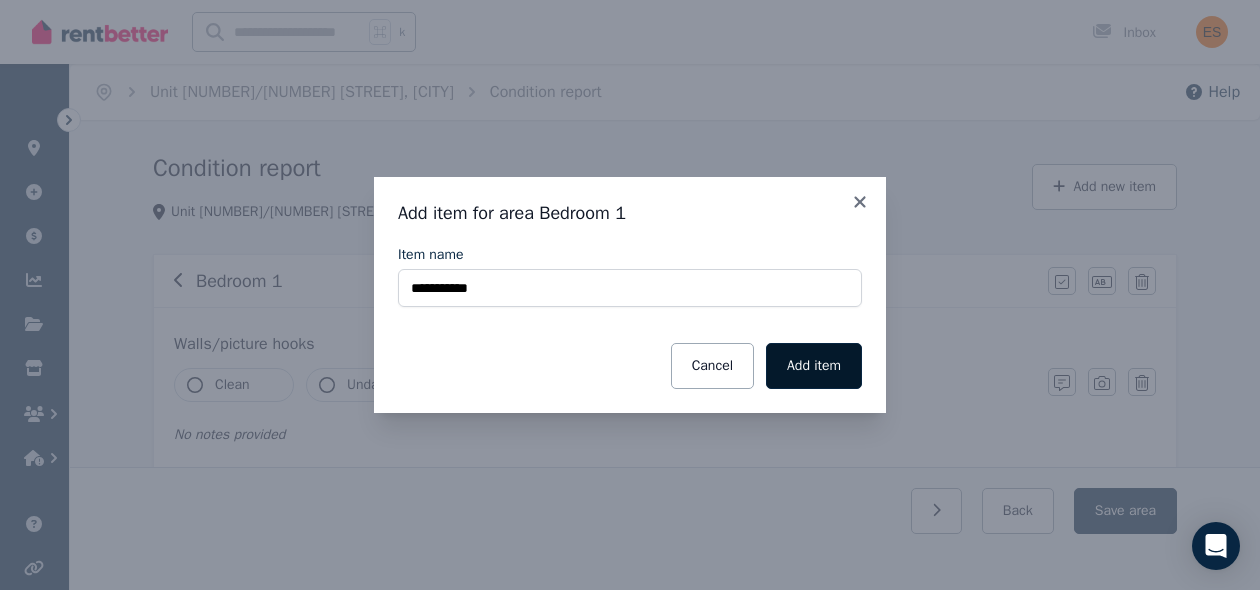 click on "Add item" at bounding box center (814, 366) 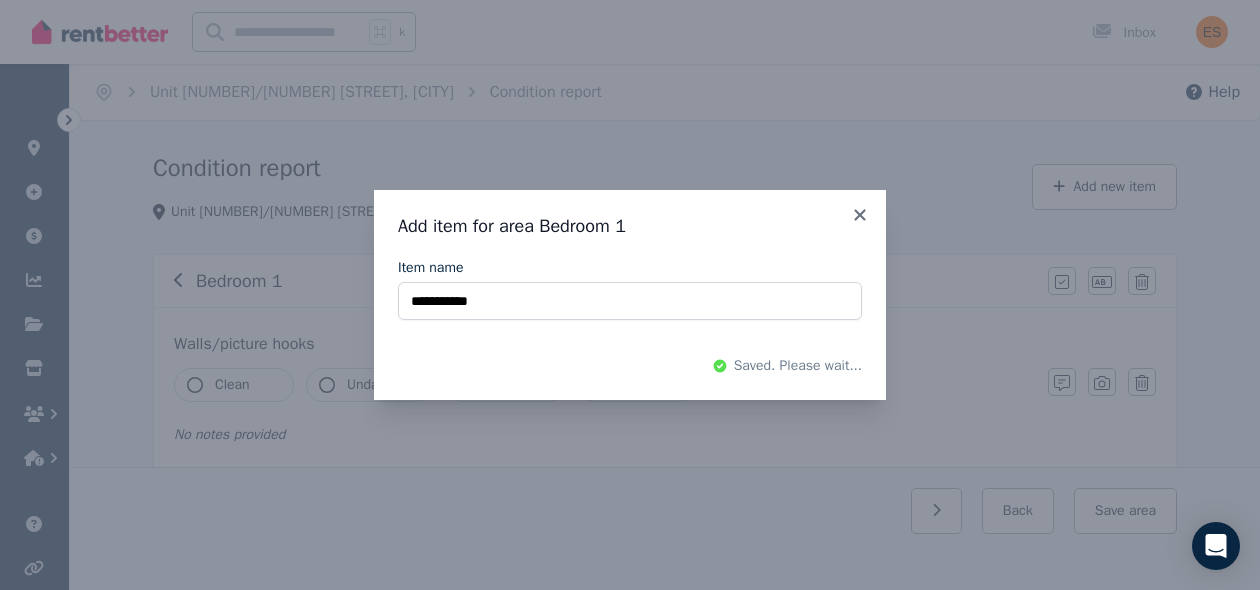 click on "**********" at bounding box center (630, 295) 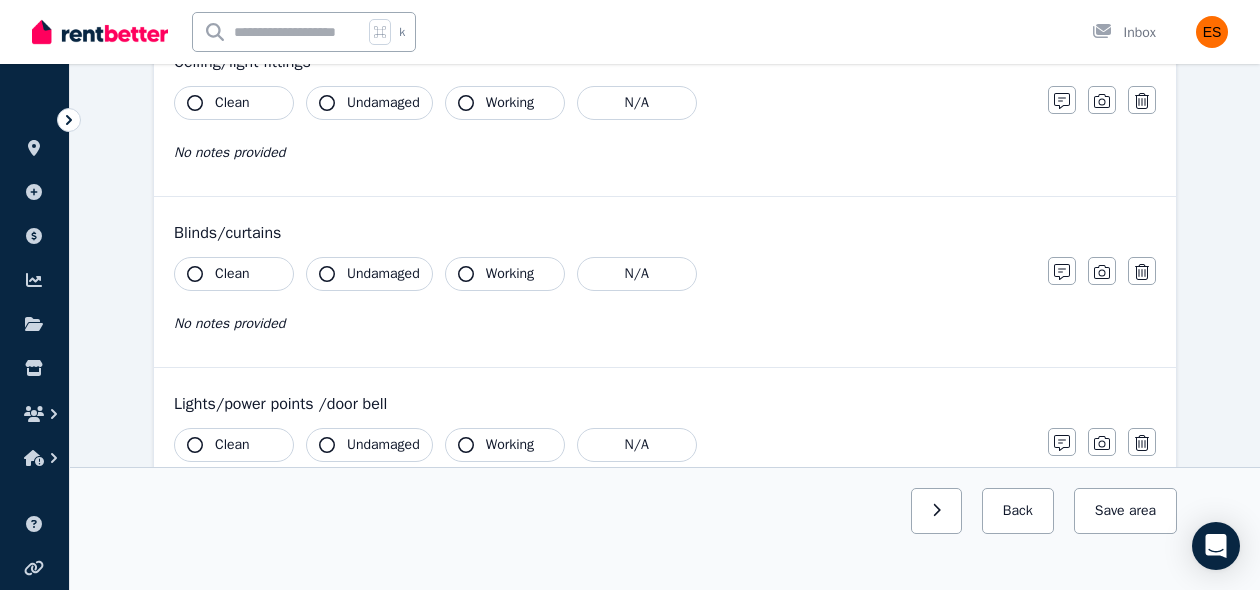 scroll, scrollTop: 962, scrollLeft: 0, axis: vertical 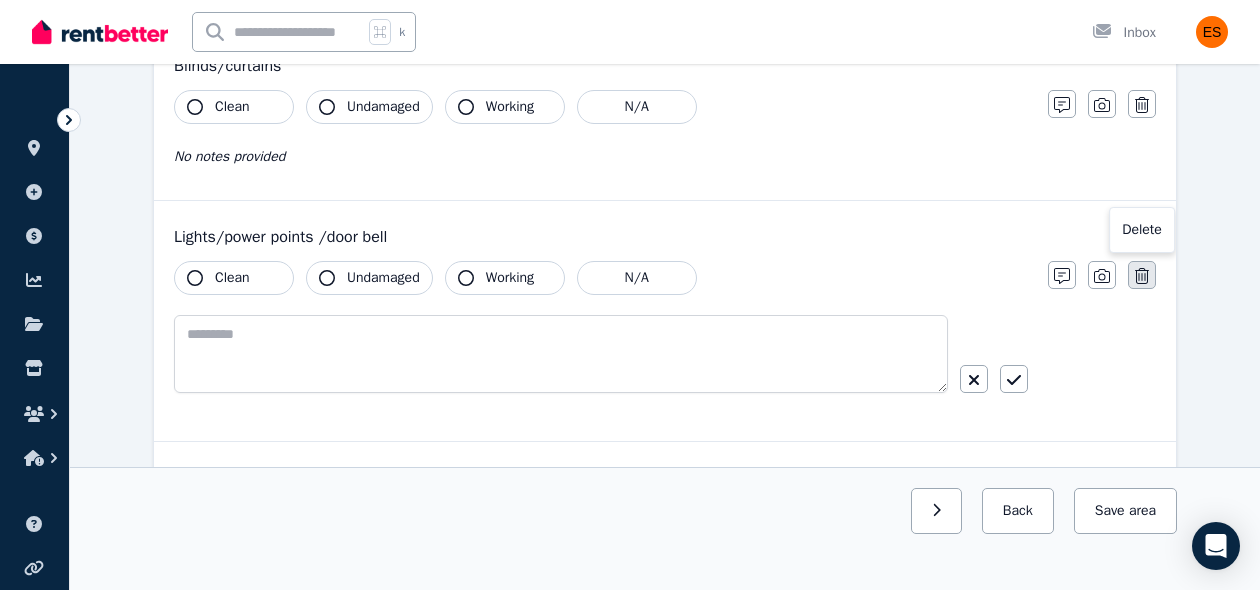 click at bounding box center (1142, 275) 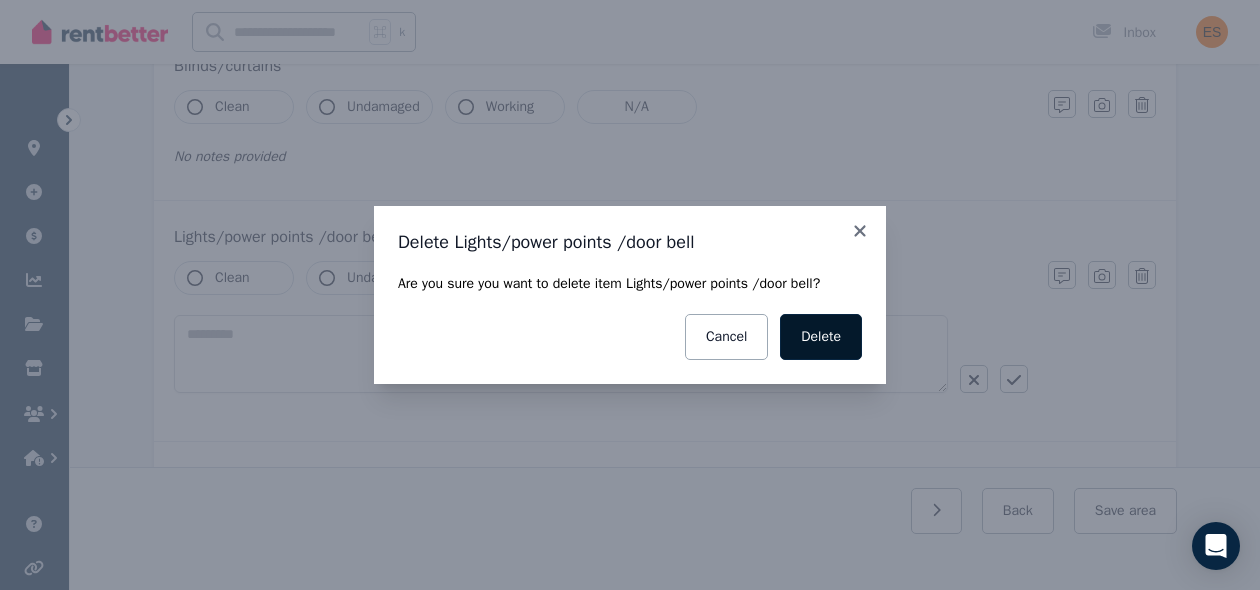 click on "Delete" at bounding box center (821, 337) 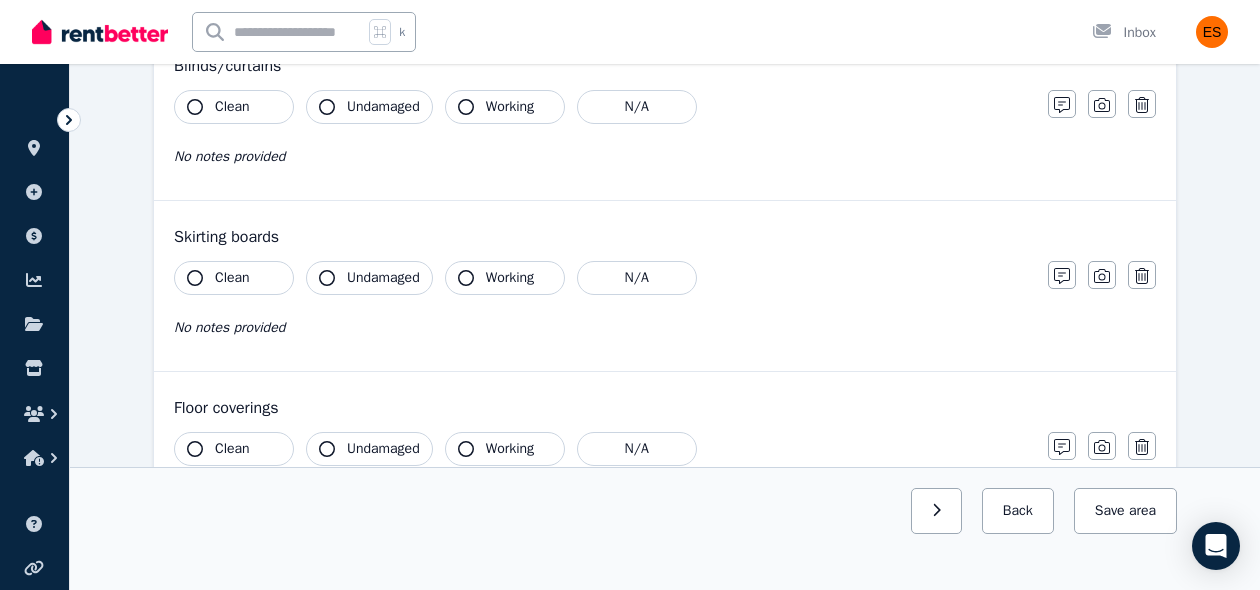 click on "Clean" at bounding box center (232, 278) 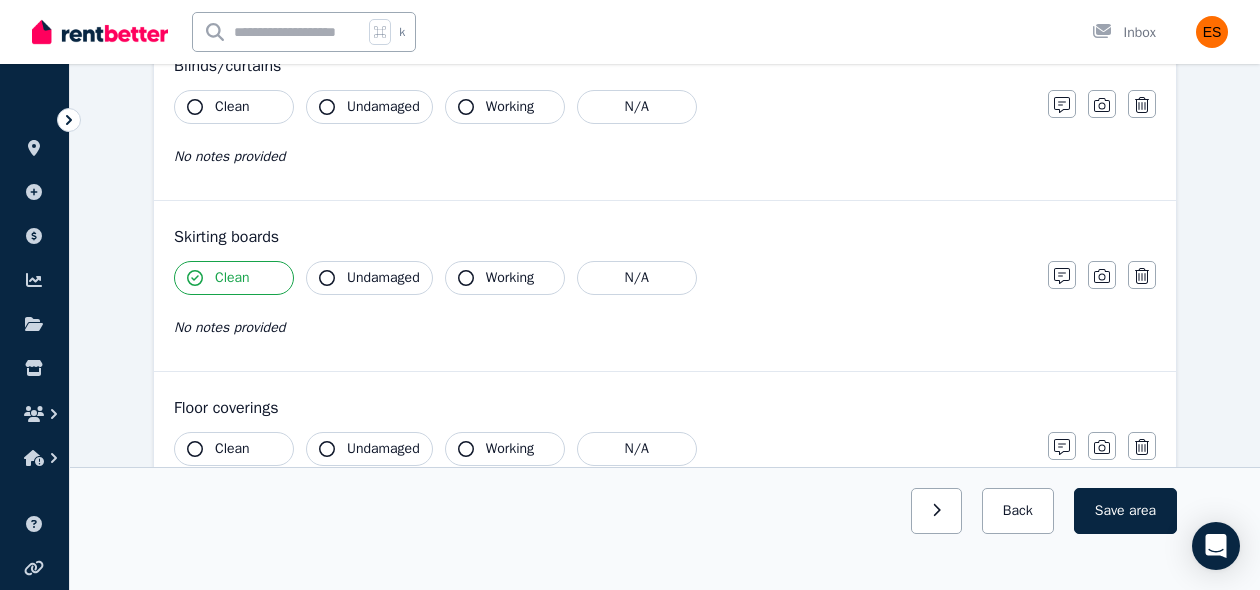 click on "Undamaged" at bounding box center (383, 278) 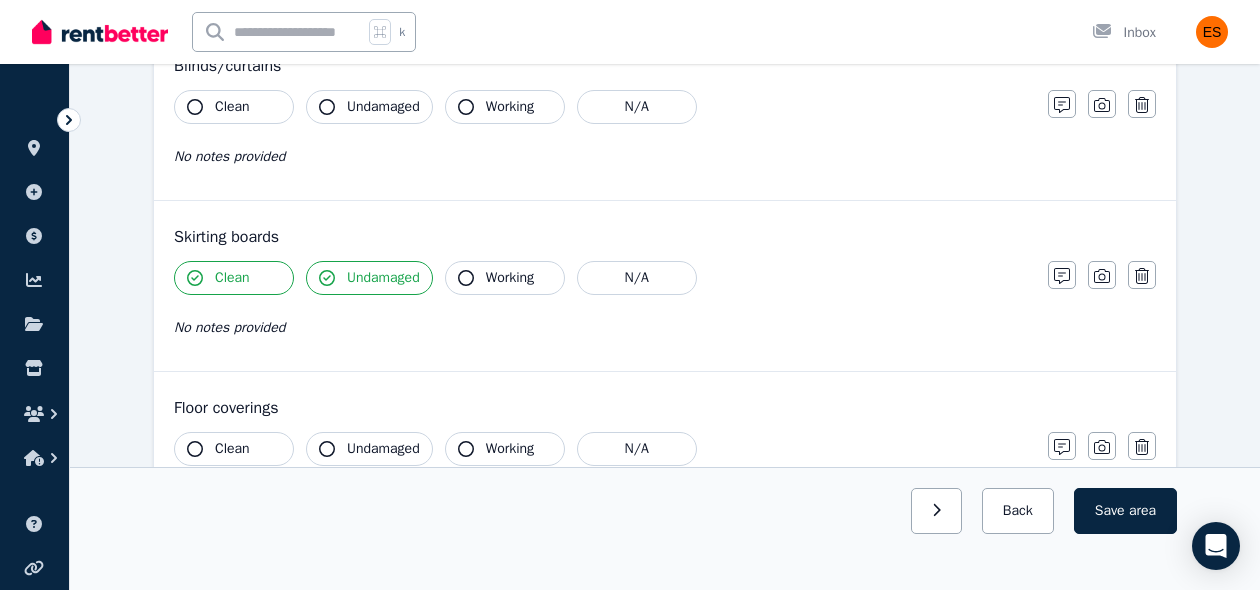 click on "Working" at bounding box center [505, 278] 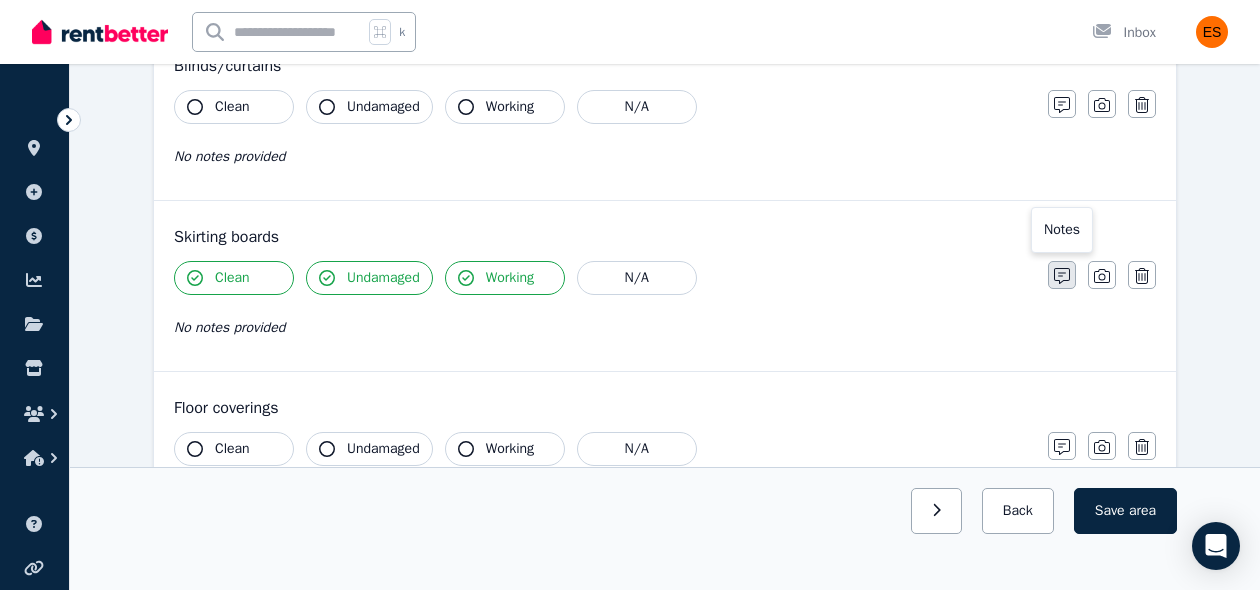 click at bounding box center [1062, 275] 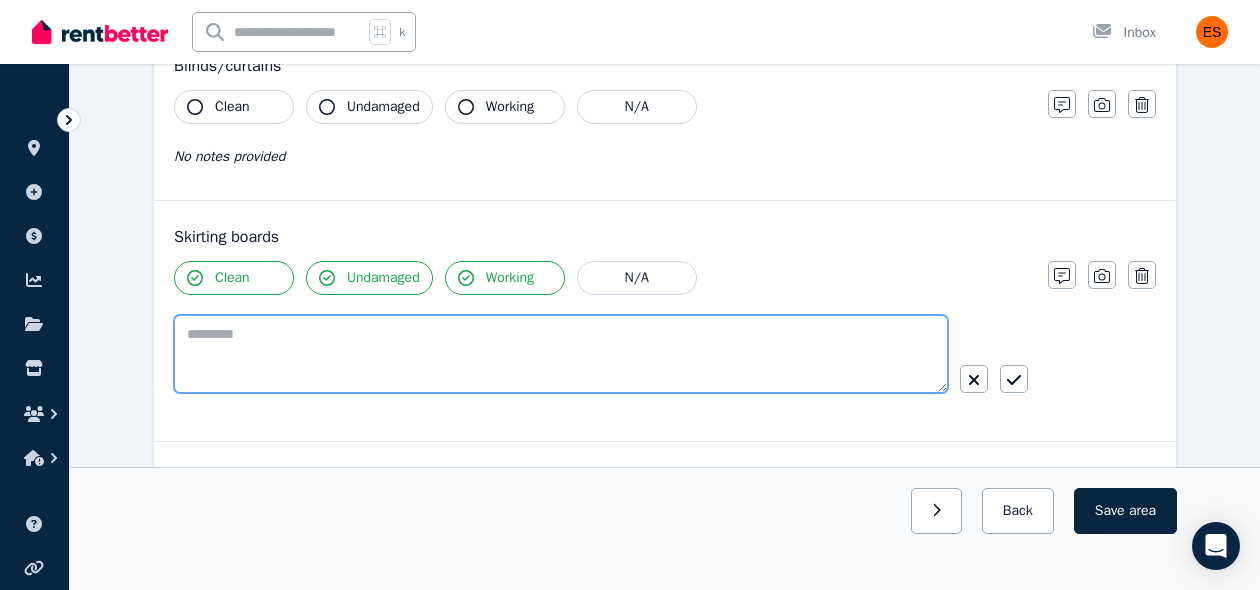 click at bounding box center (561, 354) 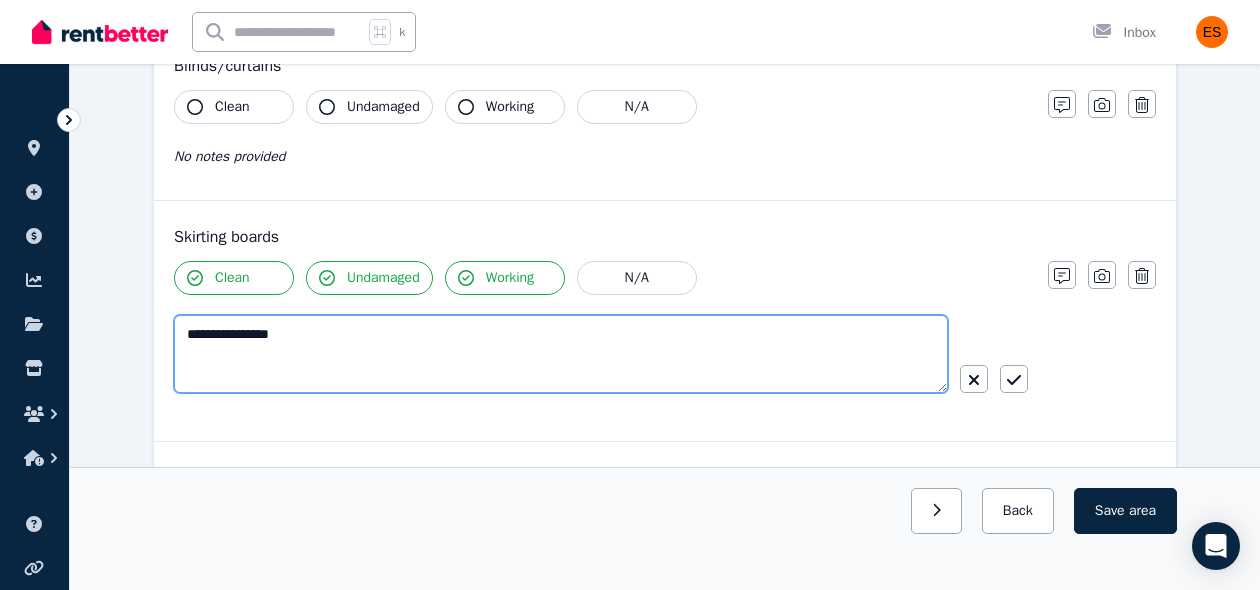 type on "**********" 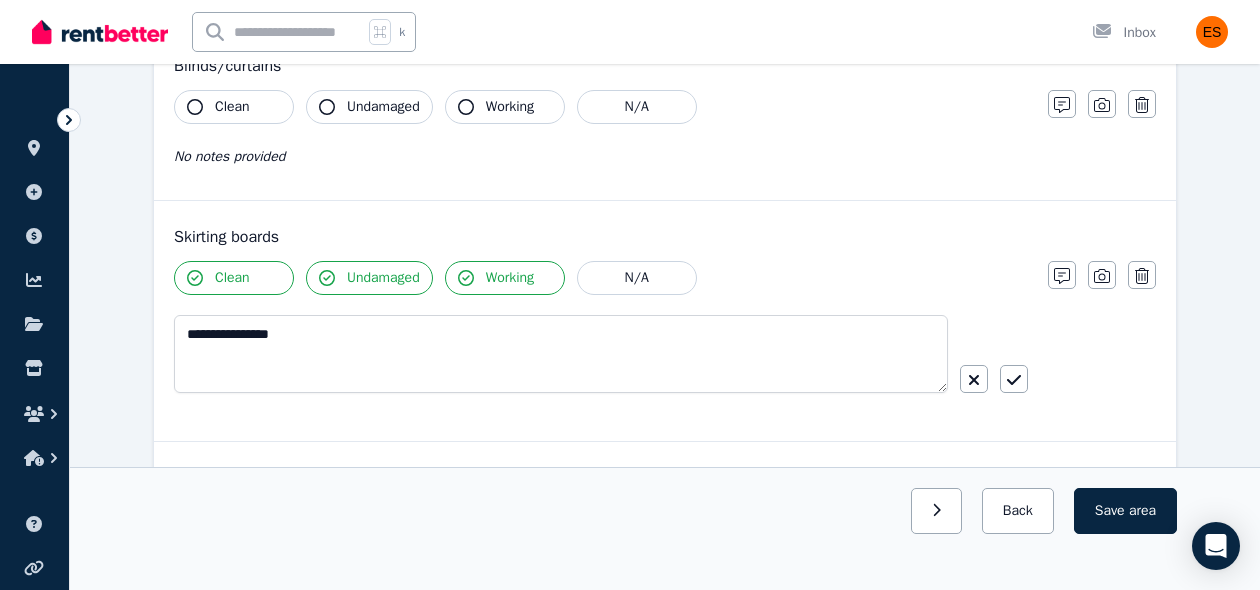 click 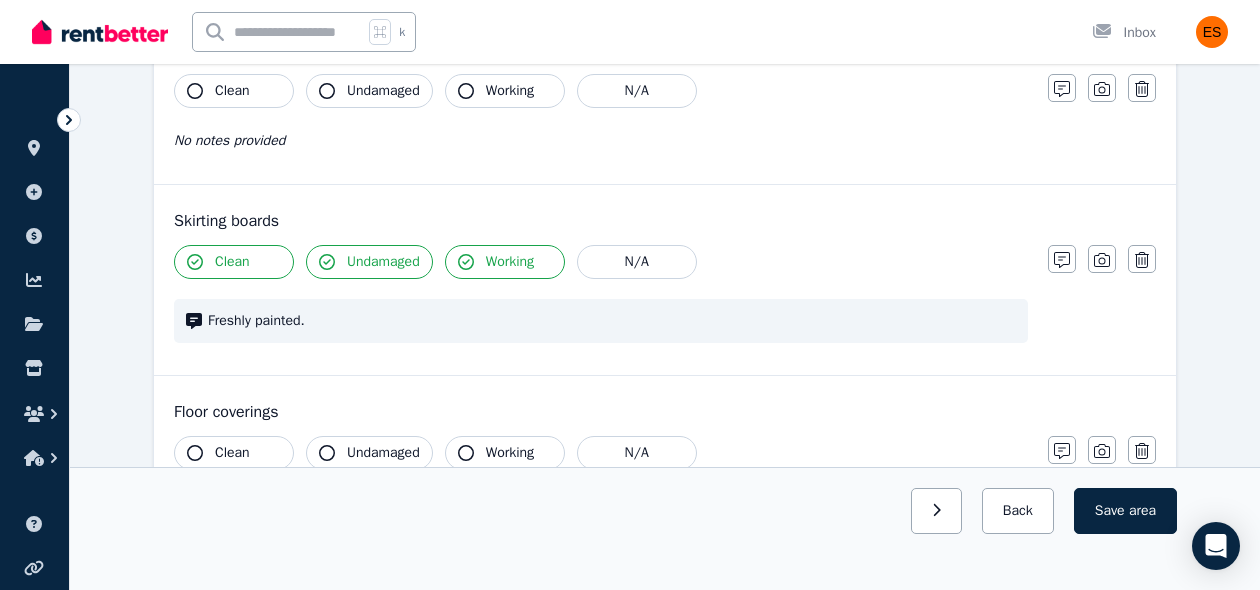 scroll, scrollTop: 0, scrollLeft: 0, axis: both 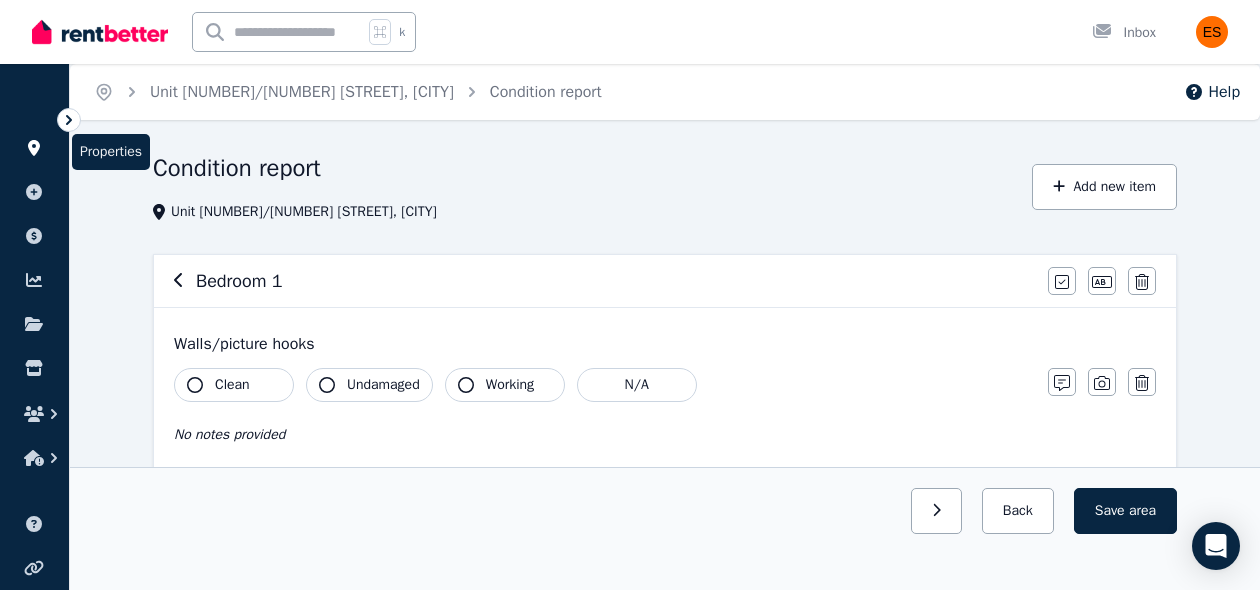 click 